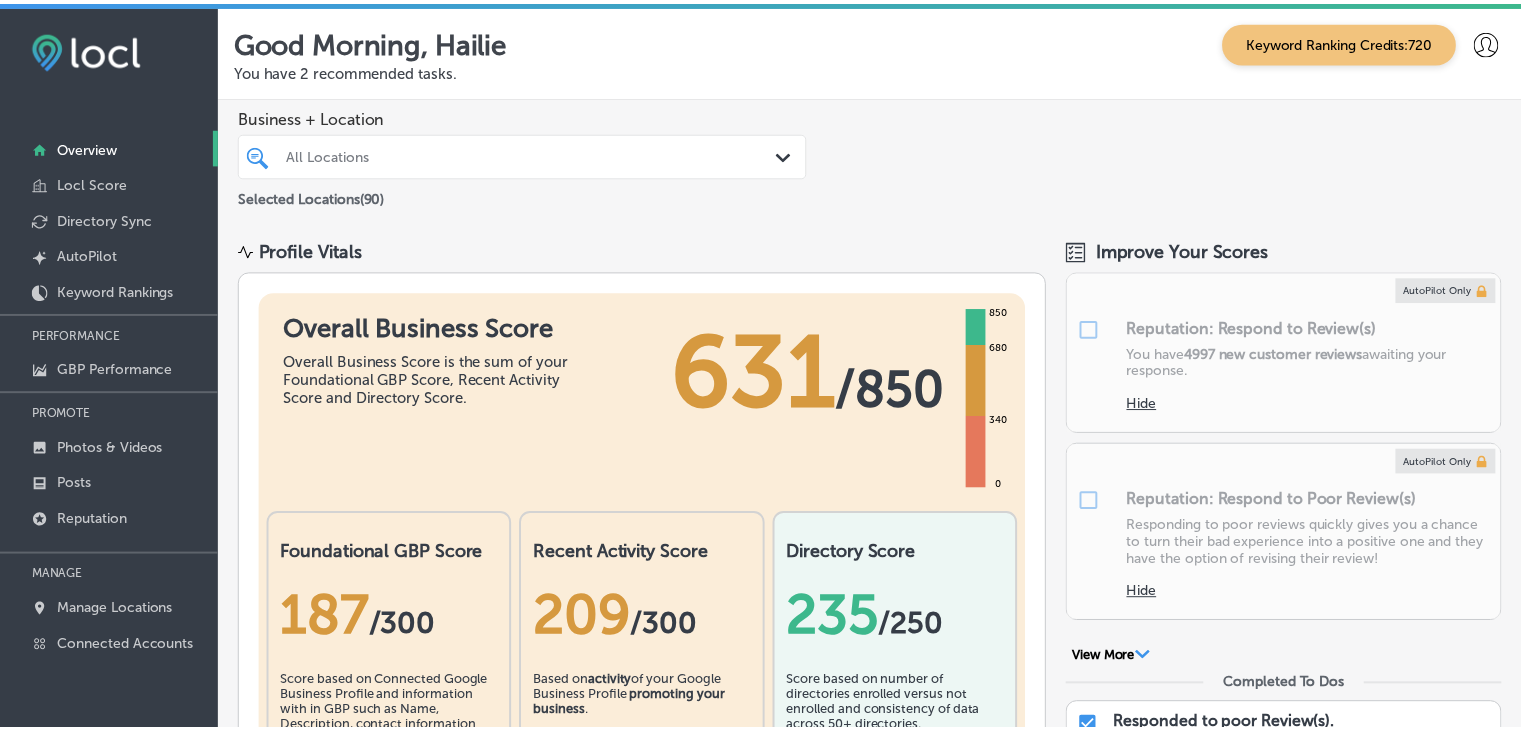 scroll, scrollTop: 0, scrollLeft: 0, axis: both 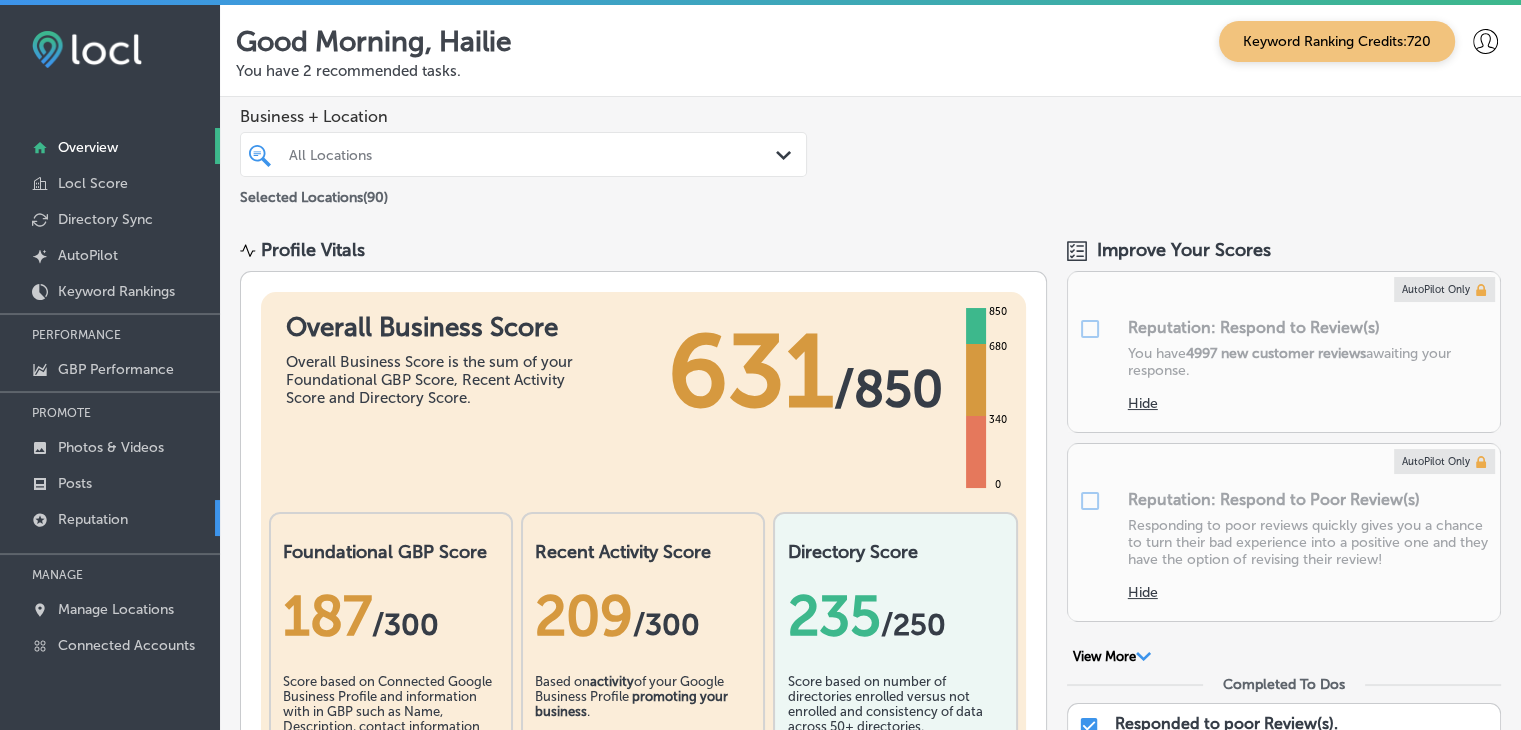 click on "Reputation" at bounding box center [110, 518] 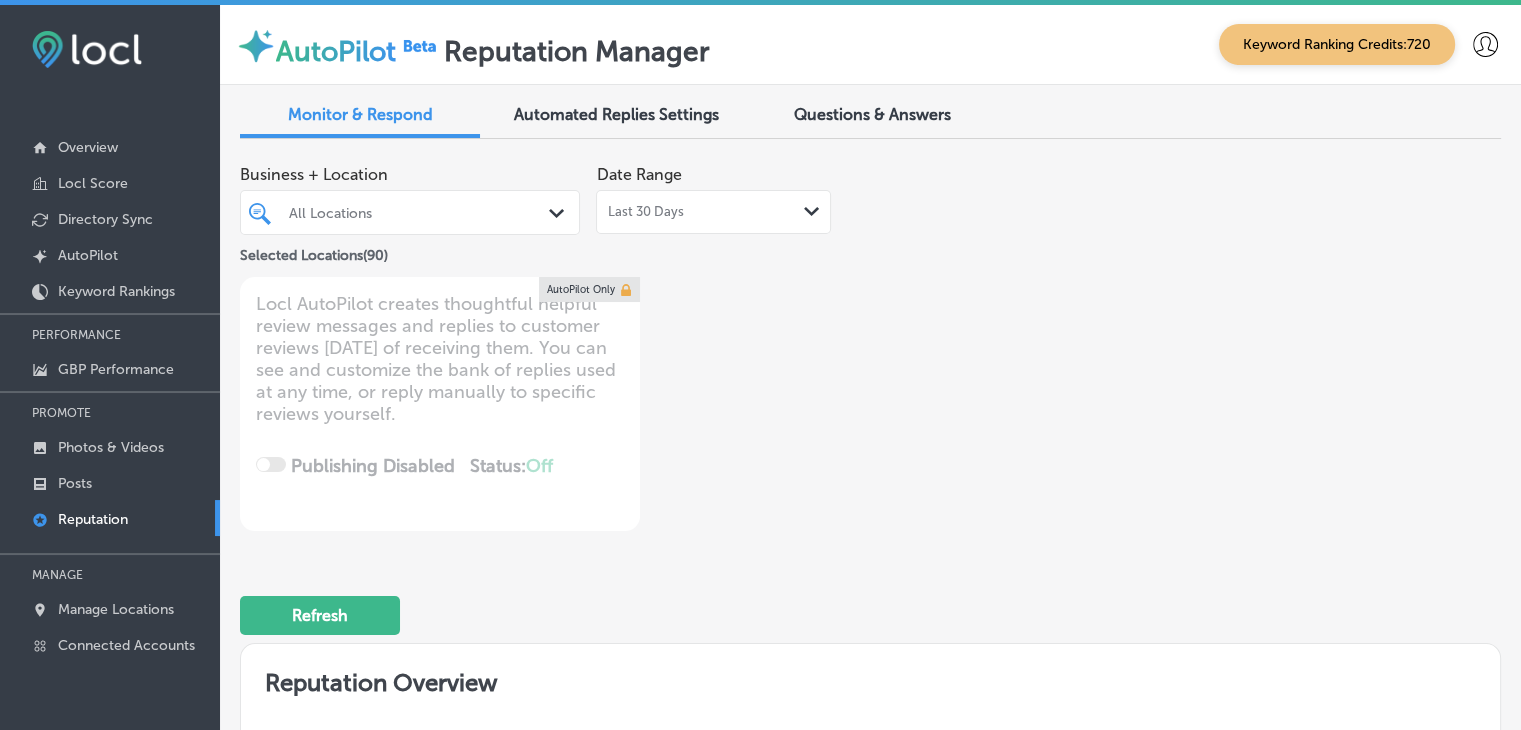click on "Last 30 Days
Path
Created with Sketch." at bounding box center (713, 212) 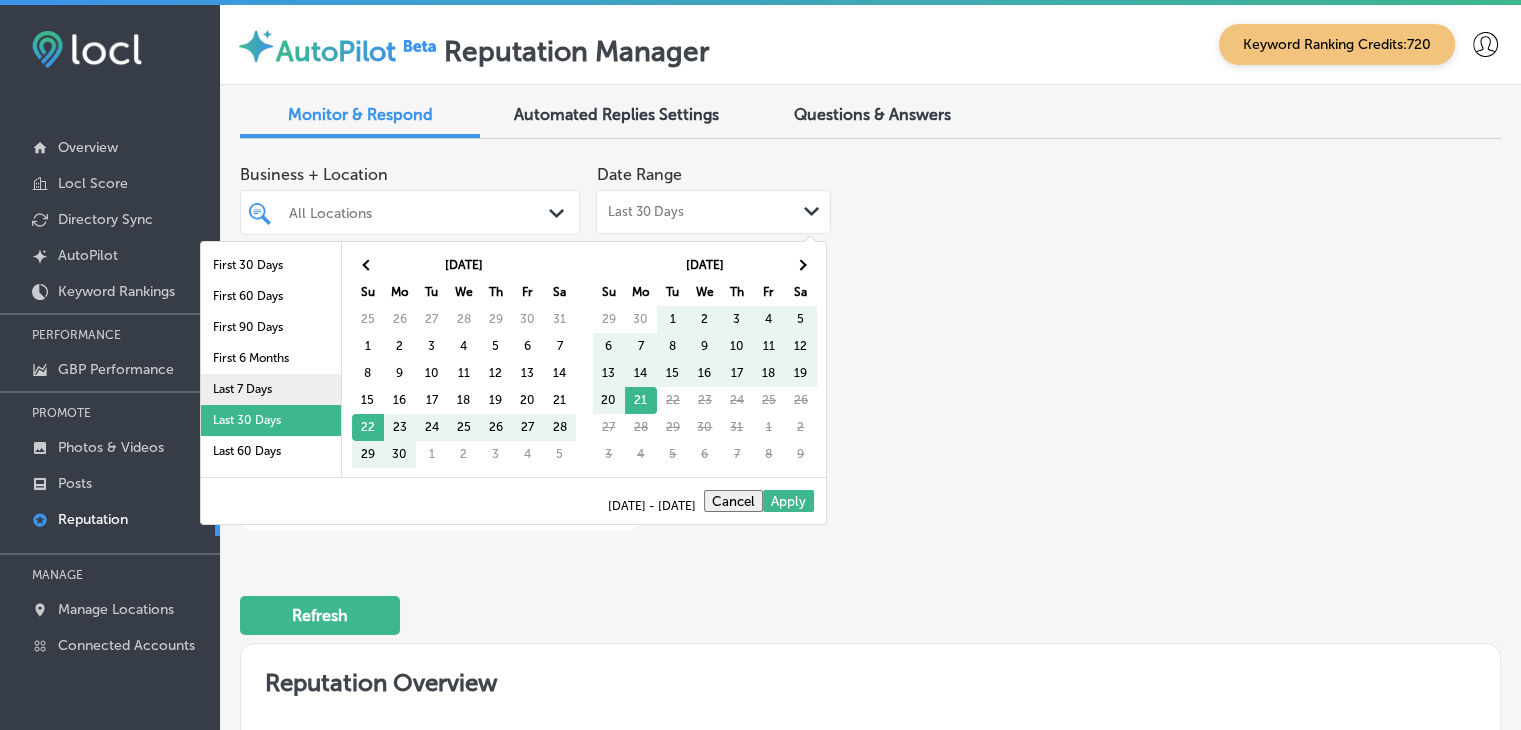 click on "Last 7 Days" at bounding box center (271, 389) 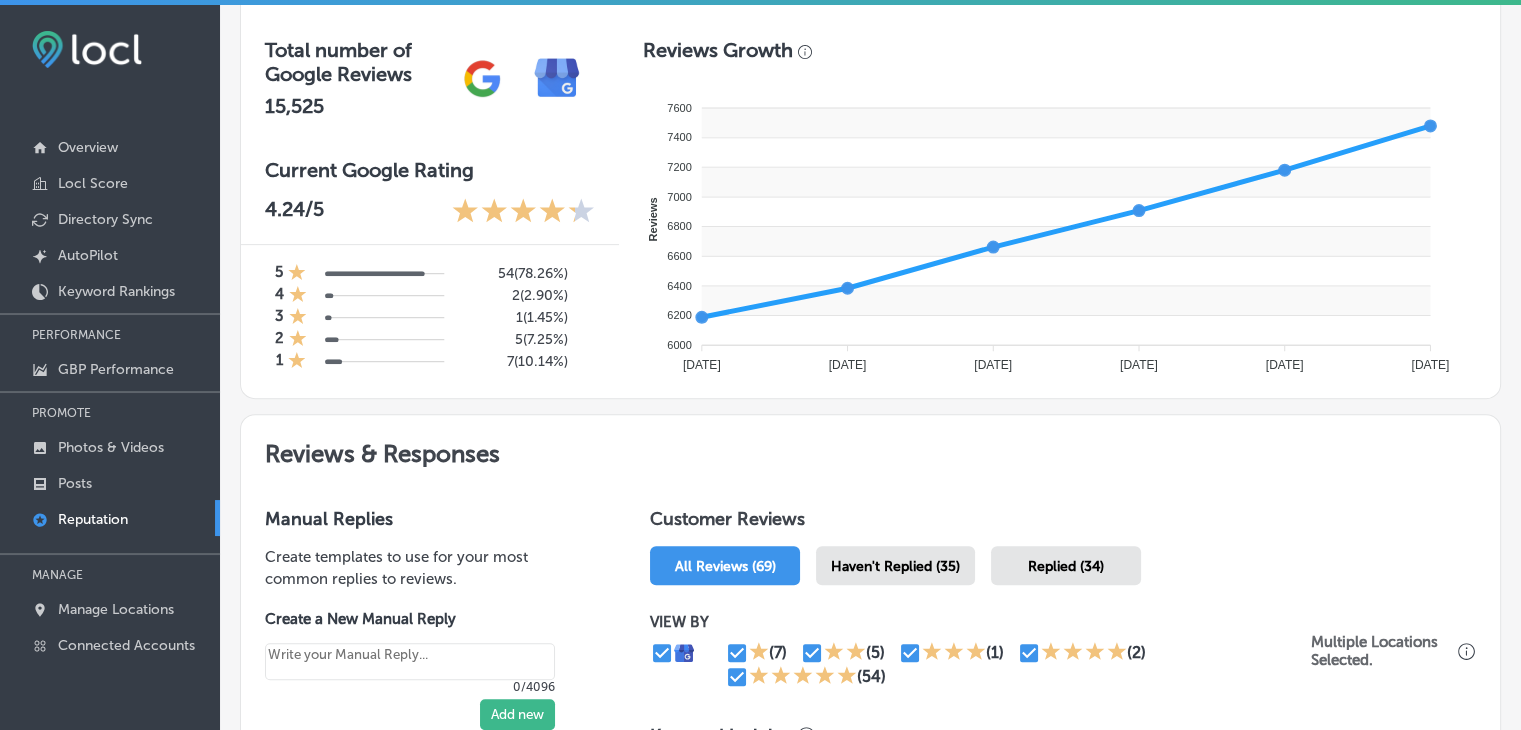 scroll, scrollTop: 700, scrollLeft: 0, axis: vertical 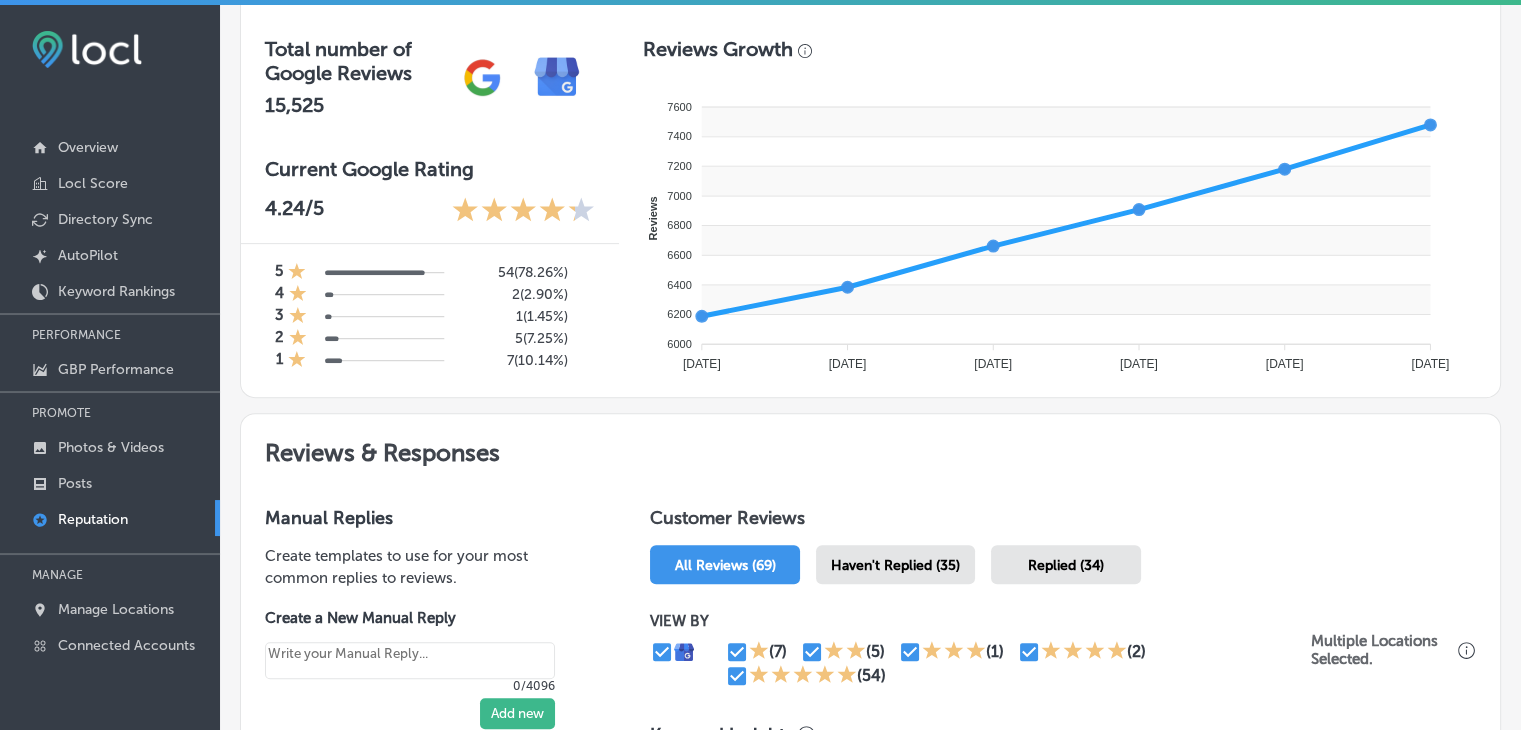 click on "Haven't Replied (35)" at bounding box center [895, 565] 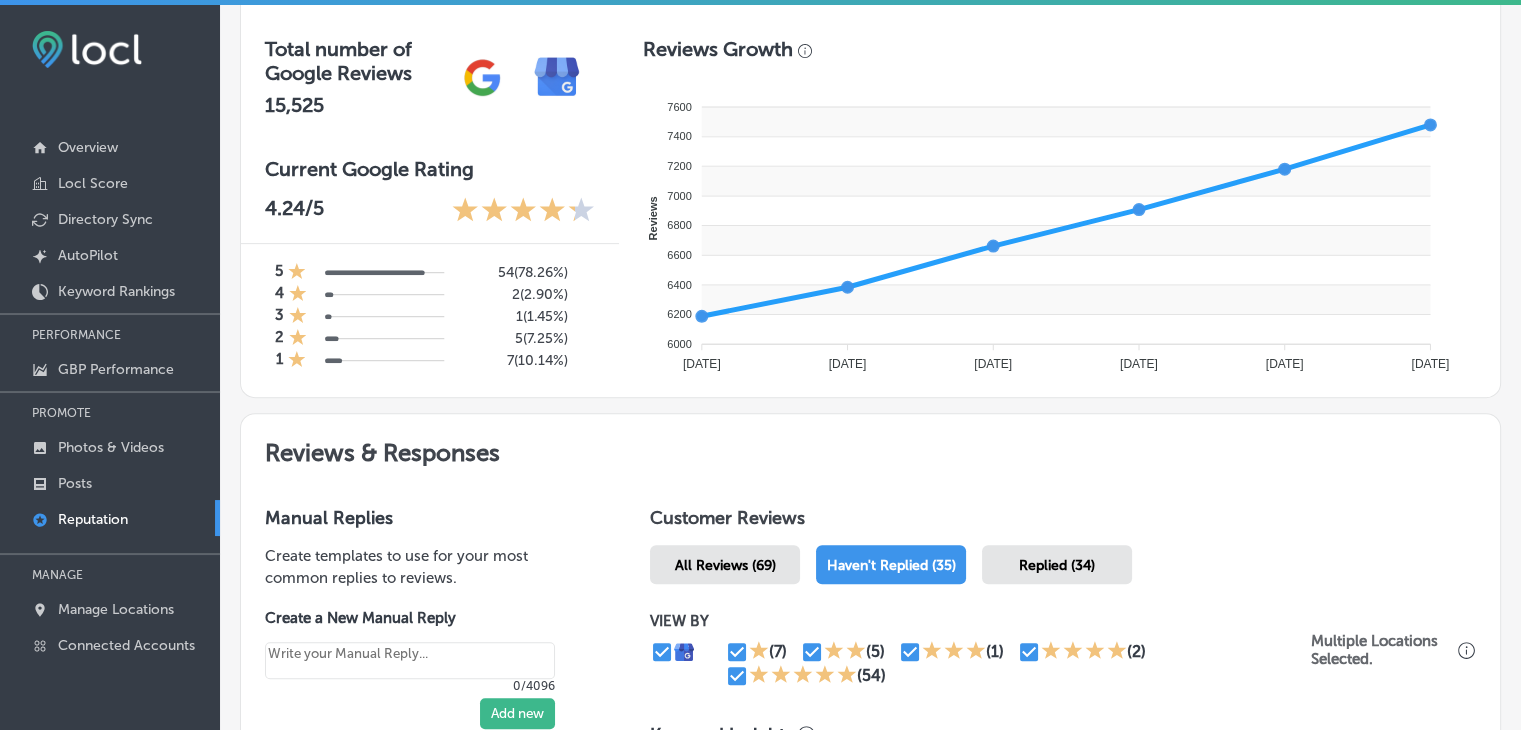 scroll, scrollTop: 1000, scrollLeft: 0, axis: vertical 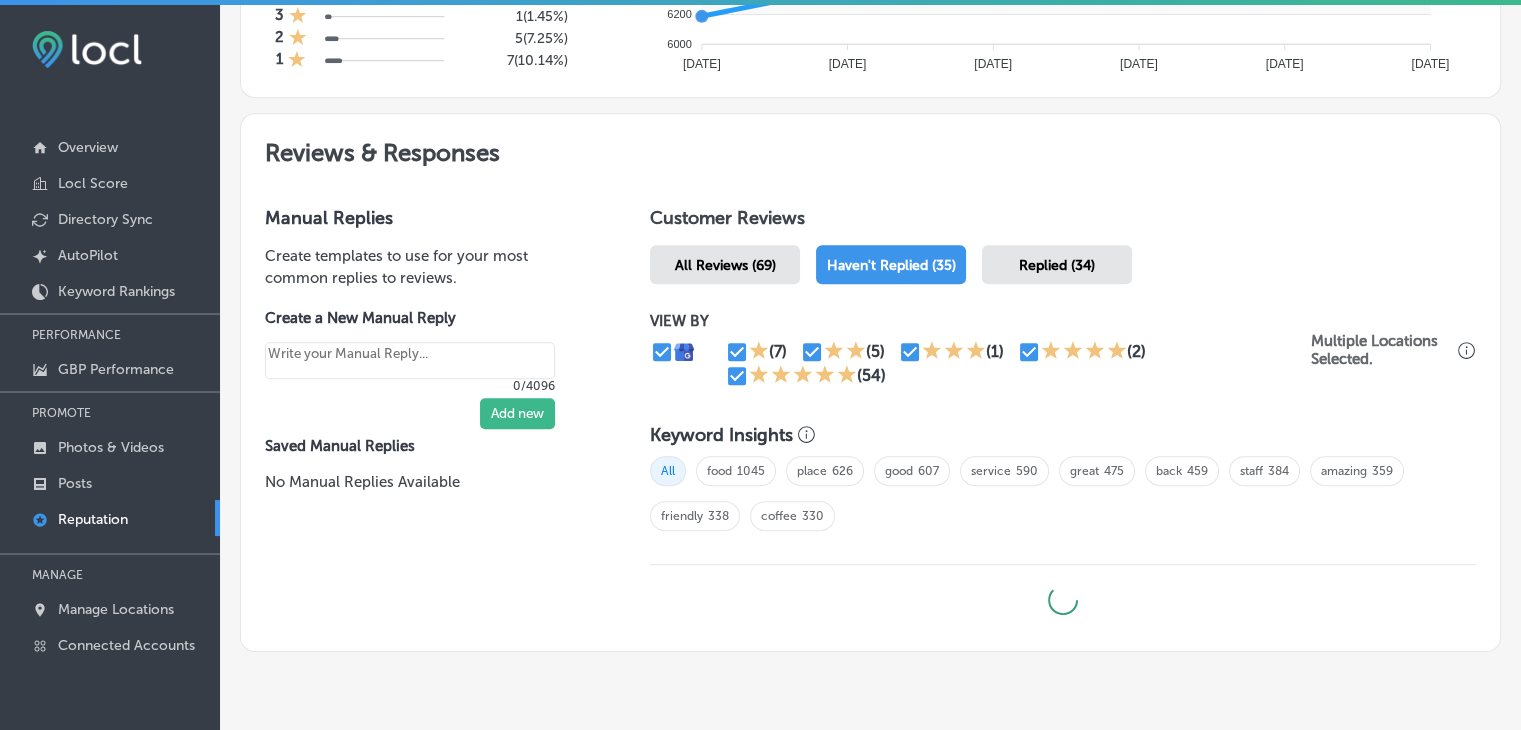 type on "x" 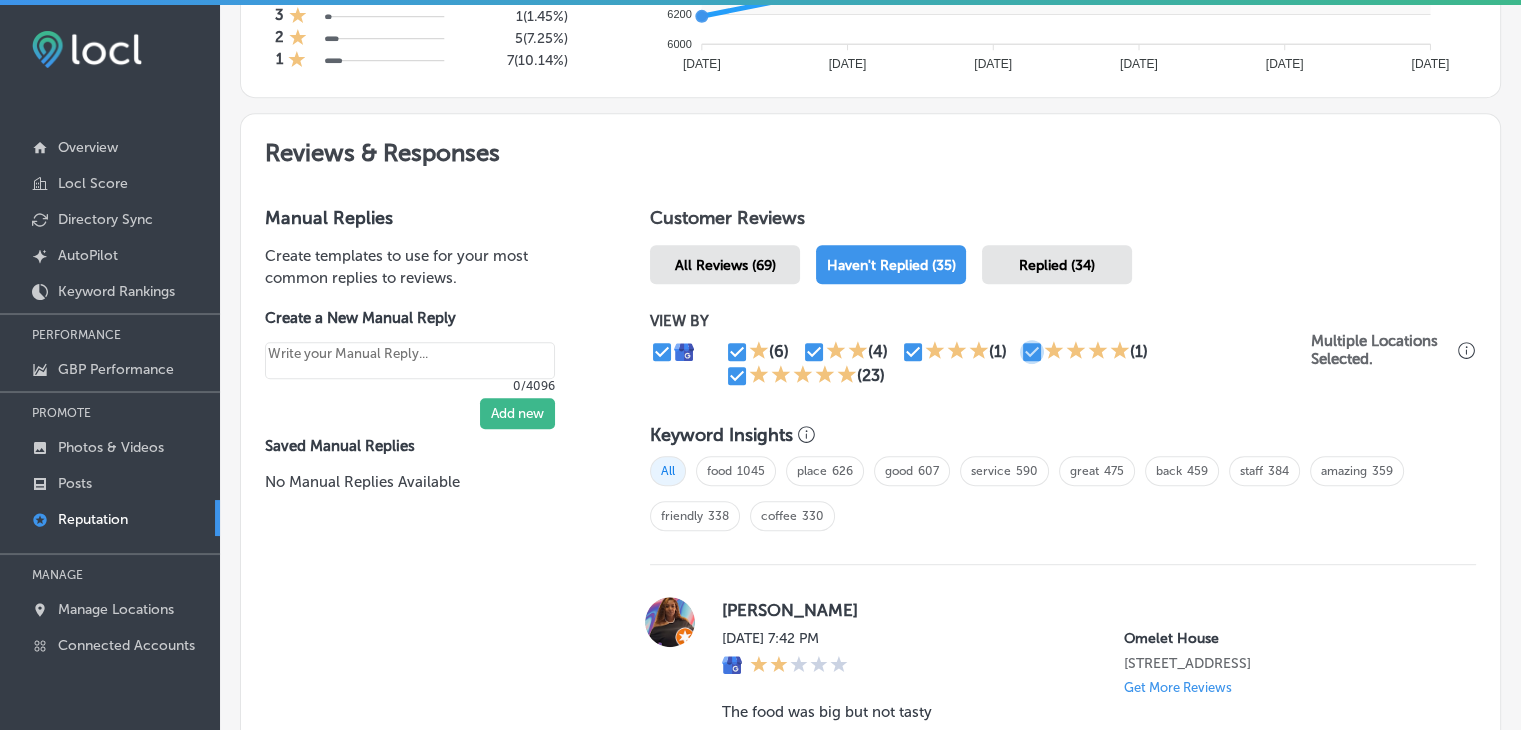 click at bounding box center (1032, 352) 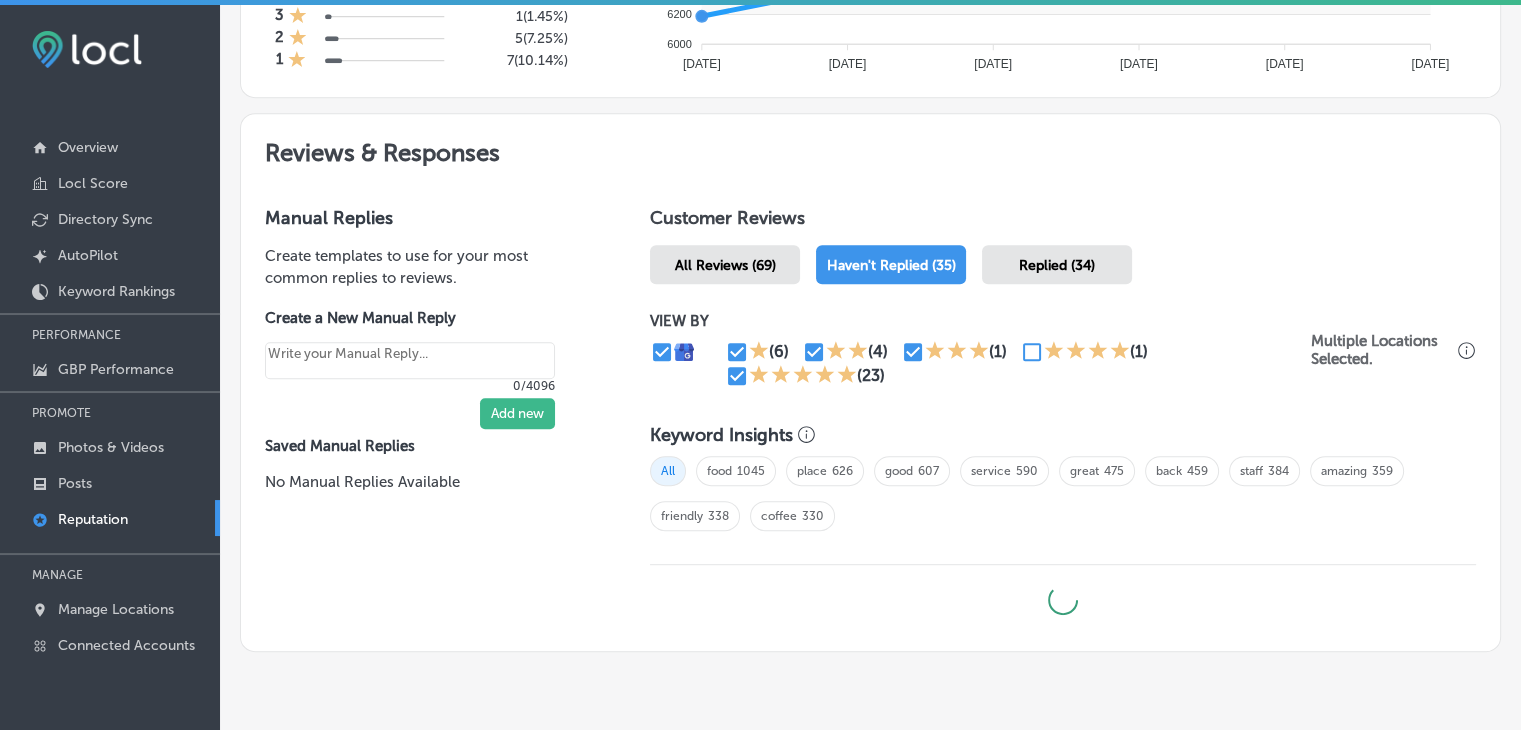type on "x" 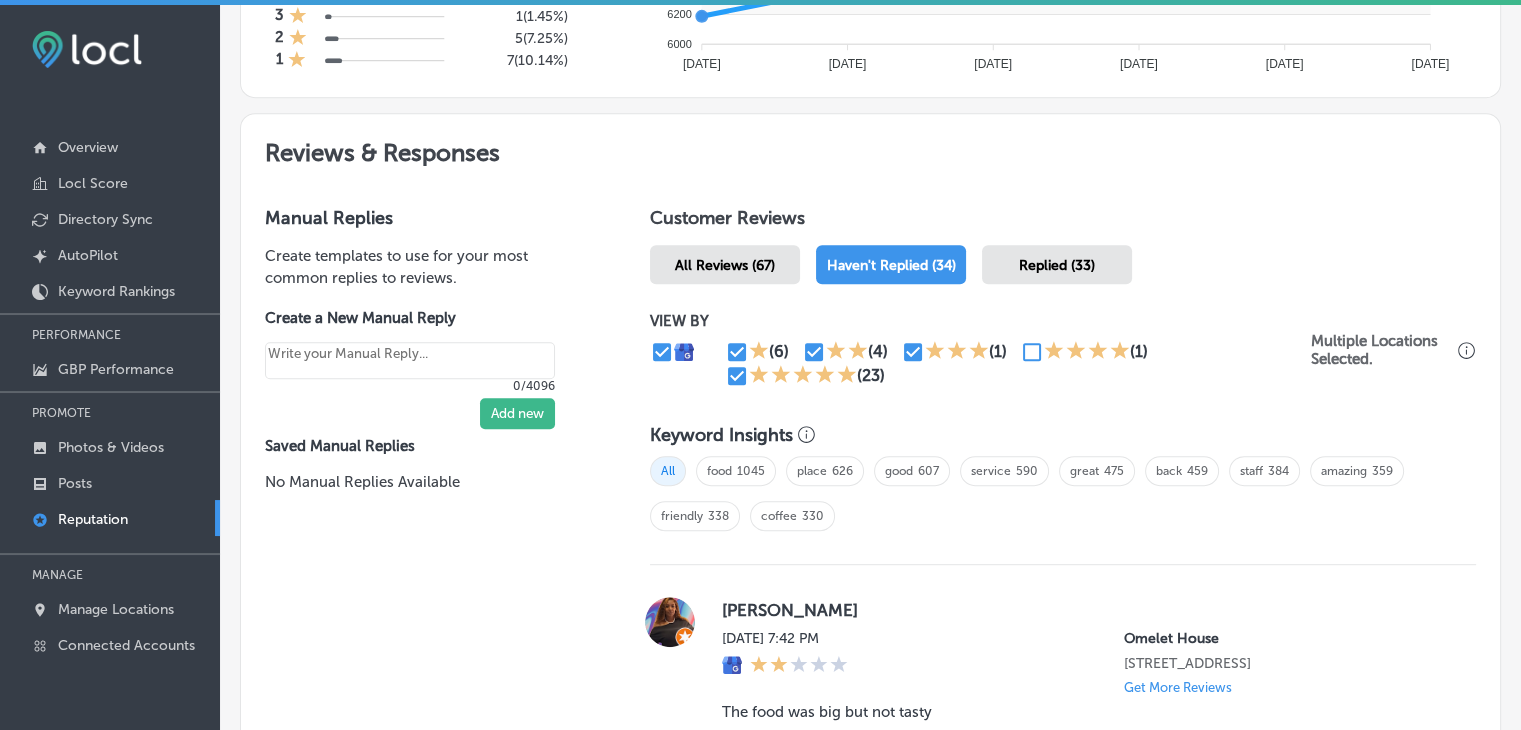 click on "(6) (4) (1) (1) (23)" at bounding box center (980, 364) 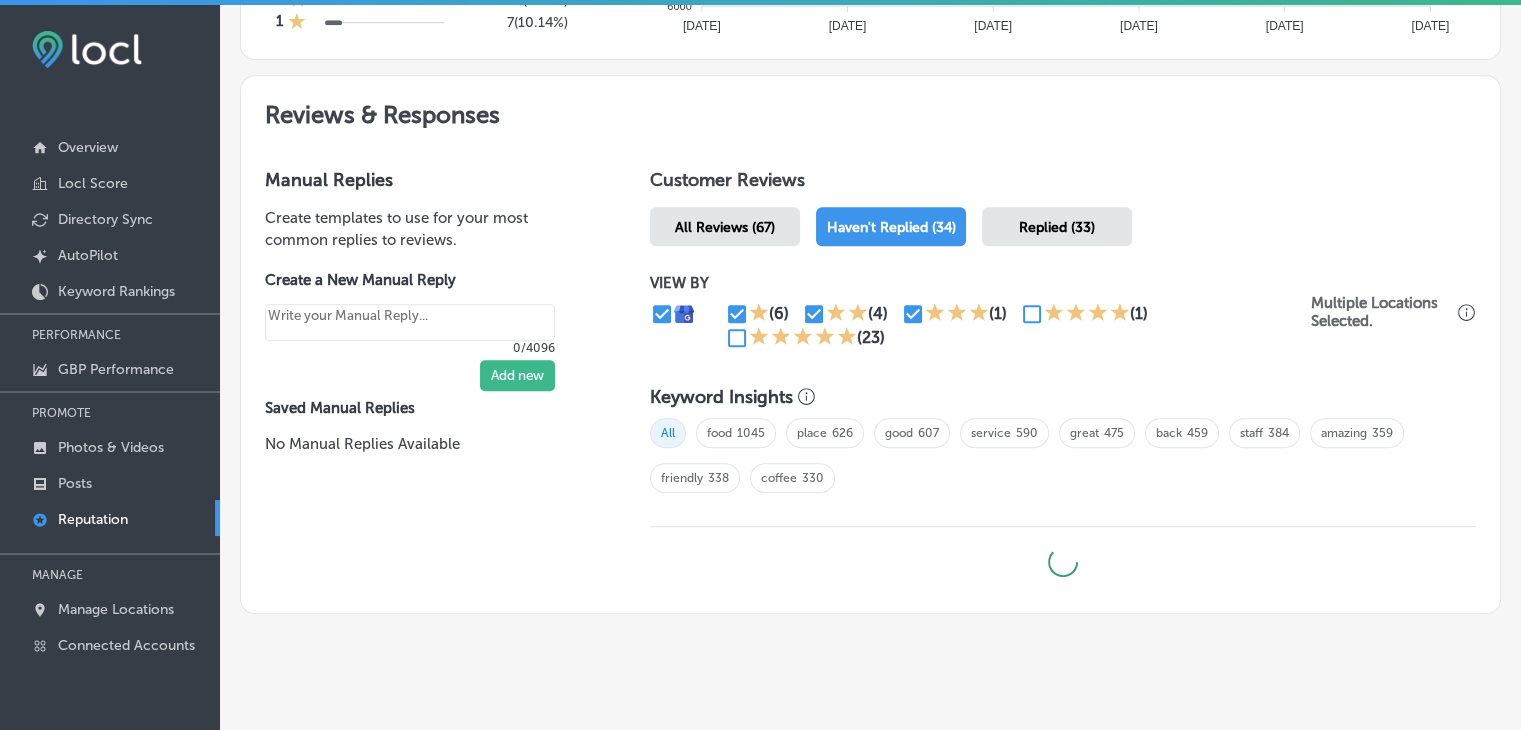 scroll, scrollTop: 1059, scrollLeft: 0, axis: vertical 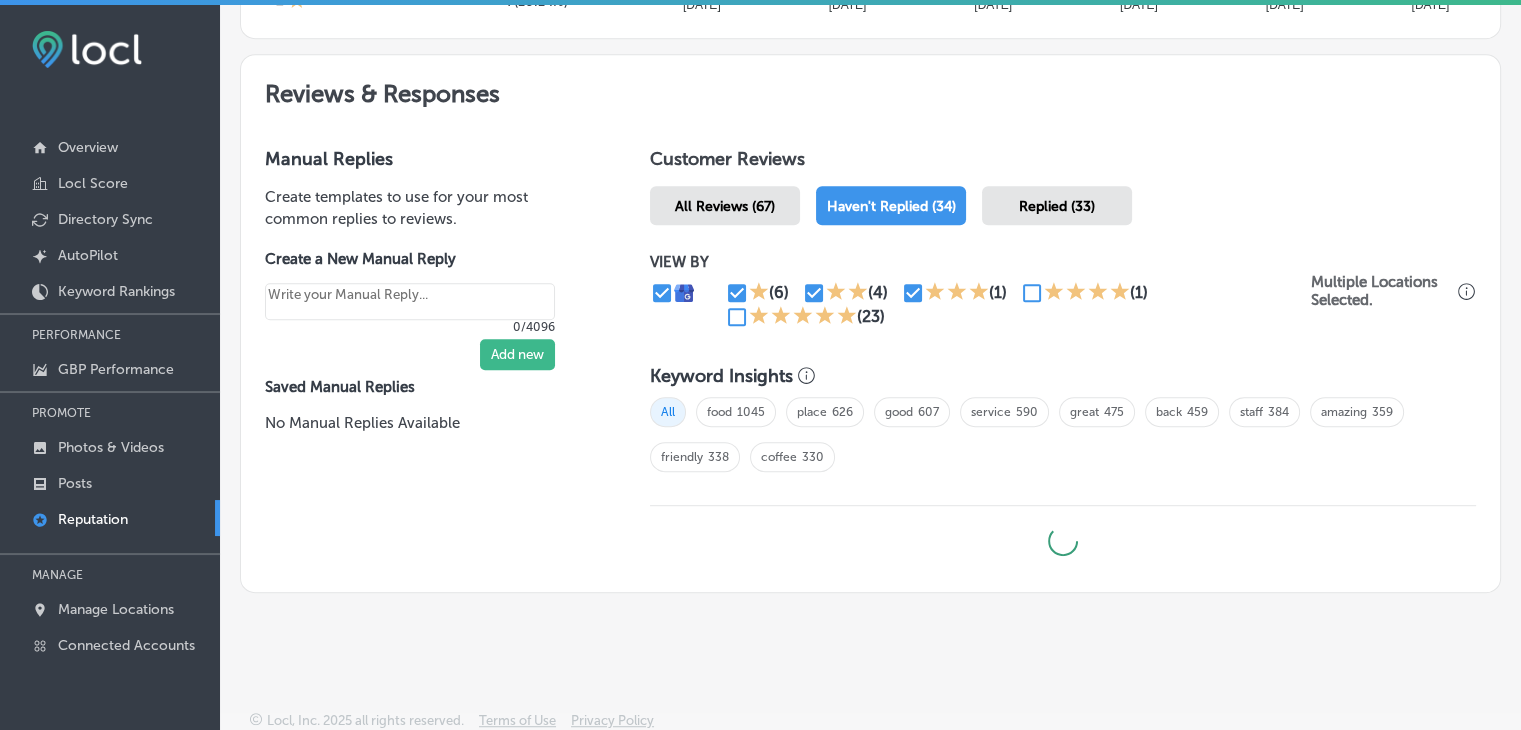 type on "x" 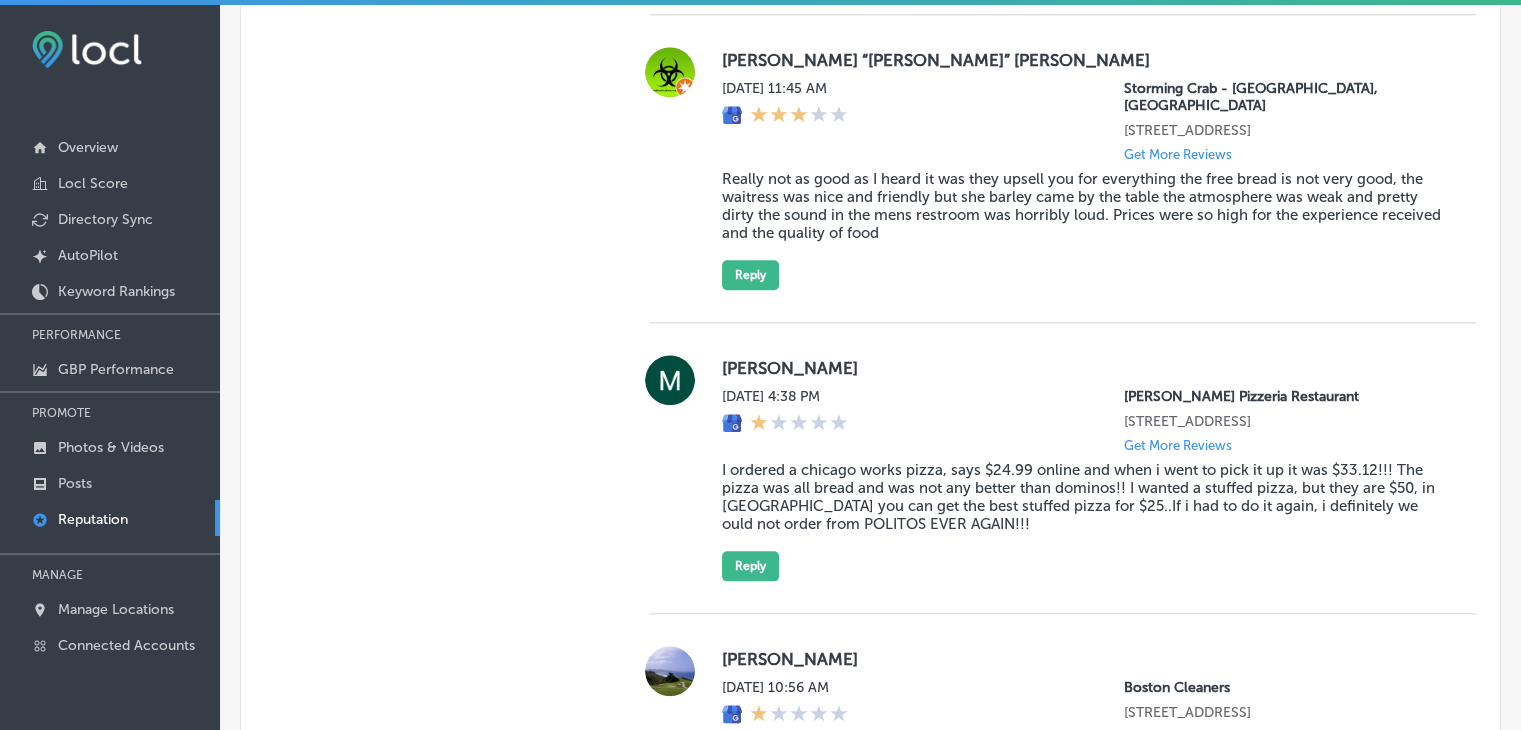 scroll, scrollTop: 2059, scrollLeft: 0, axis: vertical 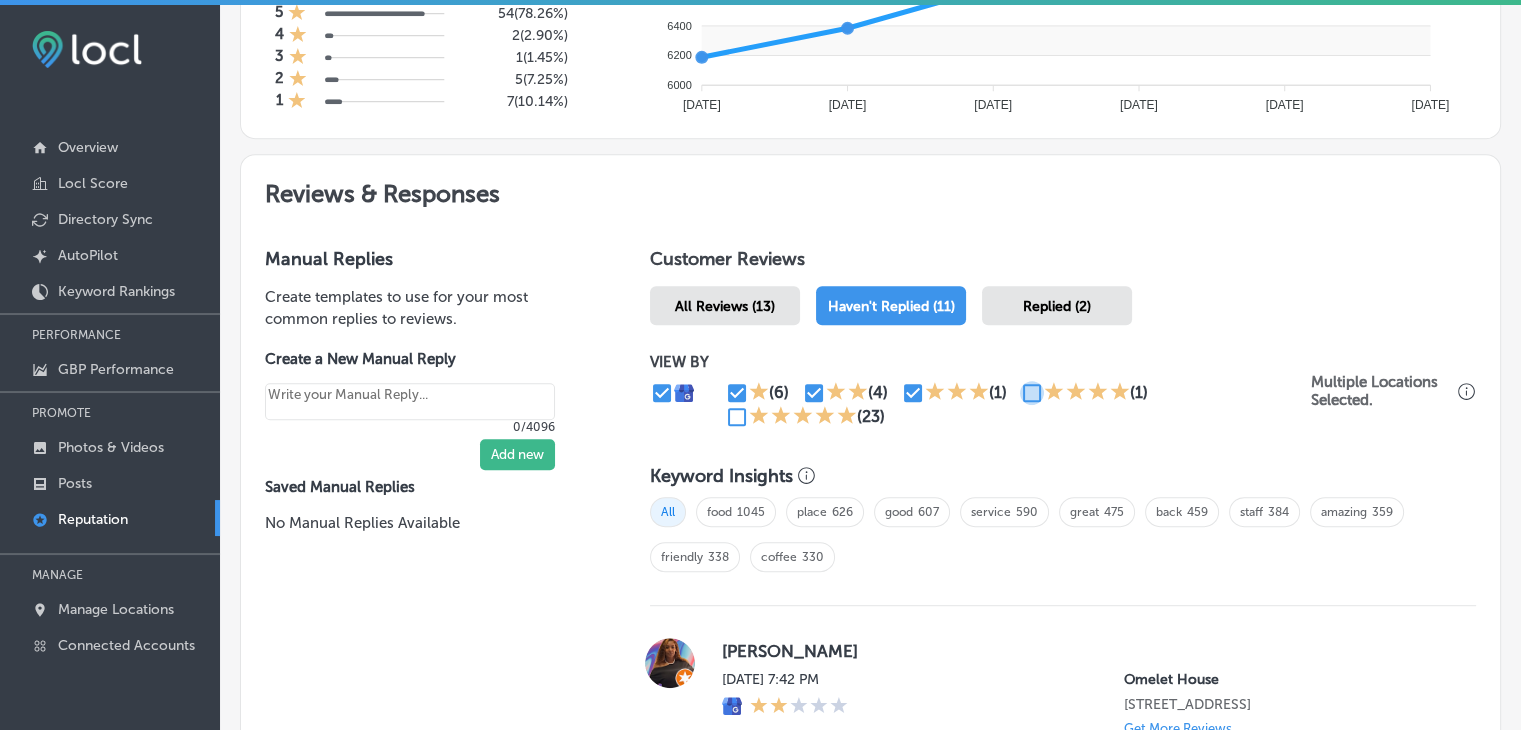 click at bounding box center [1032, 393] 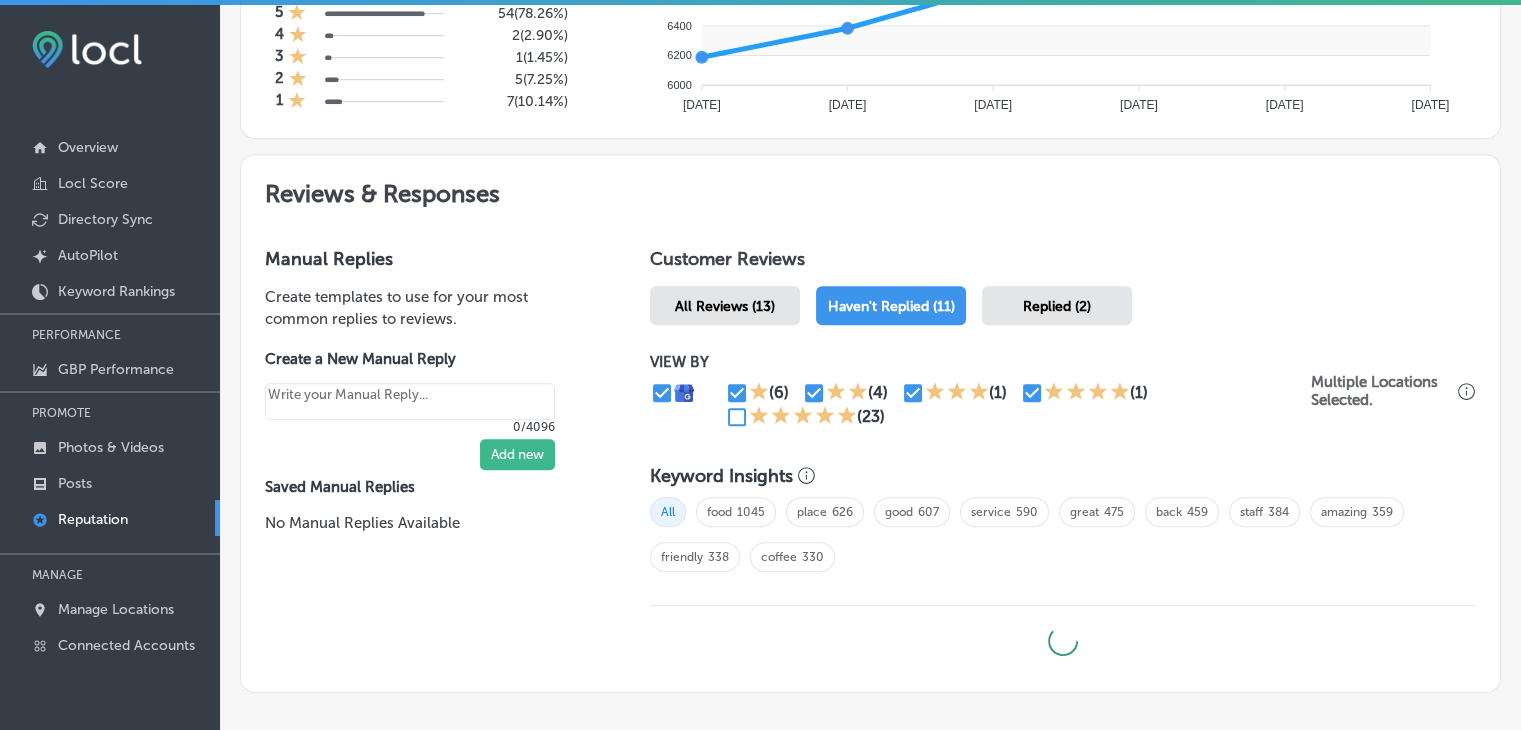 click 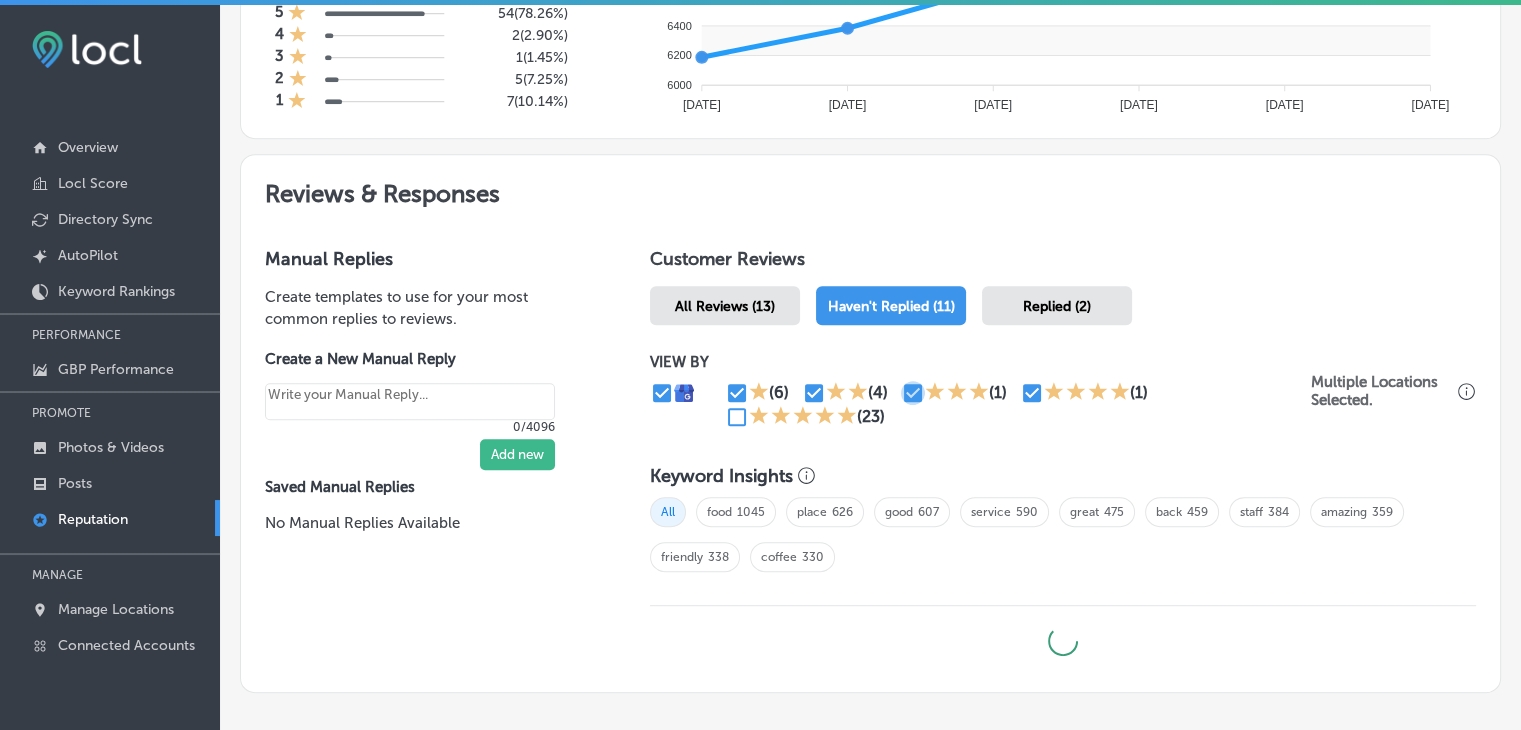 click at bounding box center (913, 393) 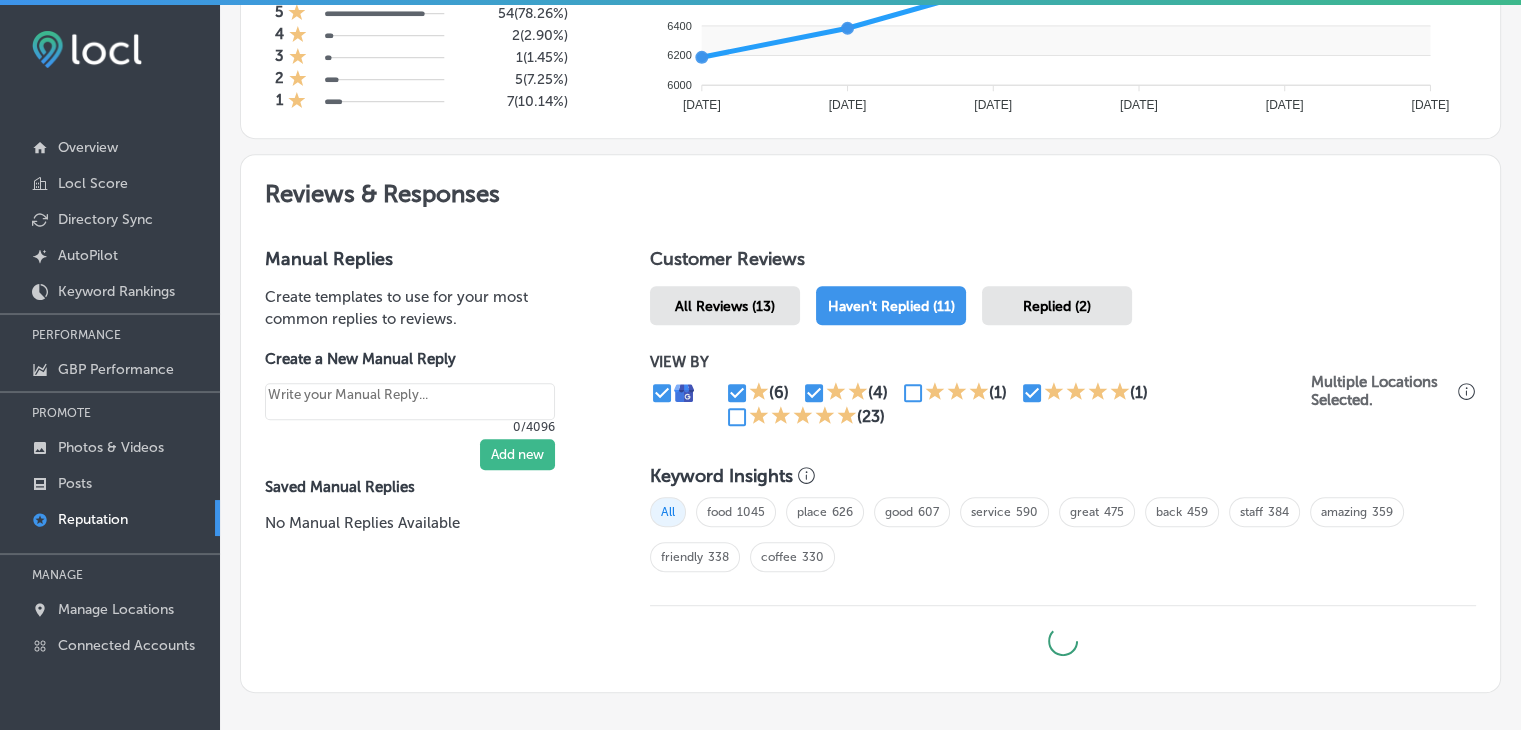 type on "x" 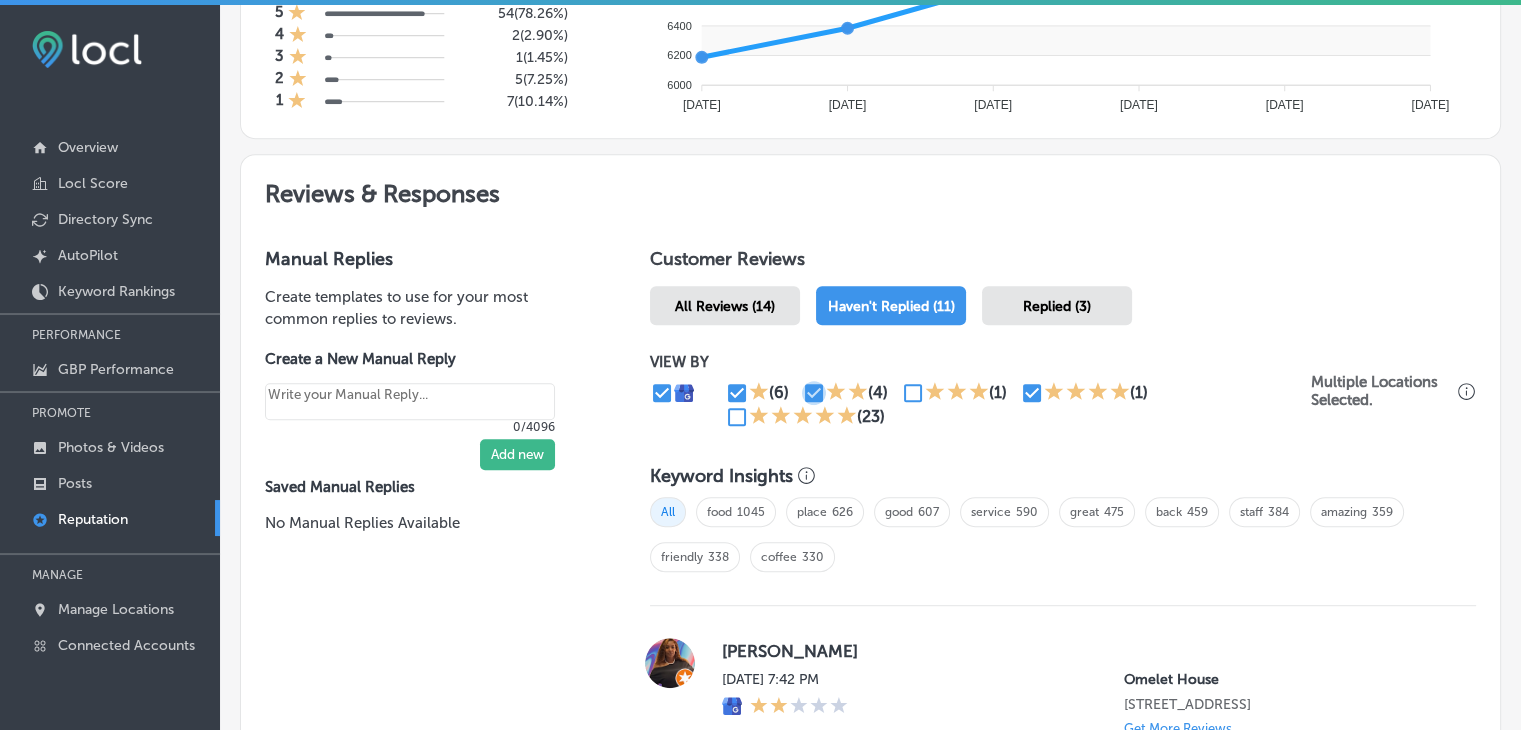 click at bounding box center [814, 393] 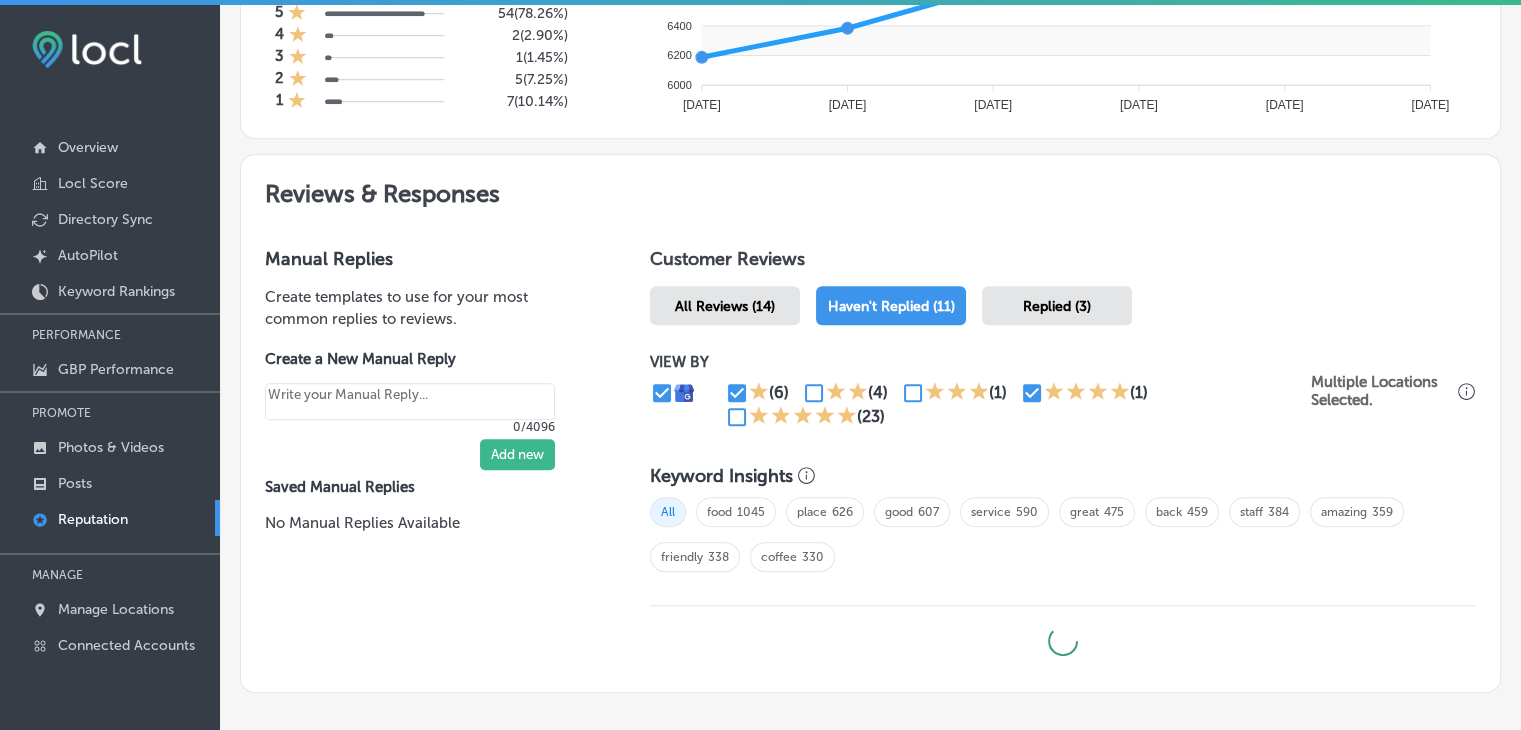 click at bounding box center (685, 393) 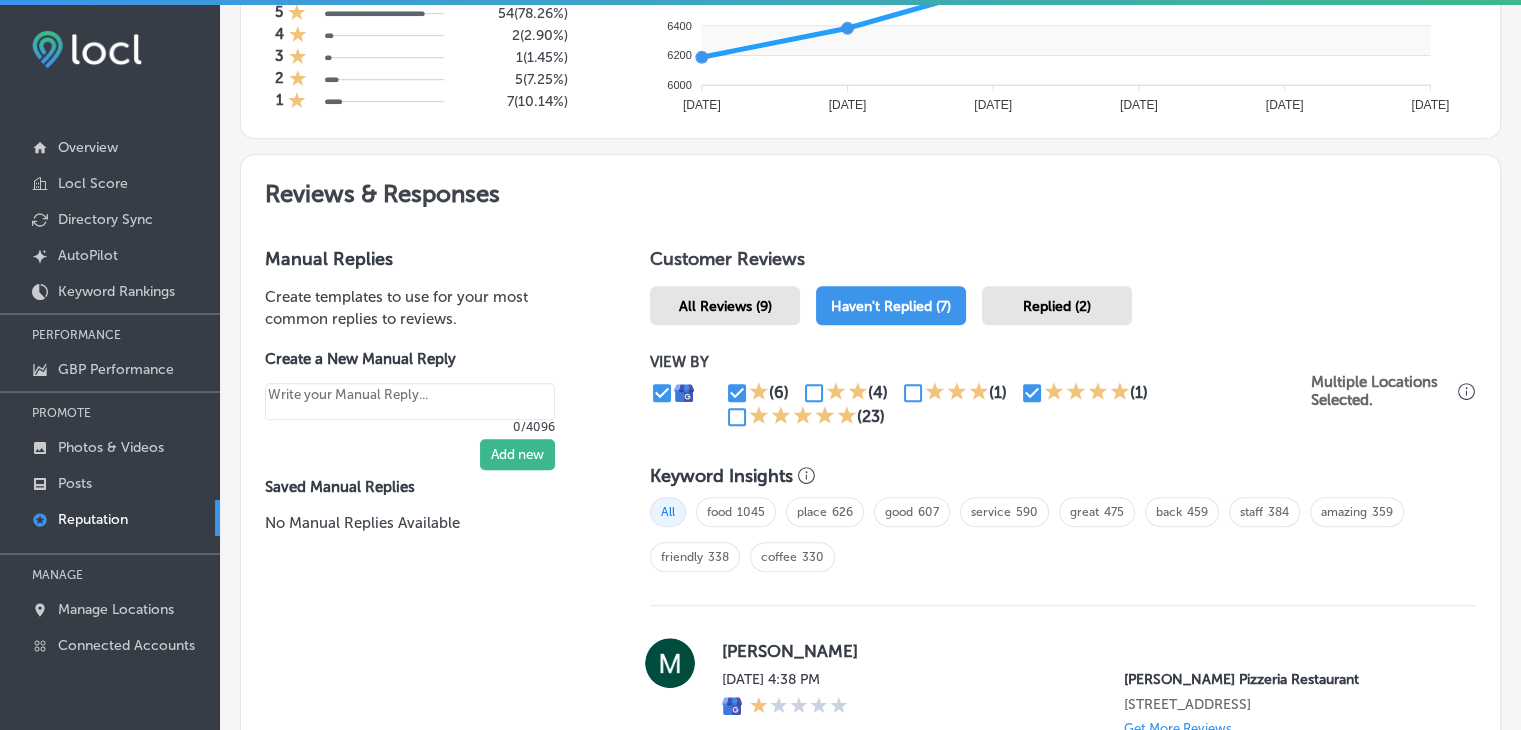 click at bounding box center (737, 393) 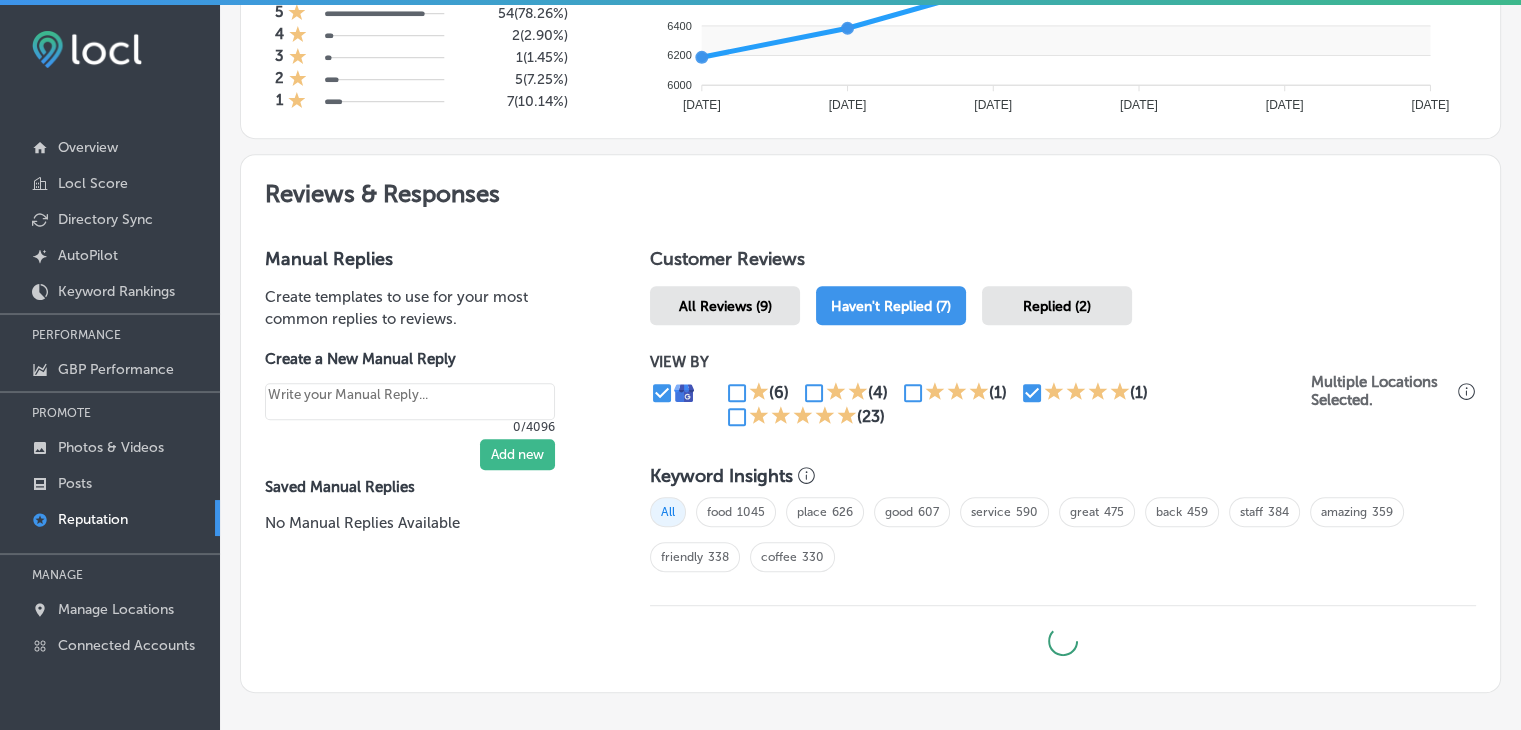 click at bounding box center (737, 417) 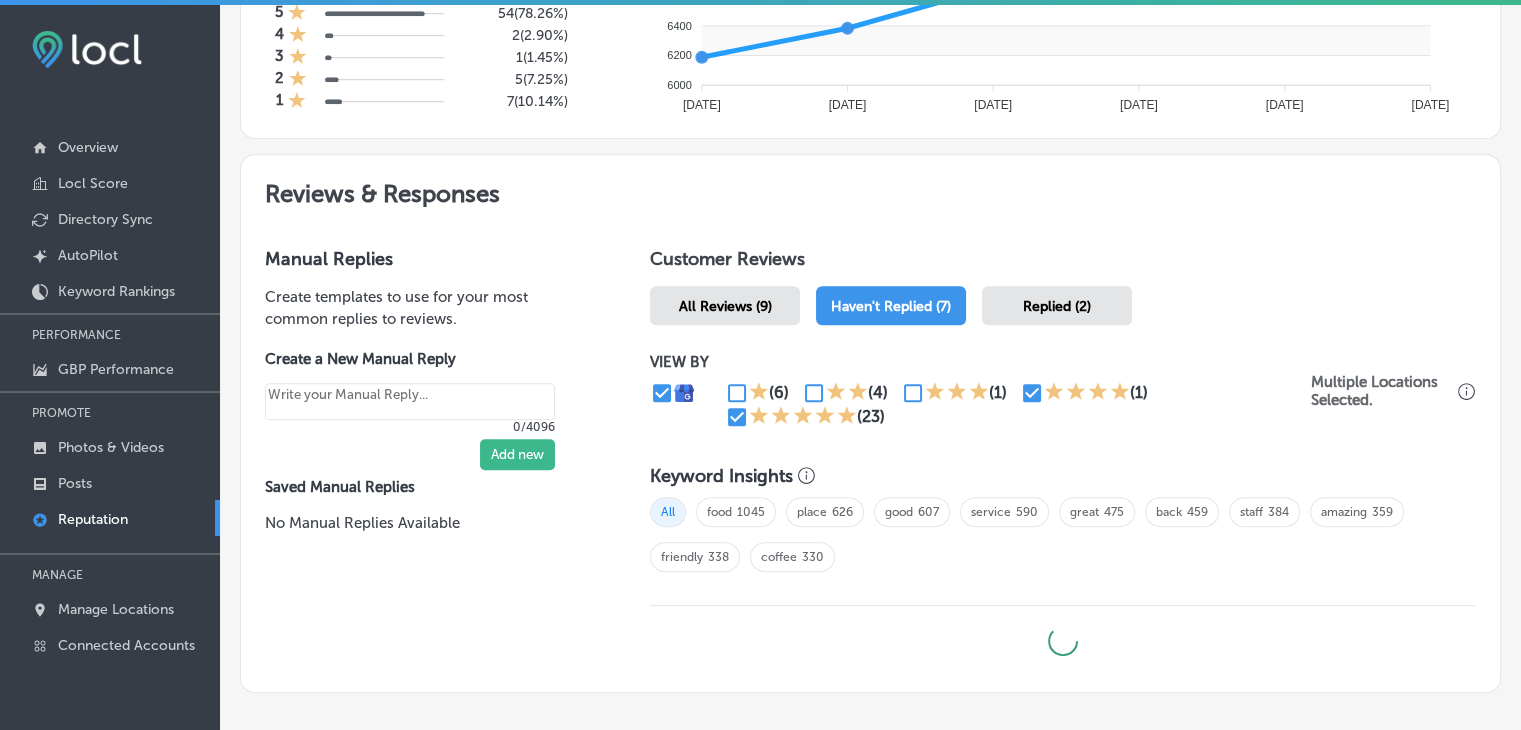 type on "x" 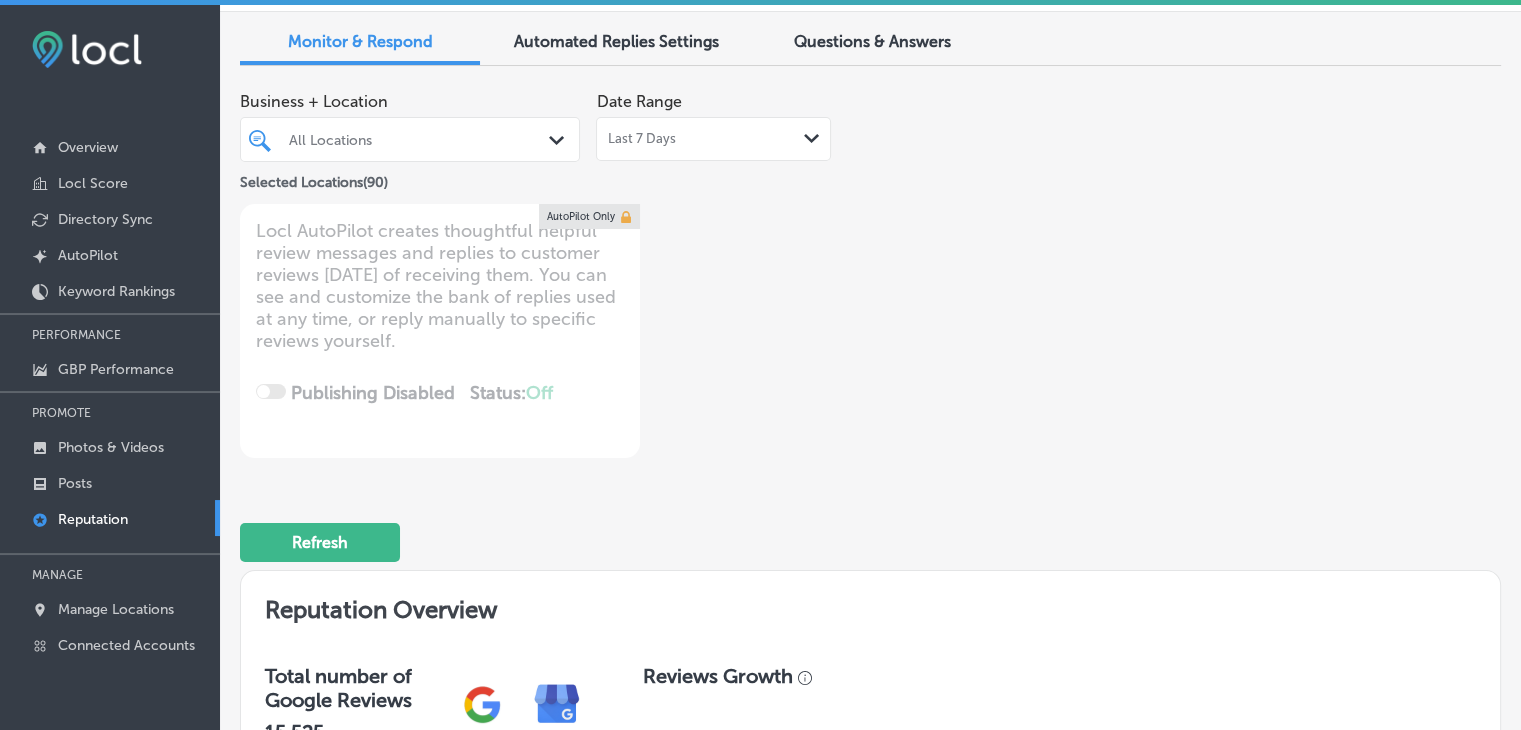 scroll, scrollTop: 0, scrollLeft: 0, axis: both 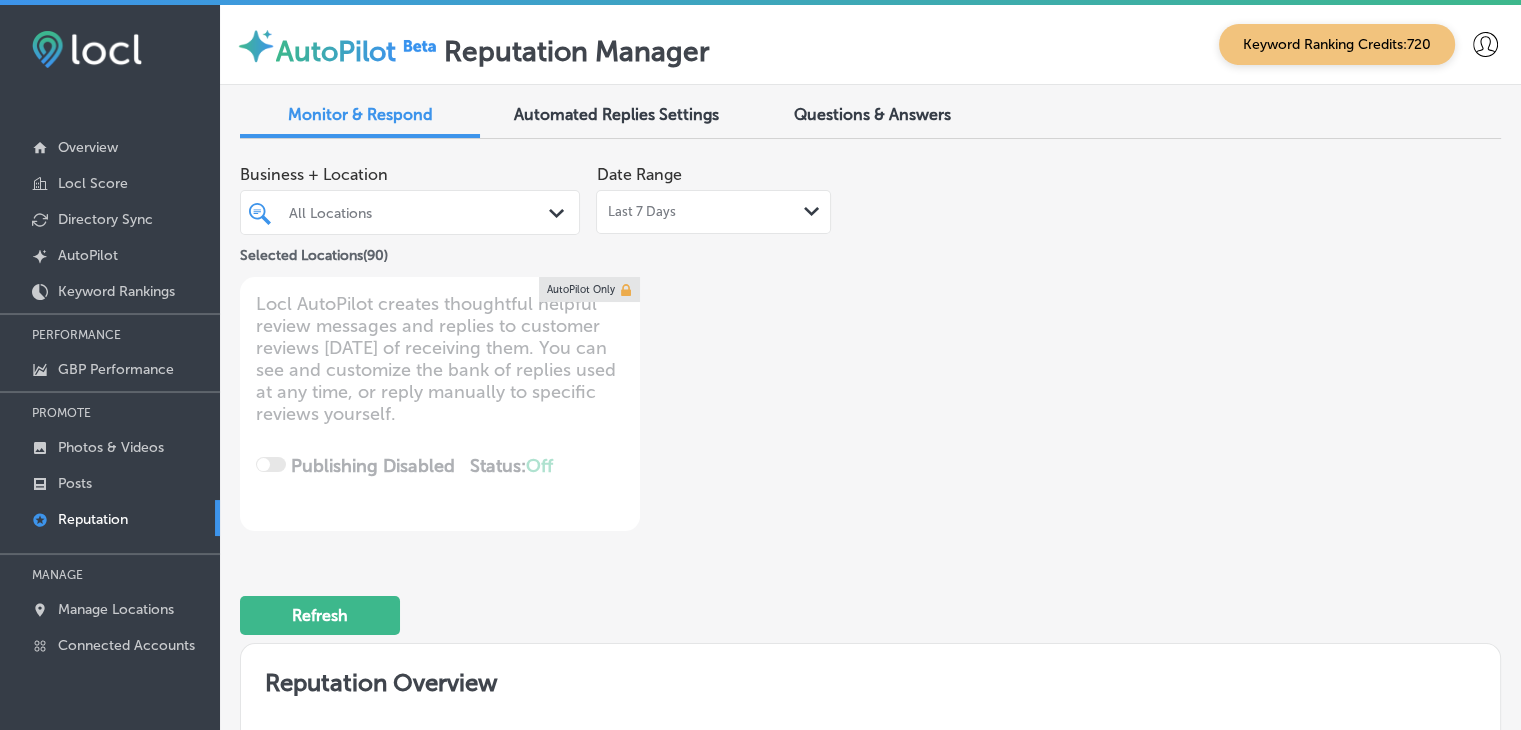 click on "All Locations" at bounding box center (420, 212) 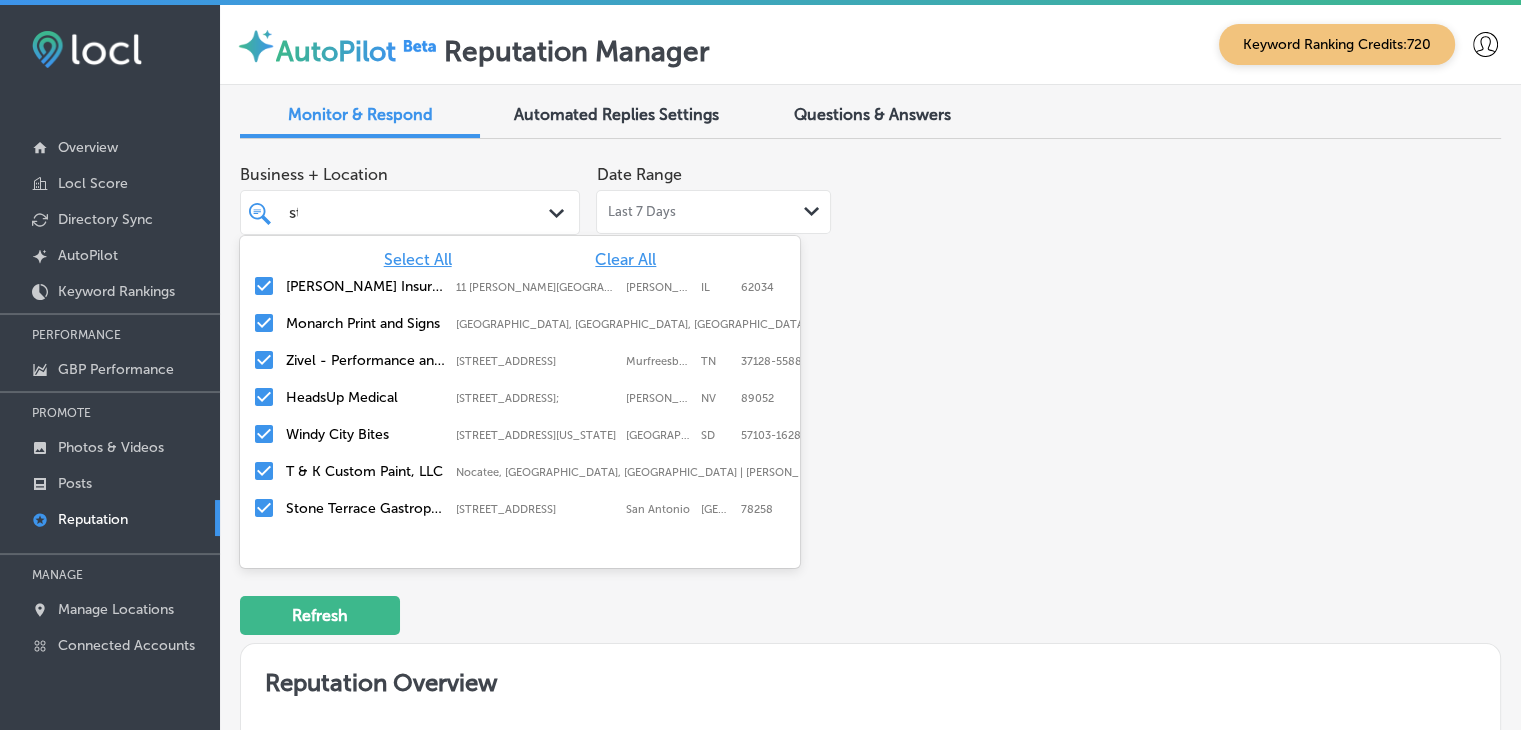 type on "sto" 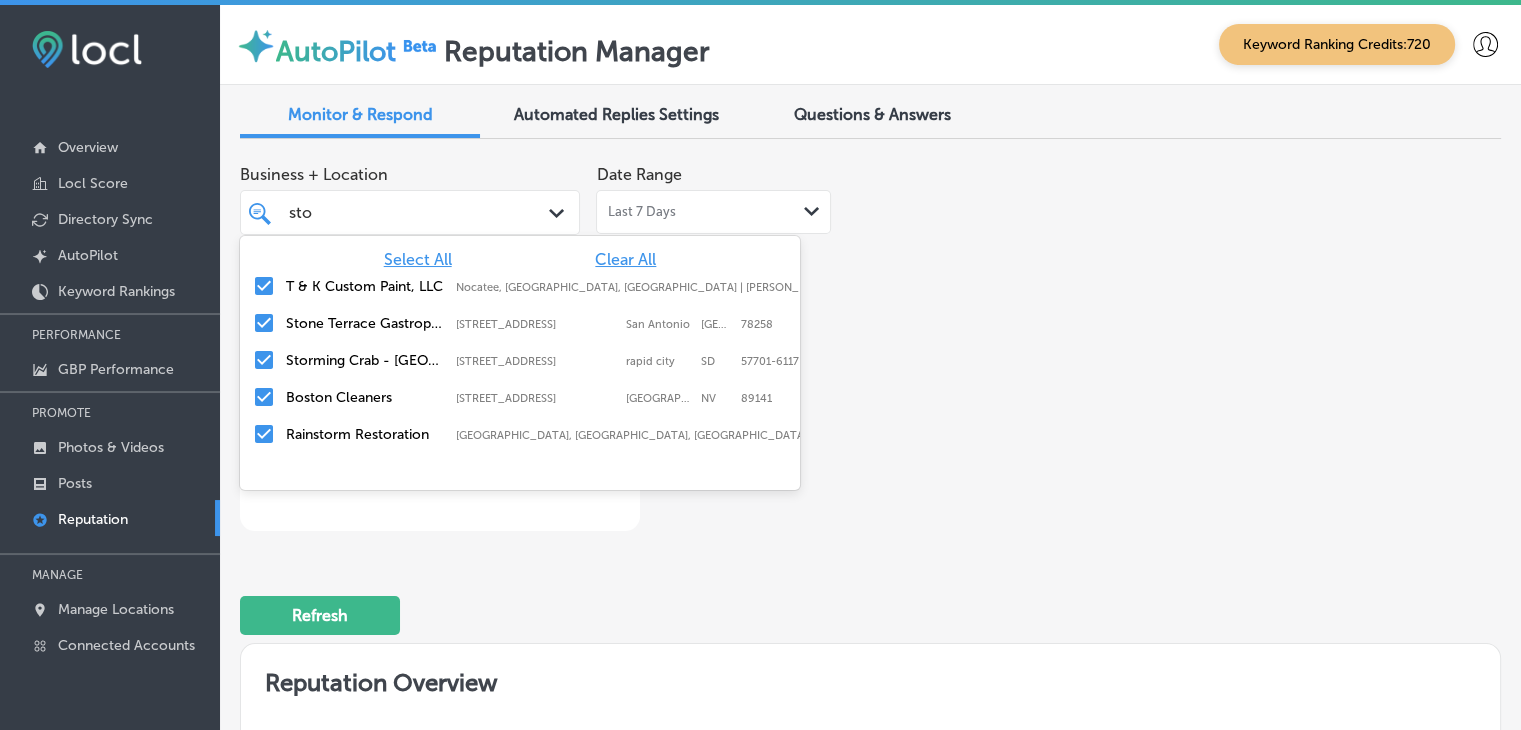 click on "Storming Crab - Rapid City, SD 1756 eglin st, rapid city, SD, 57701-6117 1756 eglin st rapid city SD 57701-6117" at bounding box center [520, 360] 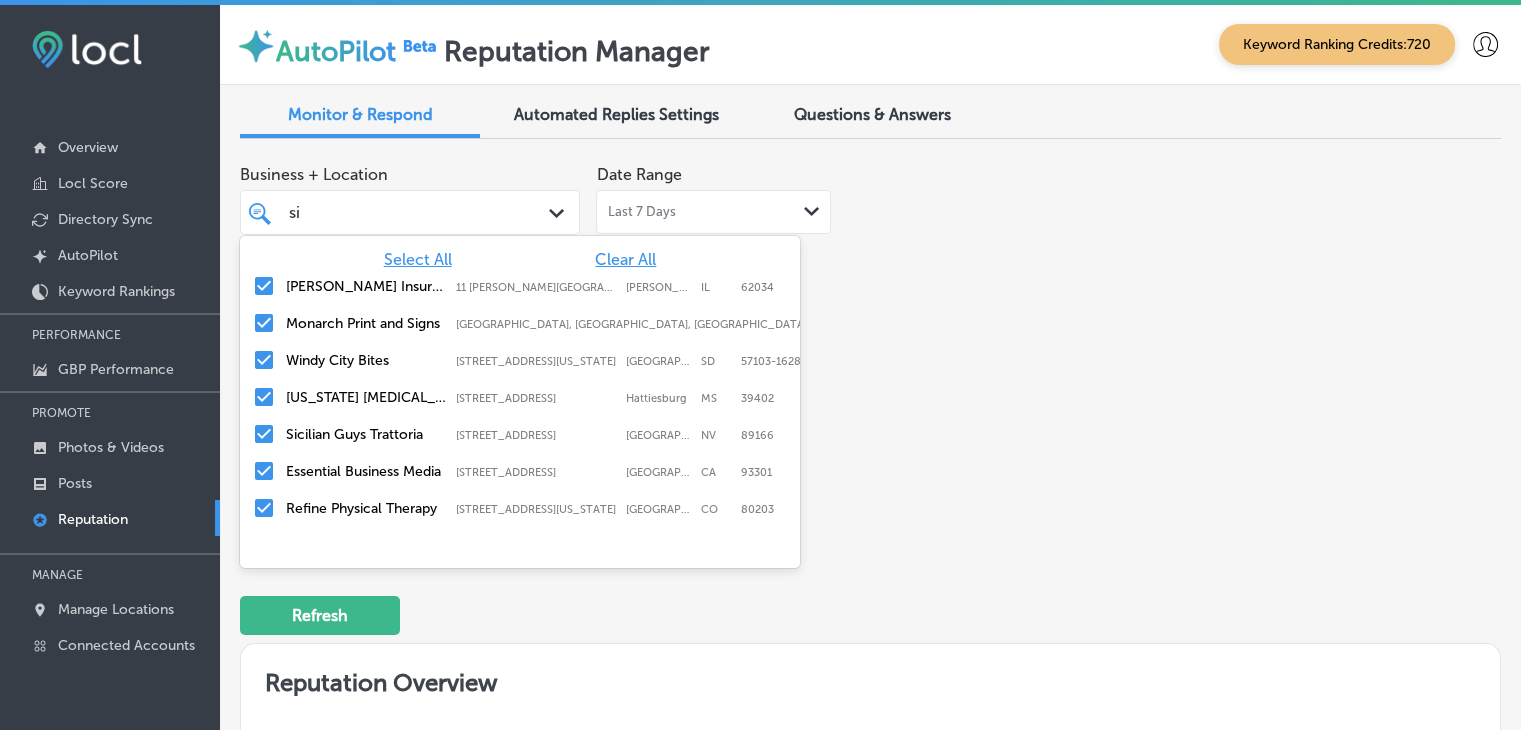 type on "sic" 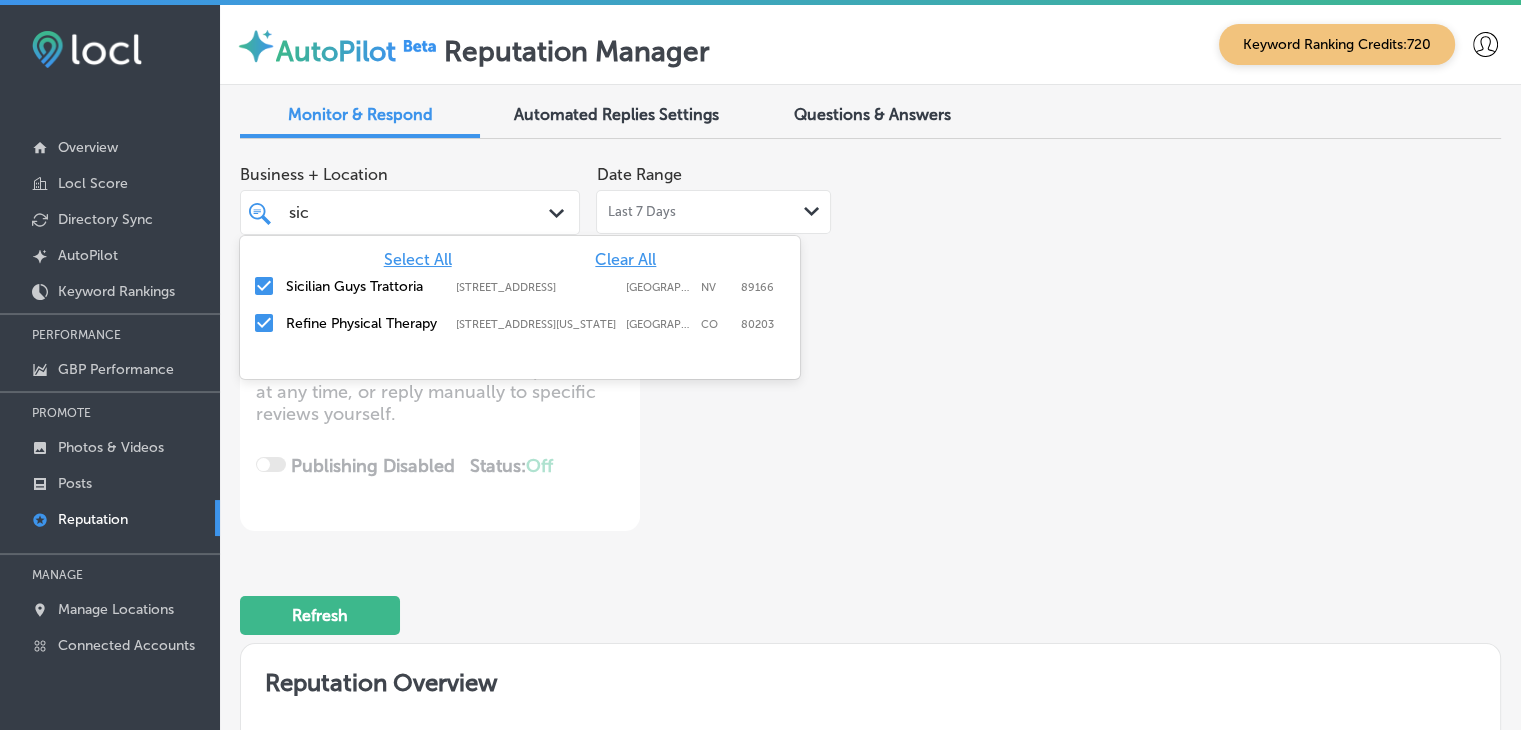 click on "Sicilian Guys Trattoria" at bounding box center (366, 286) 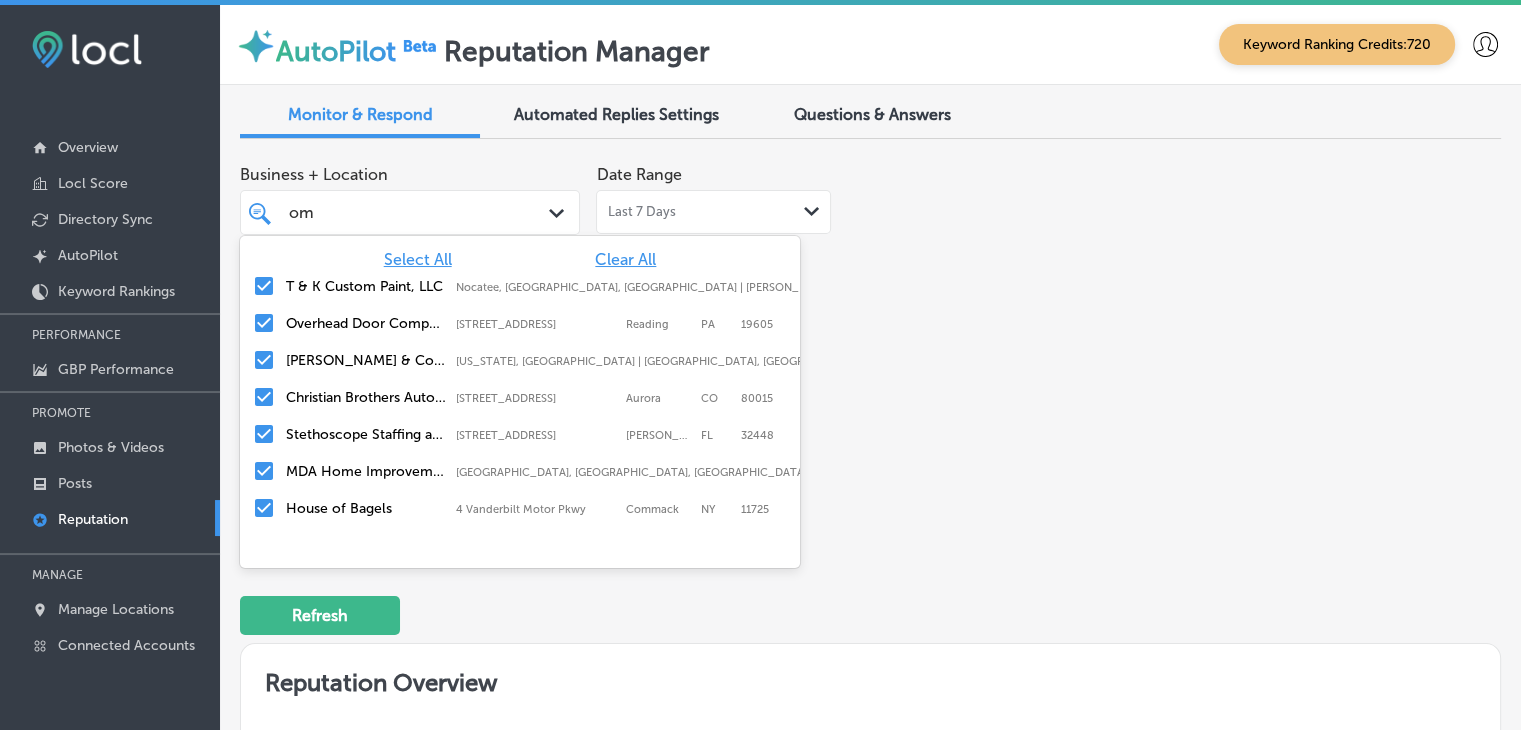type on "ome" 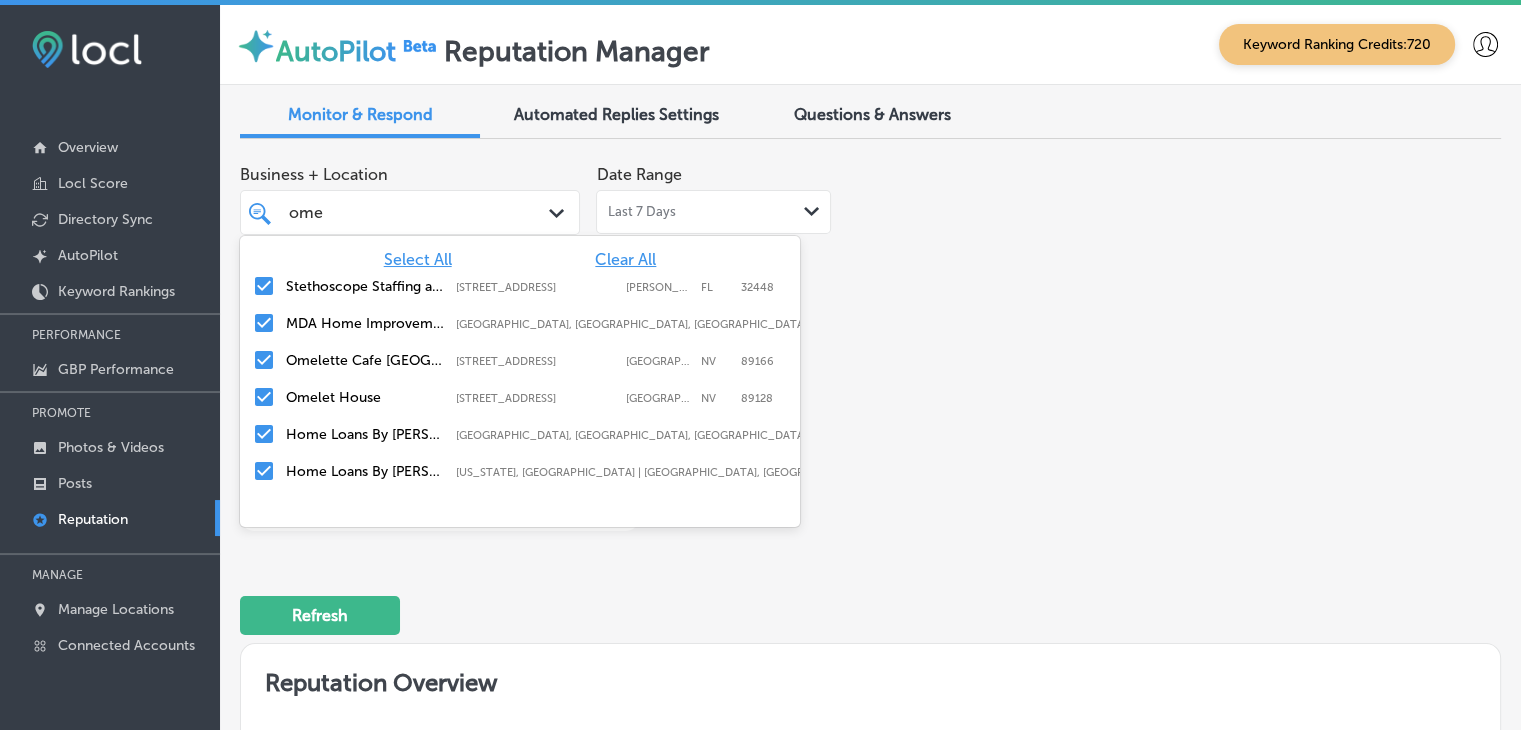 click on "Omelette Cafe Skye Canyon 9670 West Skye Canyon Park Drive Suite 150, Las Vegas, NV, 89166 9670 West Skye Canyon Park Drive Suite 150 Las Vegas NV 89166" at bounding box center (520, 360) 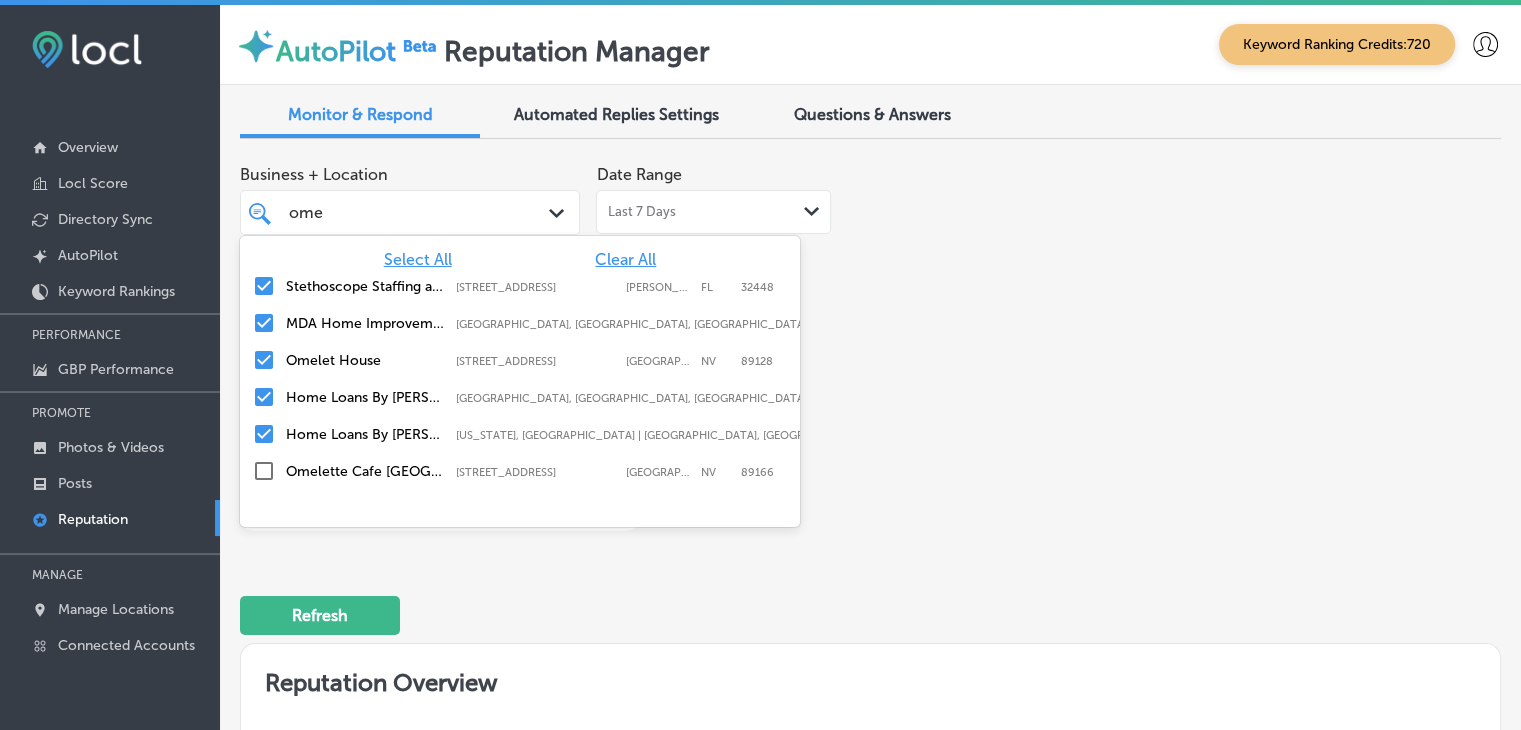 click on "Omelet House" at bounding box center (366, 360) 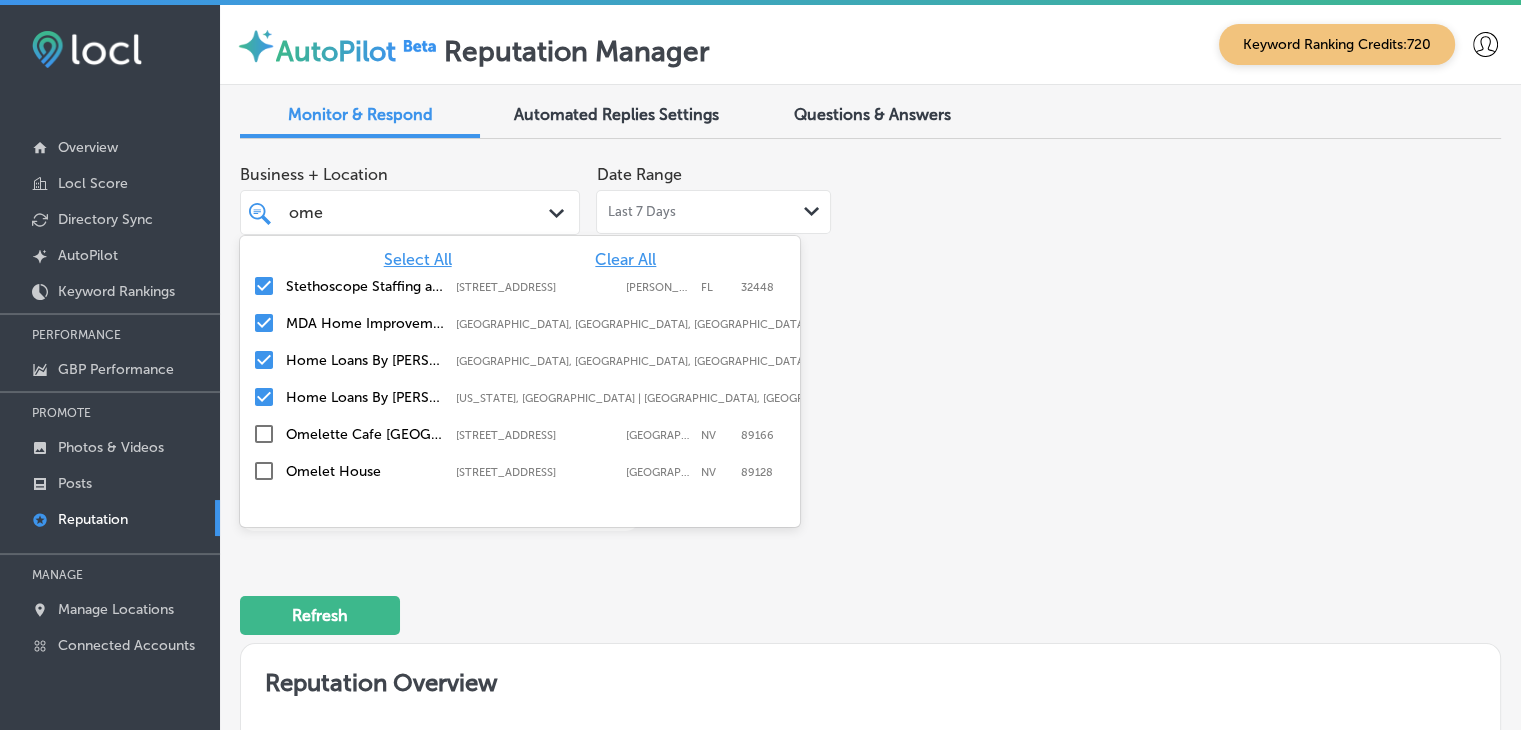 type on "ome" 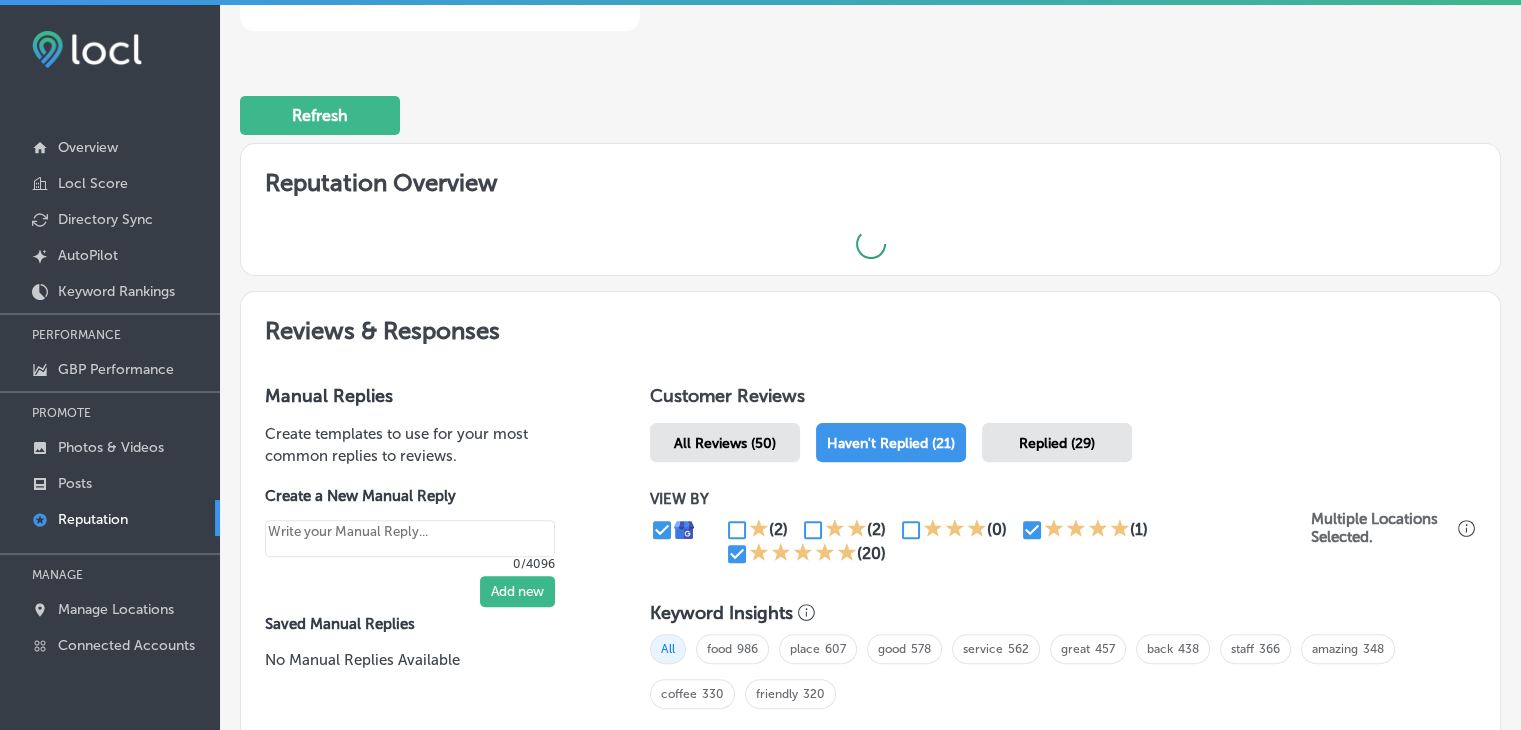 type on "x" 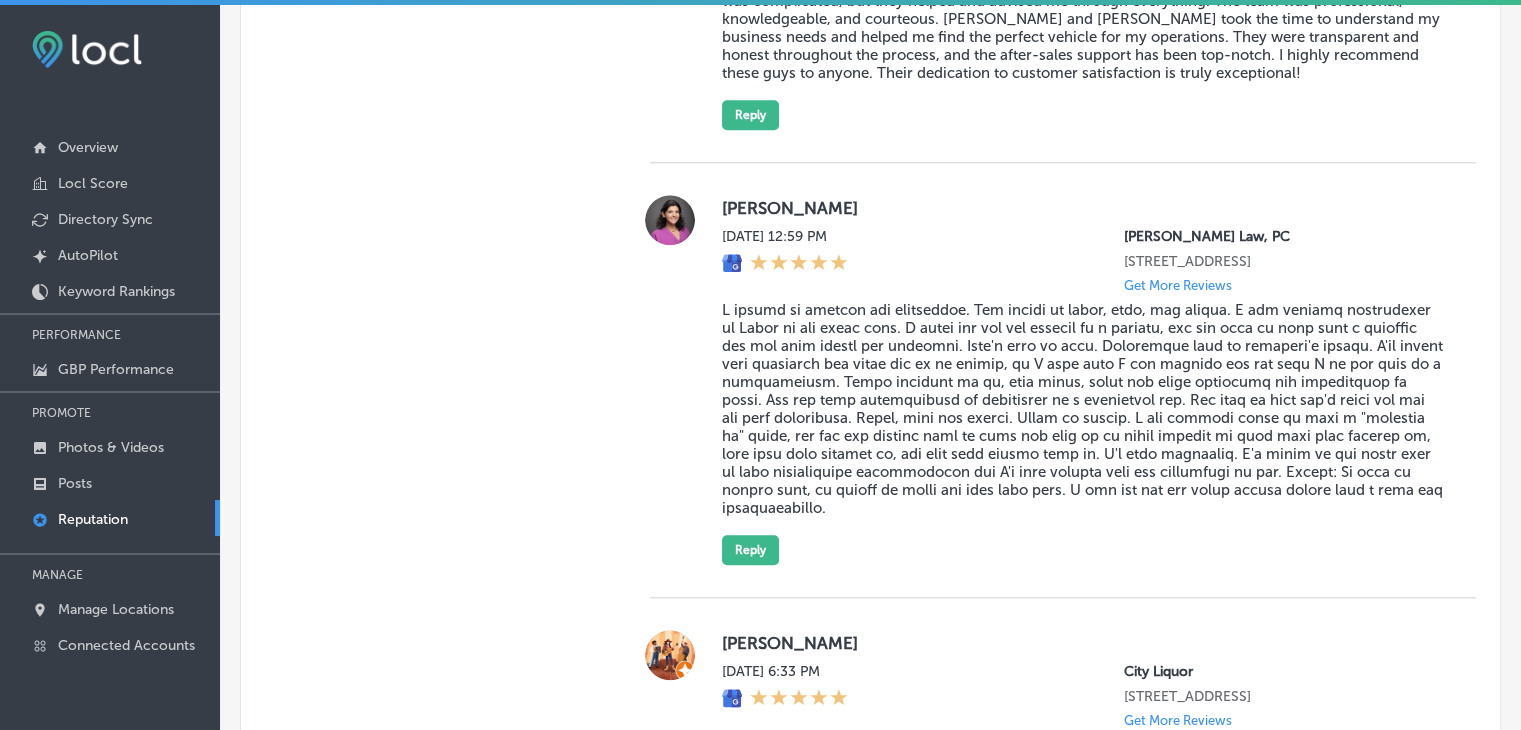 scroll, scrollTop: 1500, scrollLeft: 0, axis: vertical 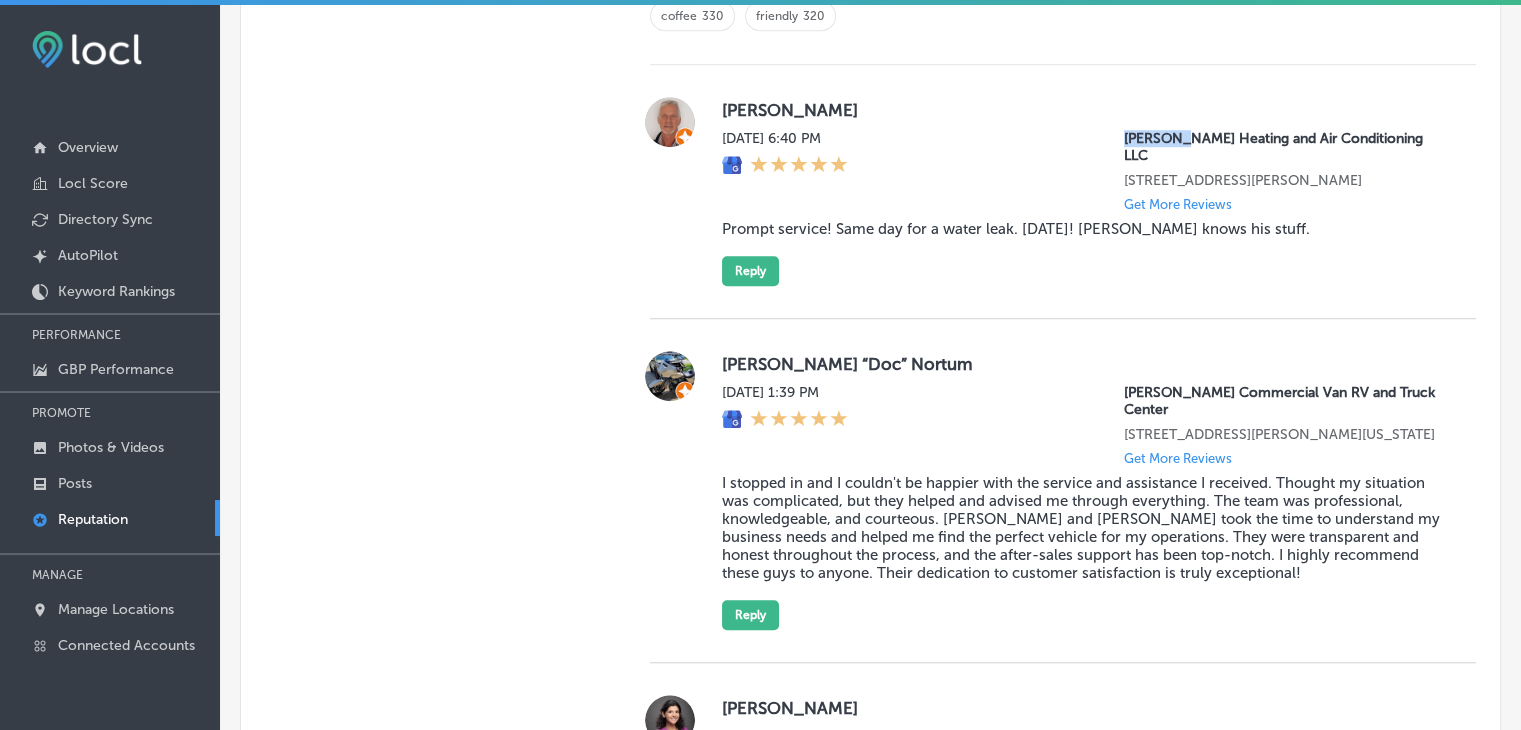 drag, startPoint x: 1102, startPoint y: 132, endPoint x: 1162, endPoint y: 140, distance: 60.530983 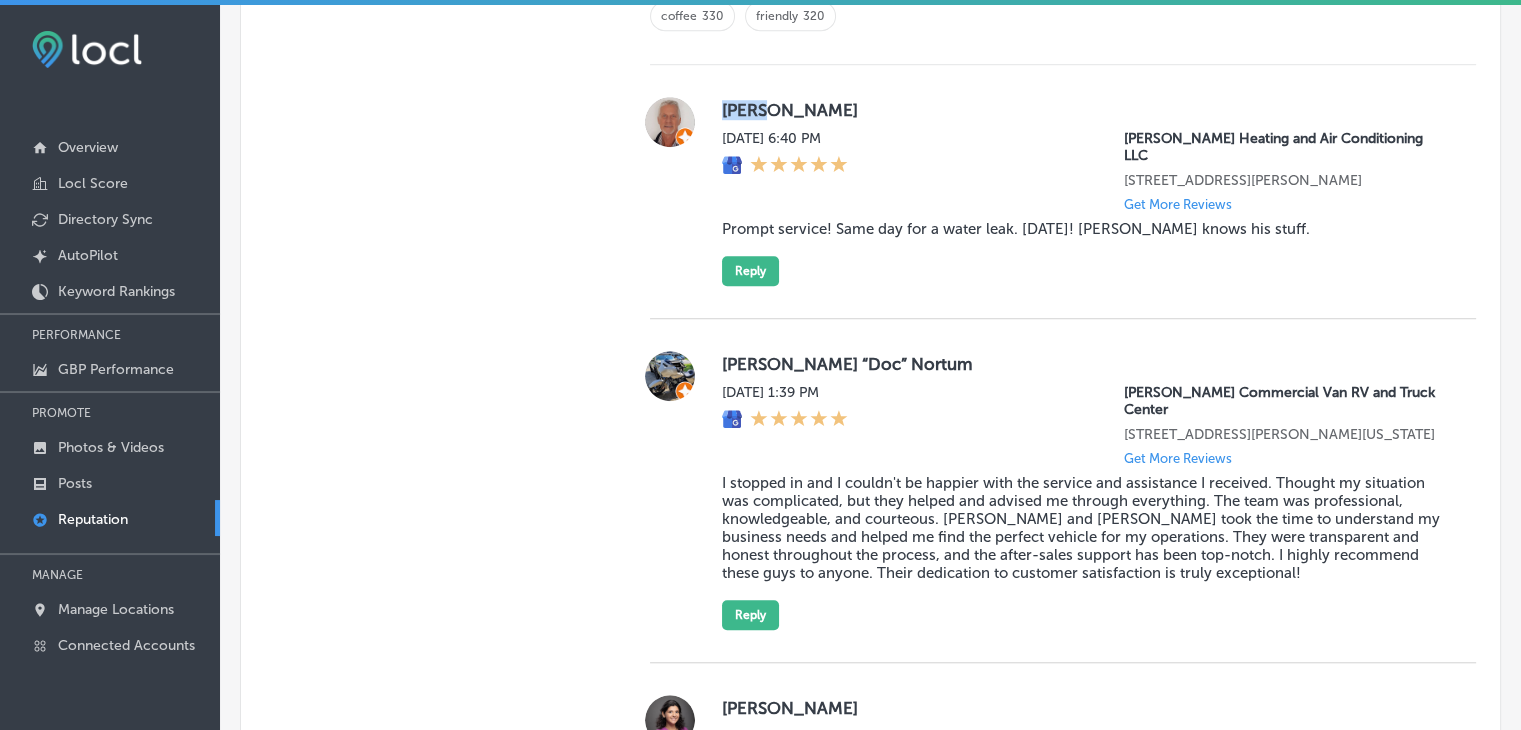 drag, startPoint x: 713, startPoint y: 109, endPoint x: 755, endPoint y: 113, distance: 42.190044 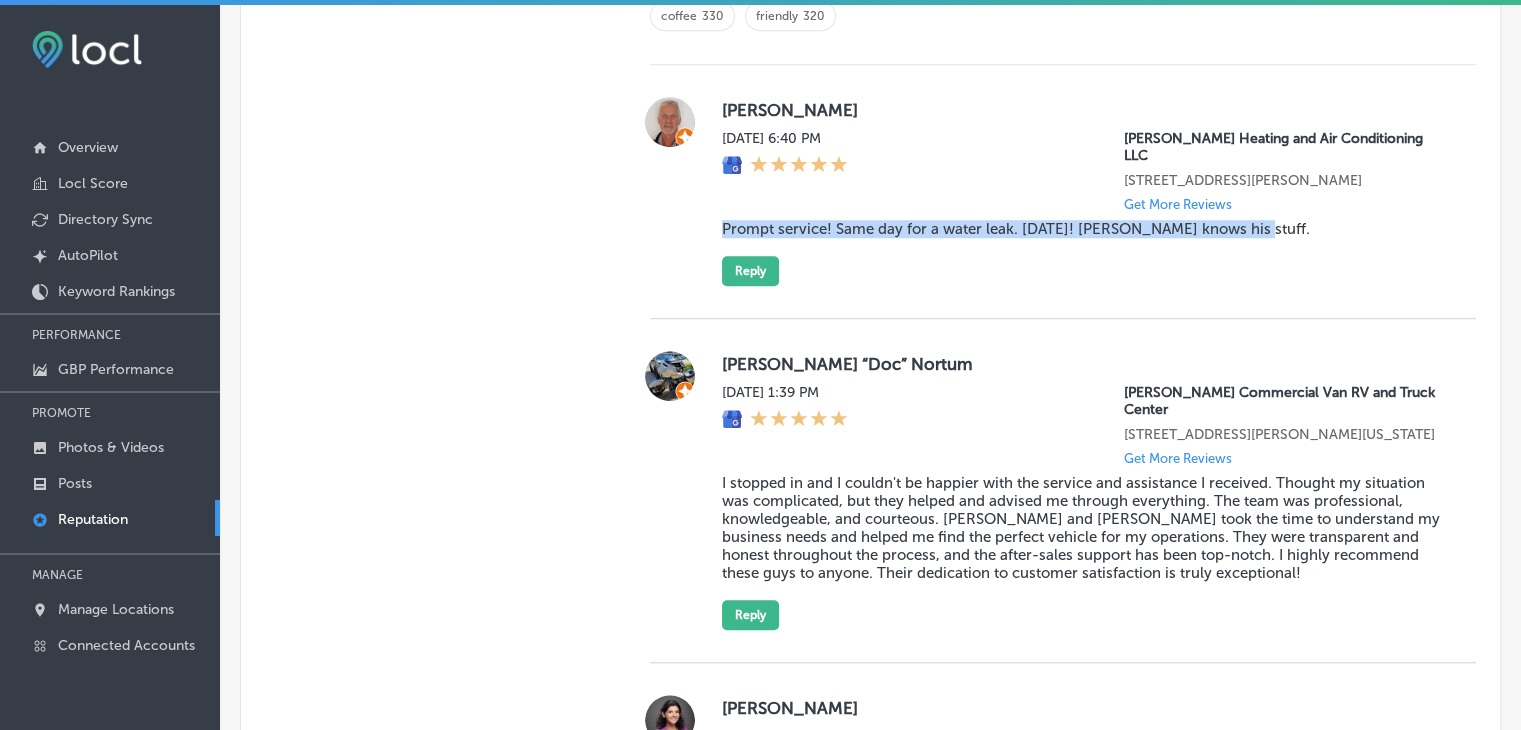 drag, startPoint x: 717, startPoint y: 210, endPoint x: 1268, endPoint y: 227, distance: 551.2622 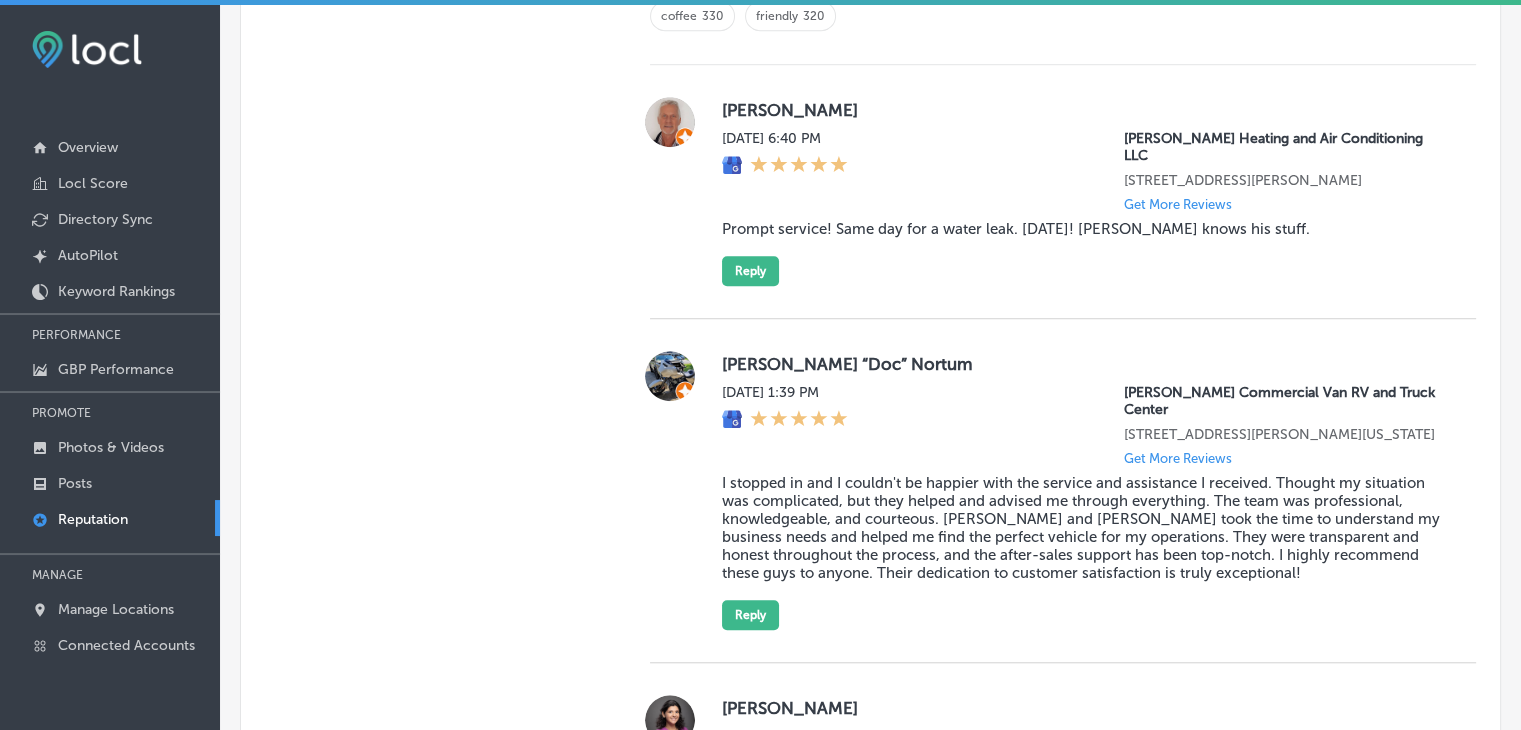 scroll, scrollTop: 3808, scrollLeft: 0, axis: vertical 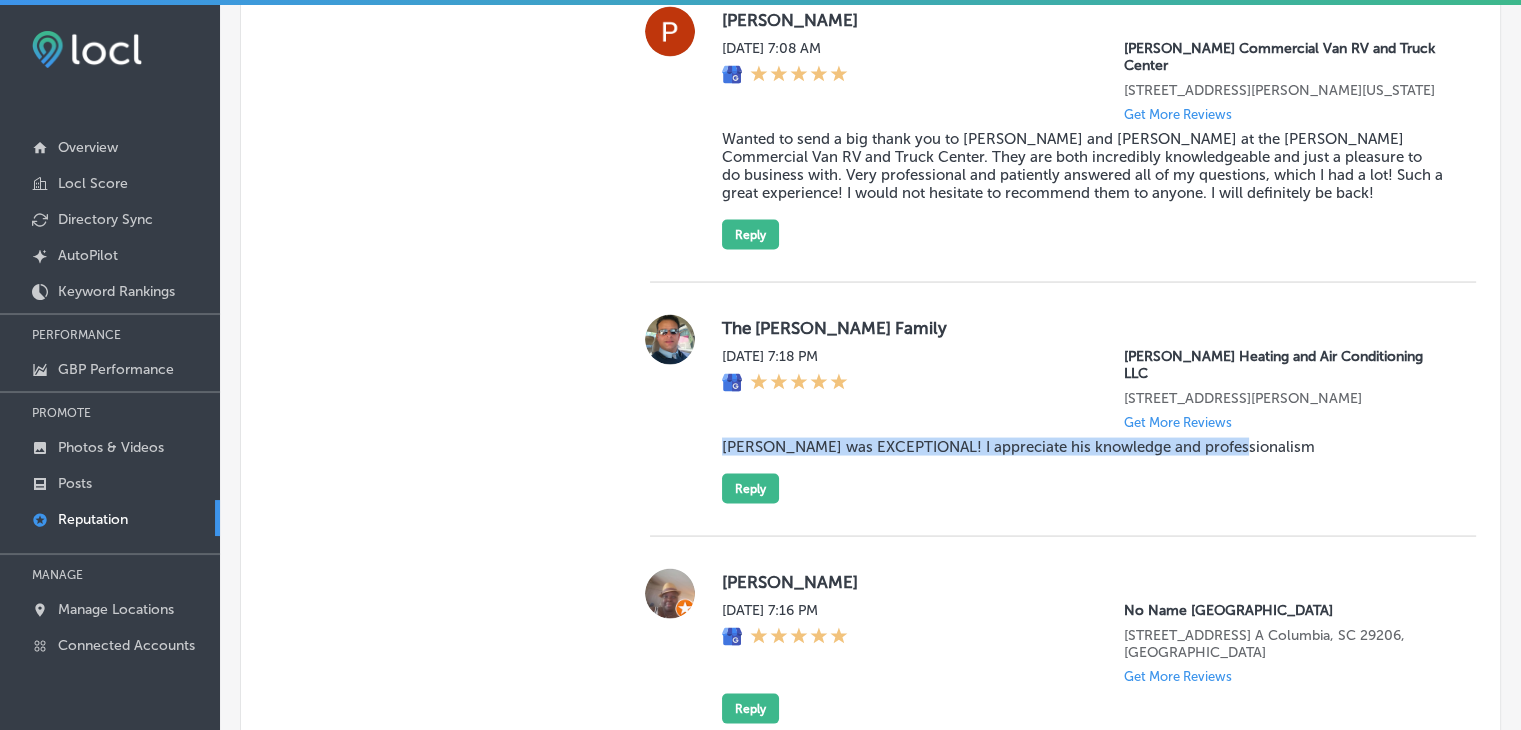 drag, startPoint x: 720, startPoint y: 445, endPoint x: 1236, endPoint y: 441, distance: 516.0155 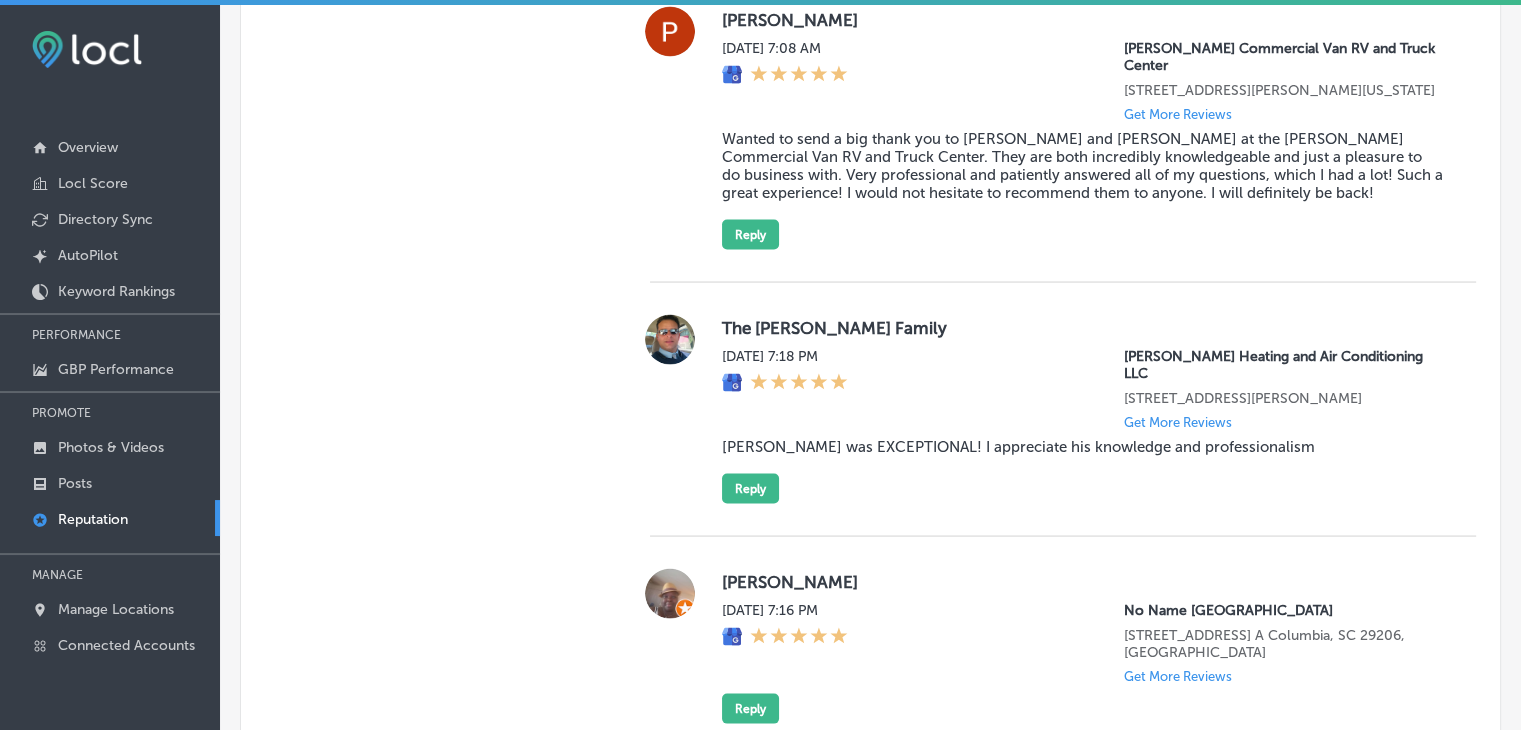 scroll, scrollTop: 1265, scrollLeft: 0, axis: vertical 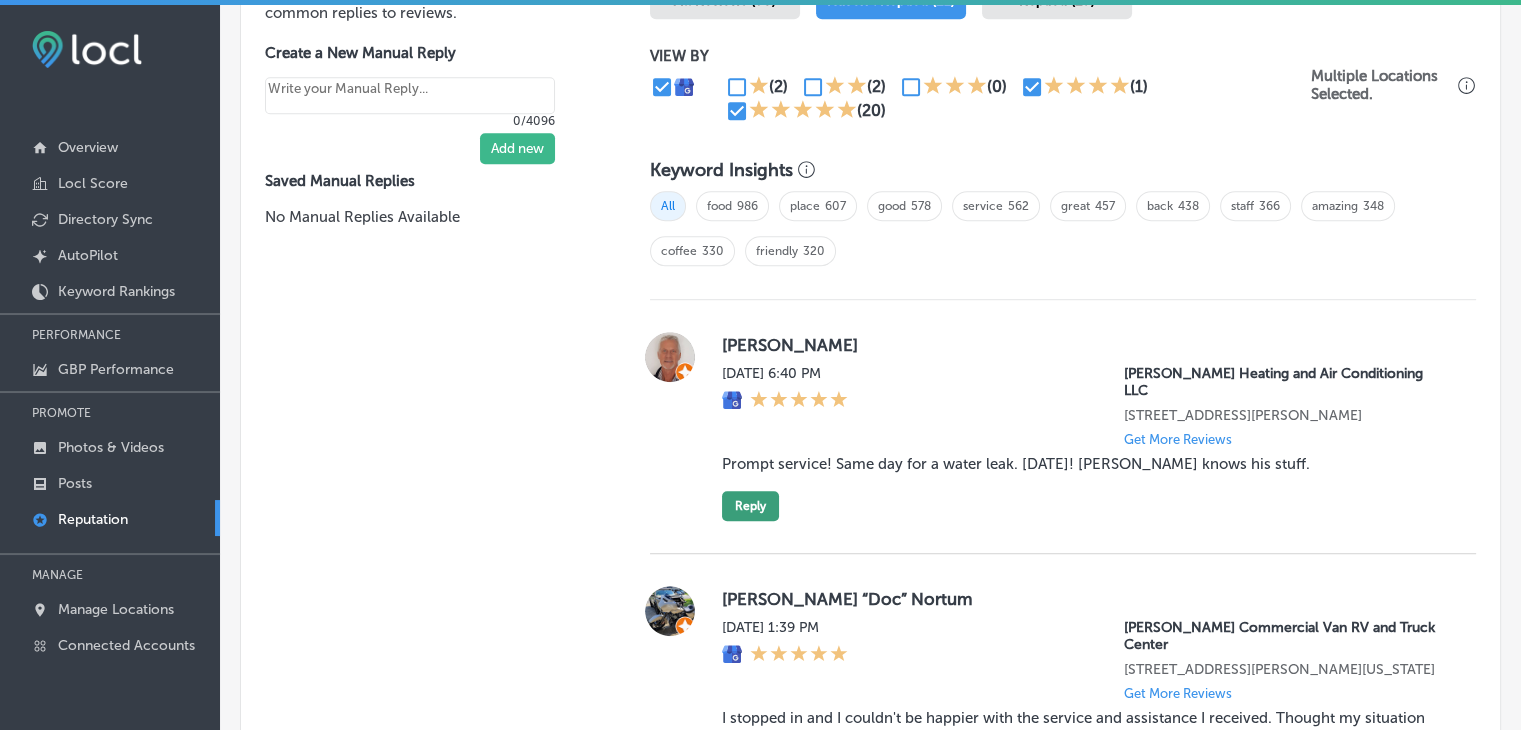 click on "Reply" at bounding box center (750, 506) 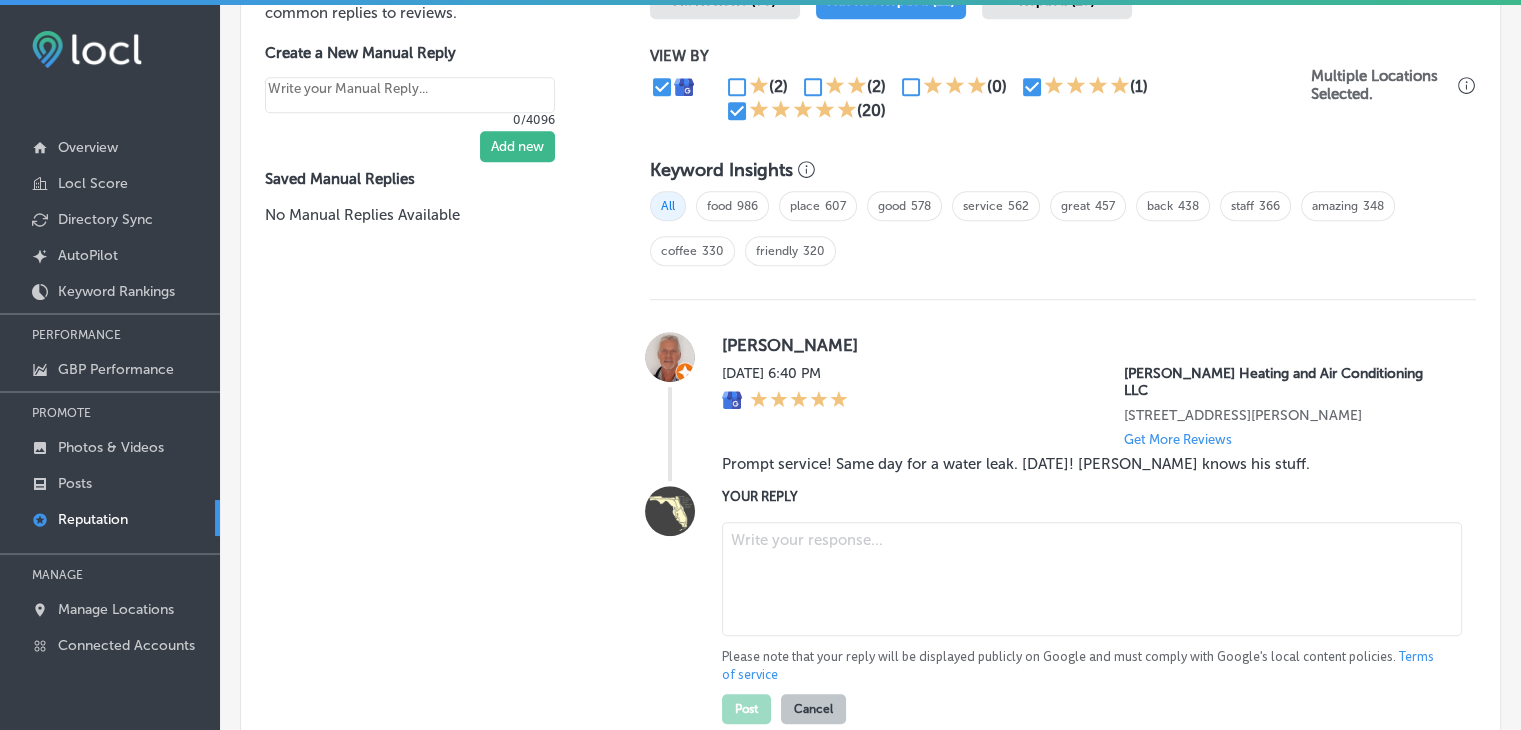 click at bounding box center [1092, 579] 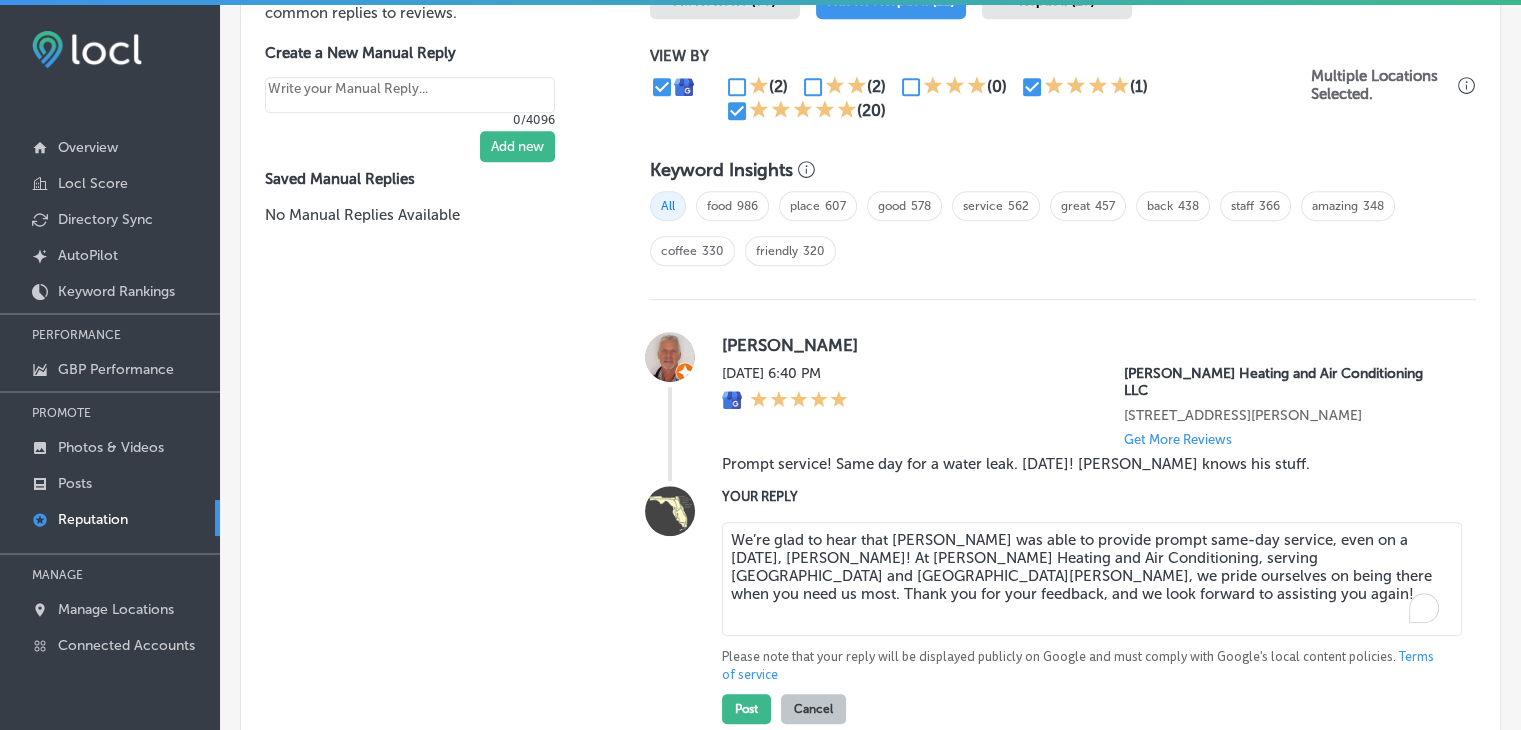 type on "x" 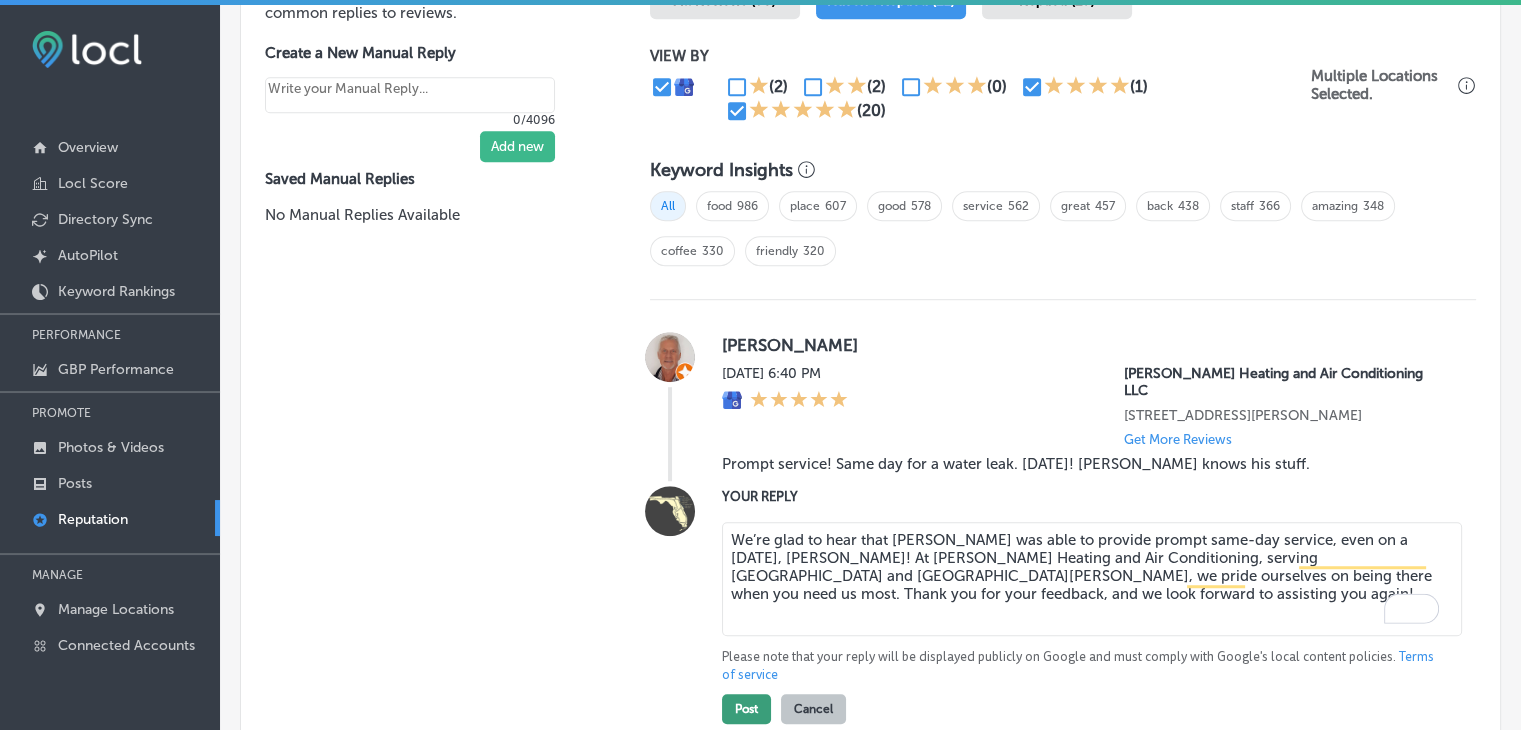 type on "We’re glad to hear that Luke was able to provide prompt same-day service, even on a Sunday, Terry! At Gibson's Heating and Air Conditioning, serving Jacksonville and St. Augustine, we pride ourselves on being there when you need us most. Thank you for your feedback, and we look forward to assisting you again!" 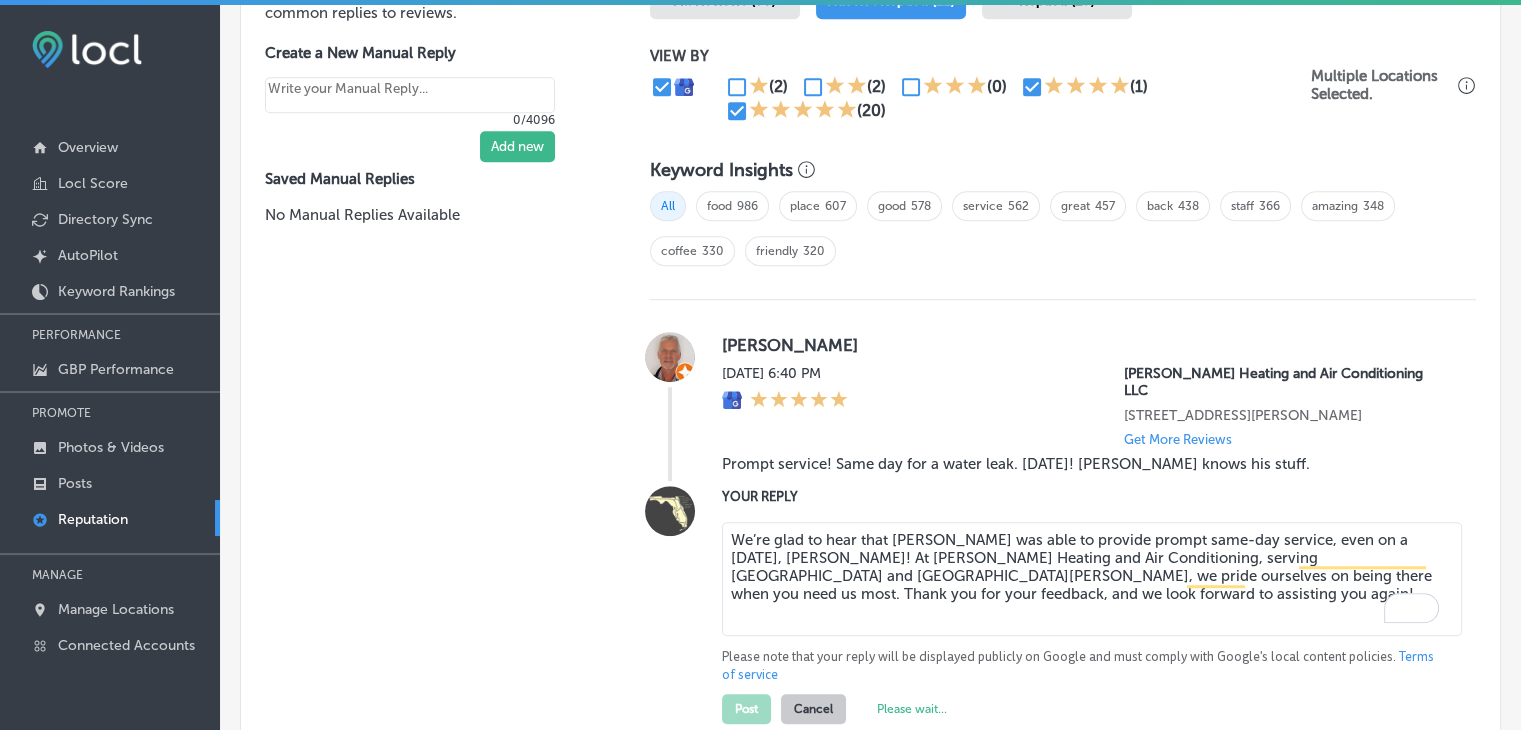 type on "x" 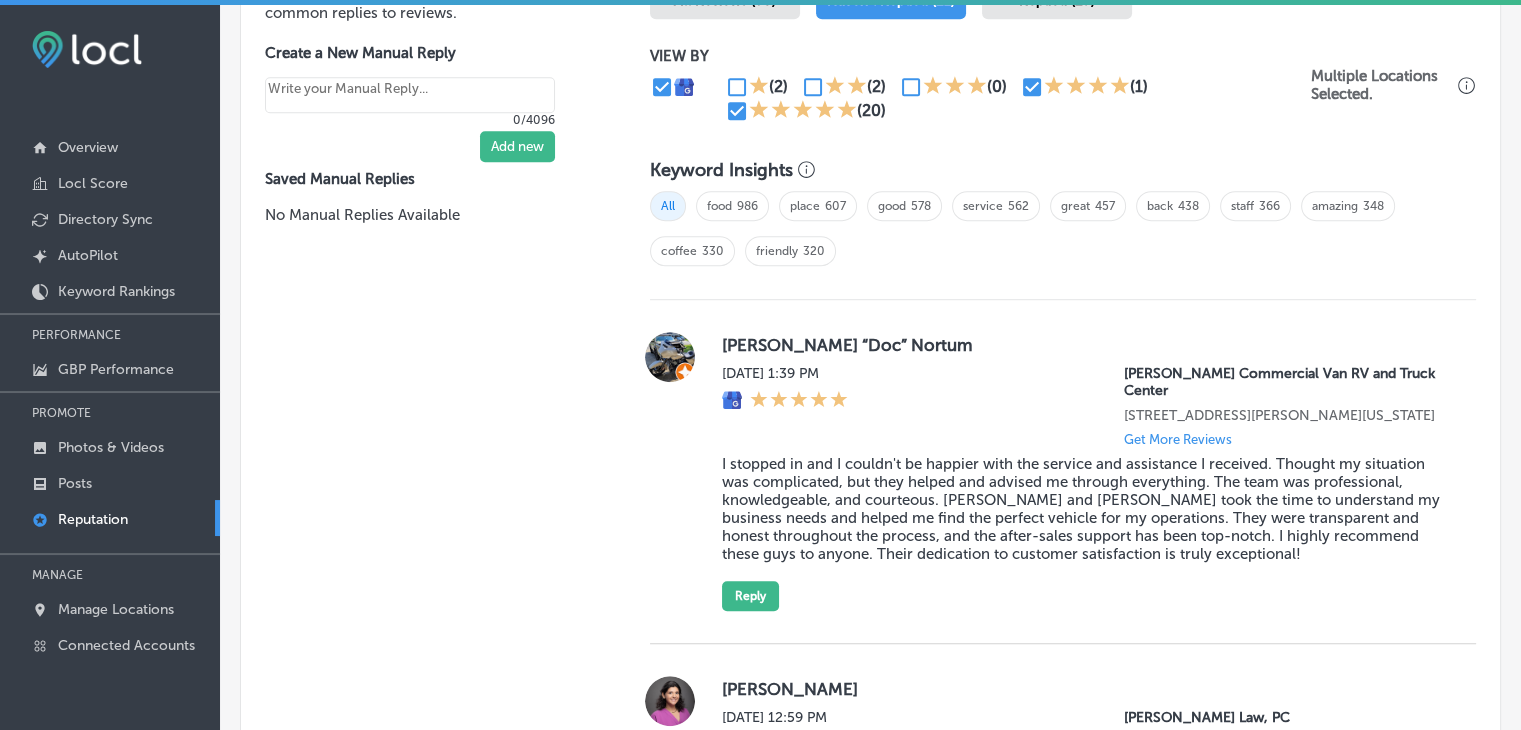 scroll, scrollTop: 3570, scrollLeft: 0, axis: vertical 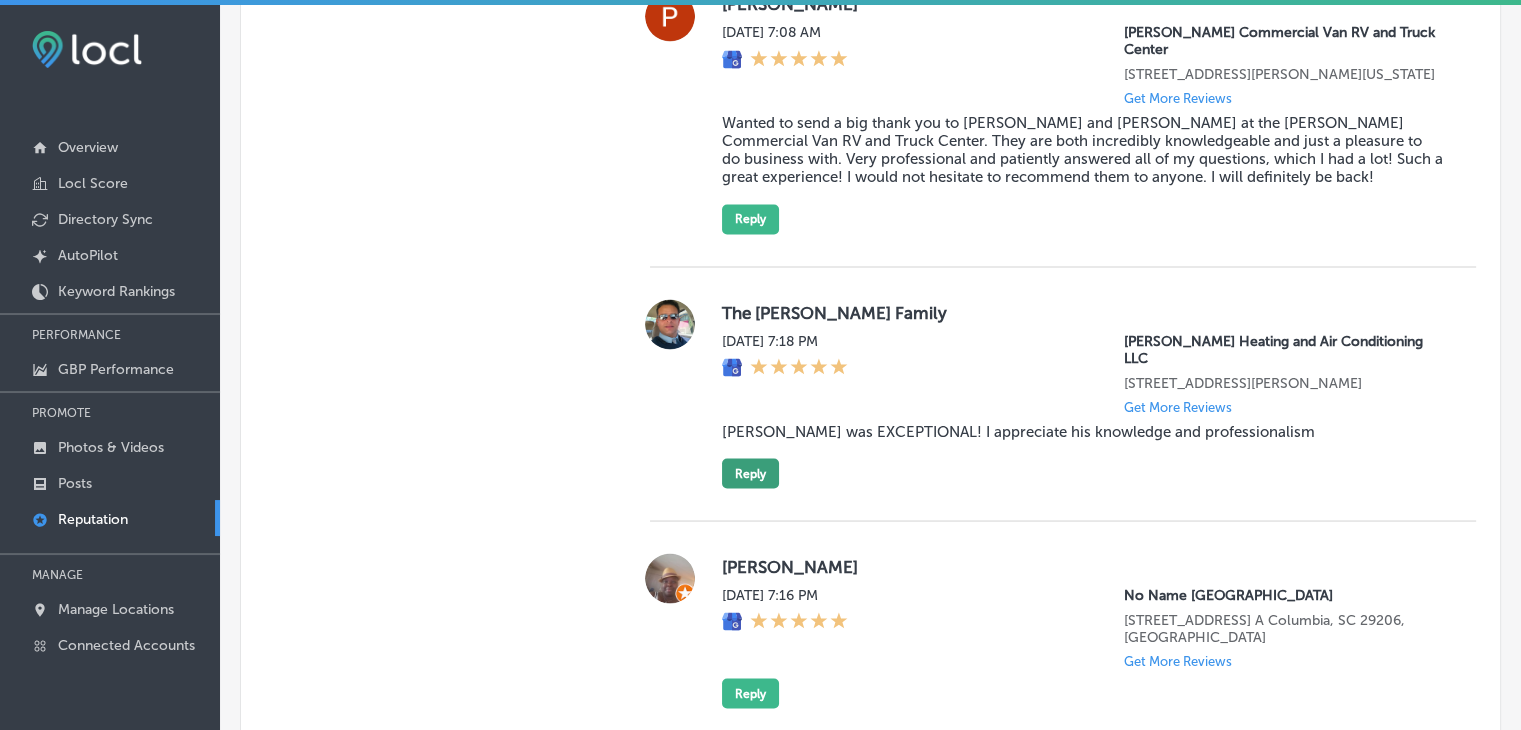 click on "Reply" at bounding box center (750, 473) 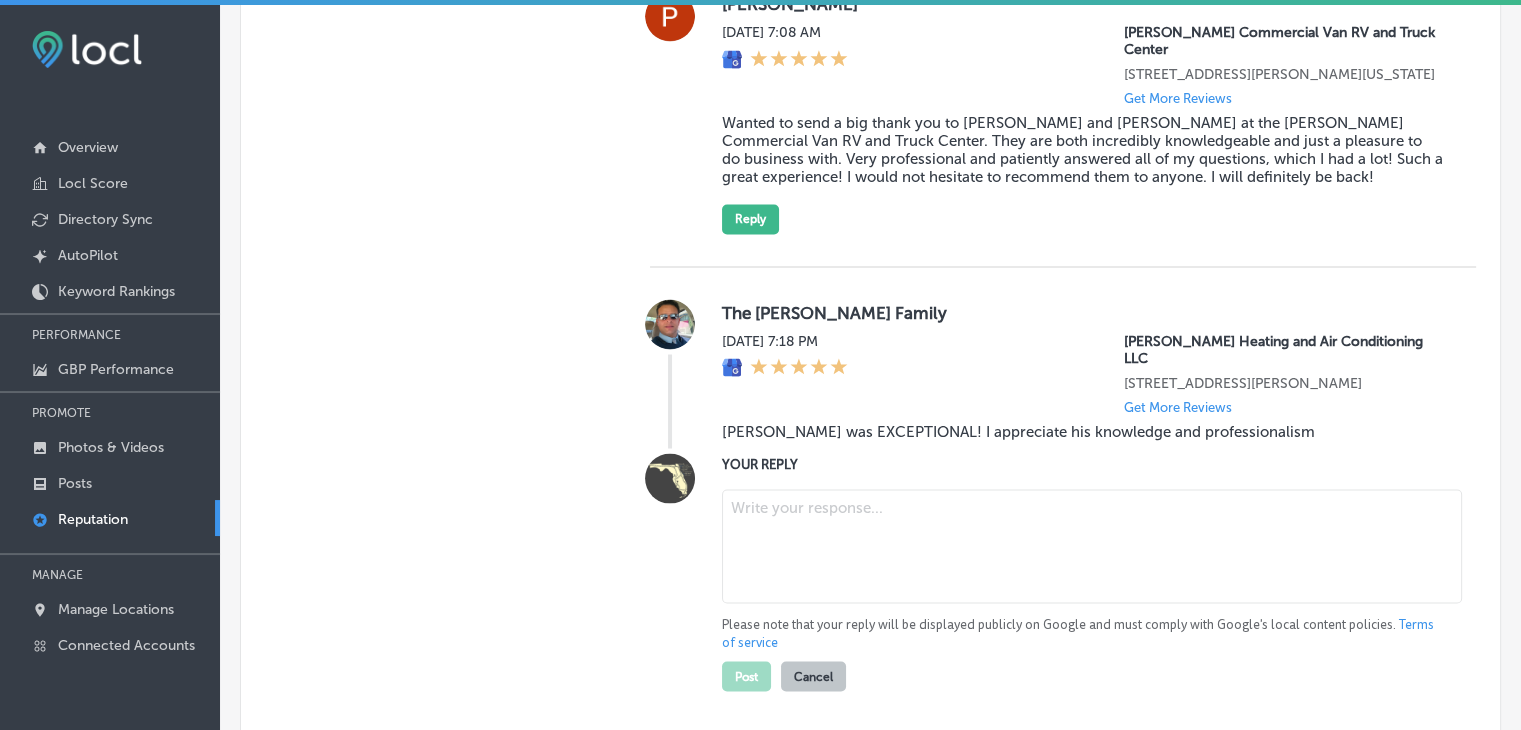 click at bounding box center (1092, 546) 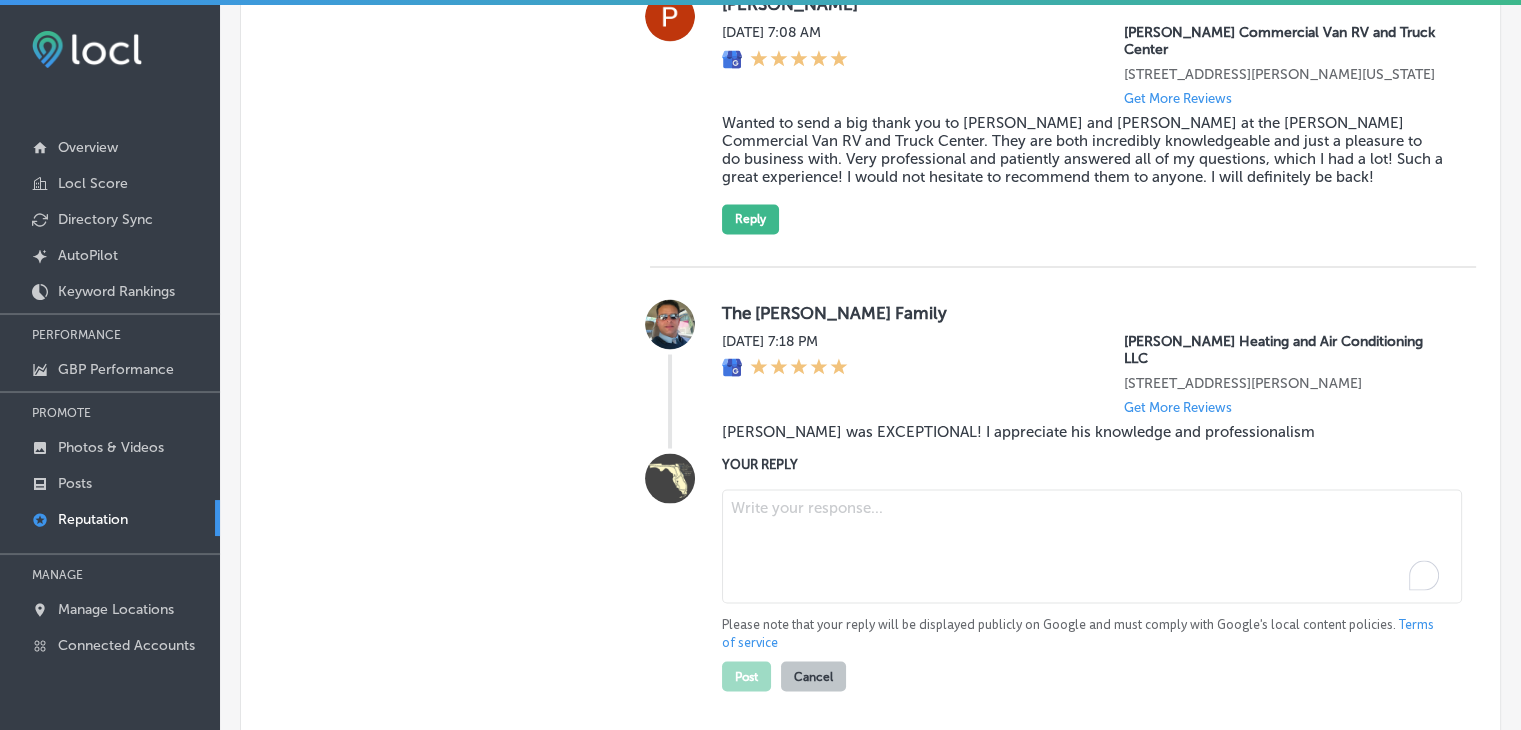 paste on "We’re thrilled to hear that Luke’s knowledge and professionalism made such a positive impact, Rodriguez Family! At Gibson's Heating and Air Conditioning, proudly serving Ponte Vedra Beach and Palm Coast, we strive to deliver exceptional service every time. We truly appreciate your feedback and look forward to assisting you with all your HVAC needs in the future!" 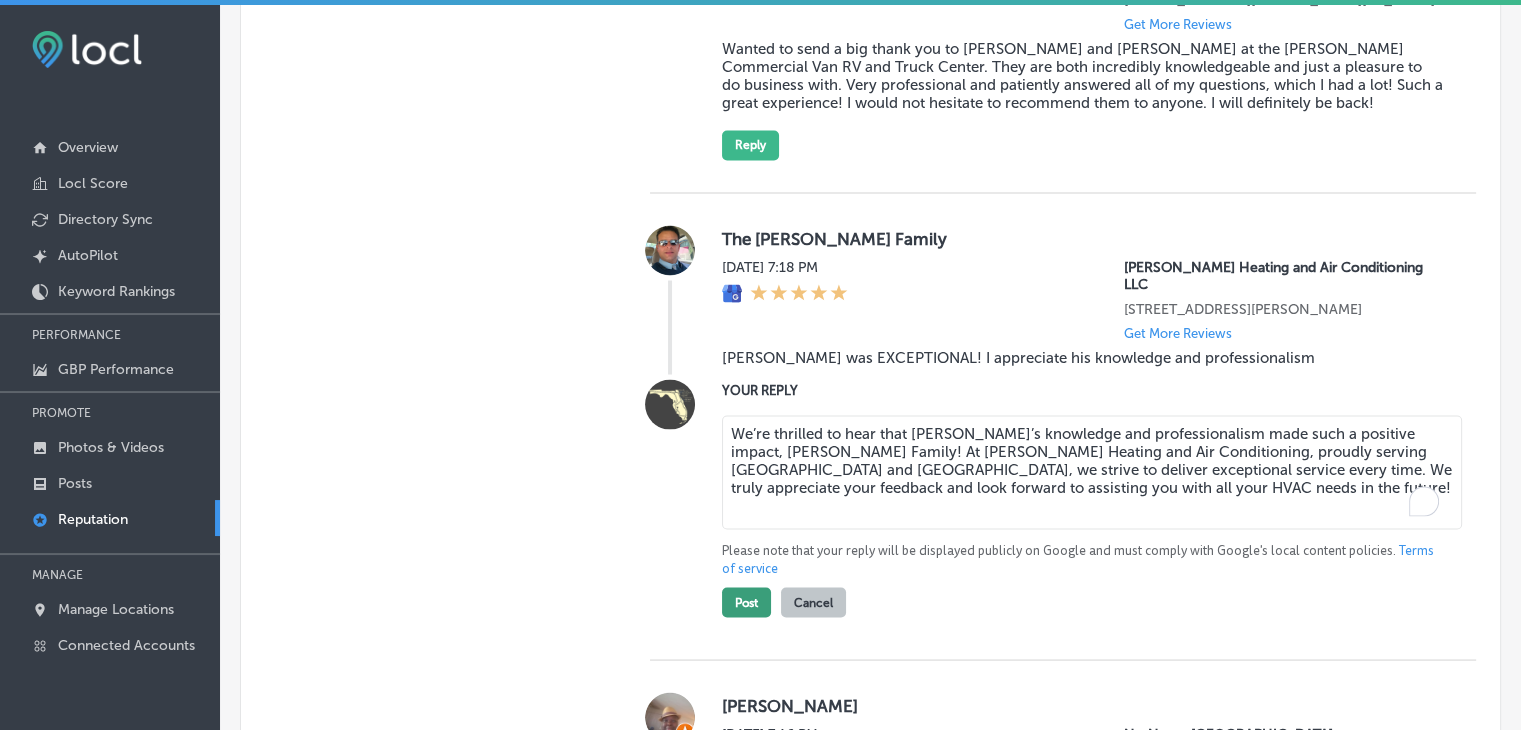 scroll, scrollTop: 3770, scrollLeft: 0, axis: vertical 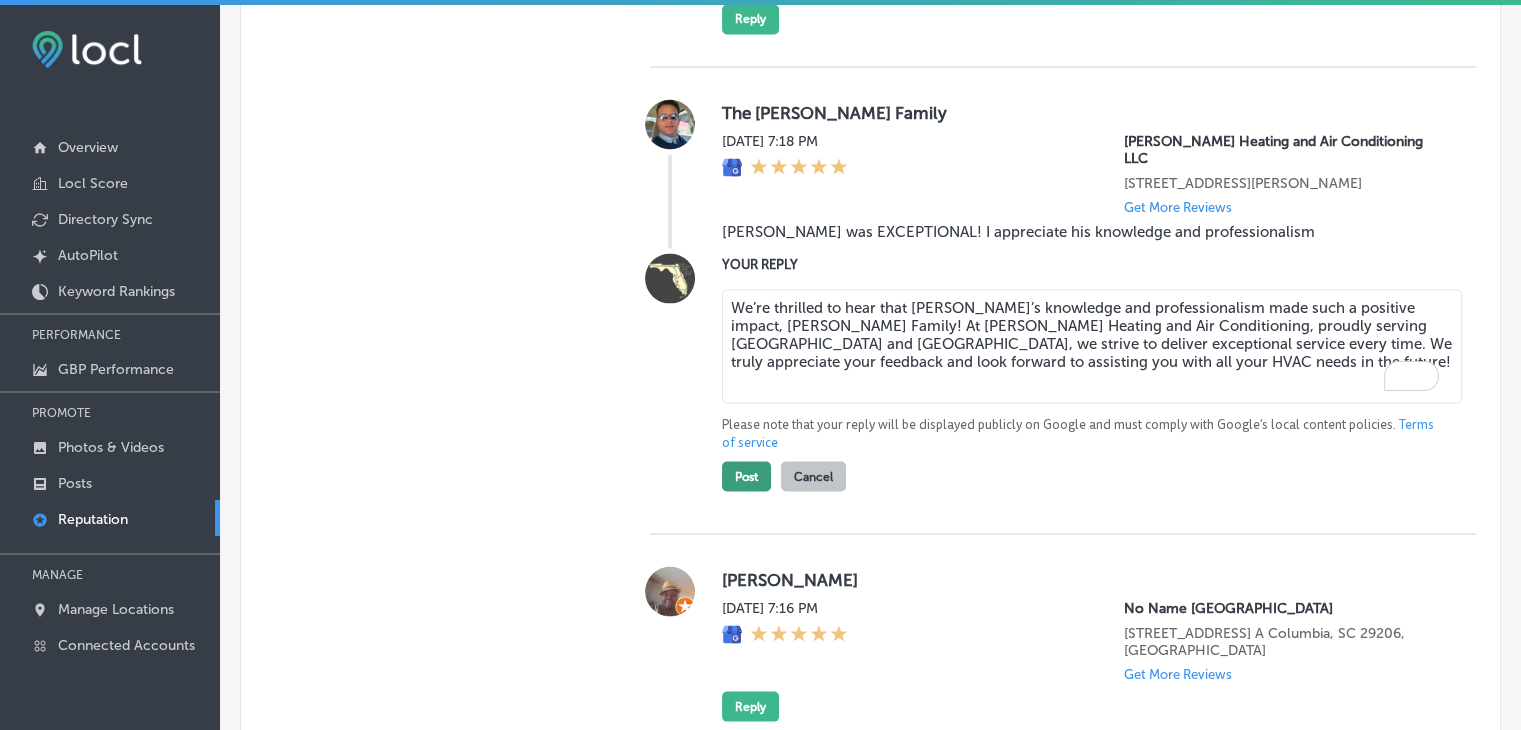 type on "We’re thrilled to hear that Luke’s knowledge and professionalism made such a positive impact, Rodriguez Family! At Gibson's Heating and Air Conditioning, proudly serving Ponte Vedra Beach and Palm Coast, we strive to deliver exceptional service every time. We truly appreciate your feedback and look forward to assisting you with all your HVAC needs in the future!" 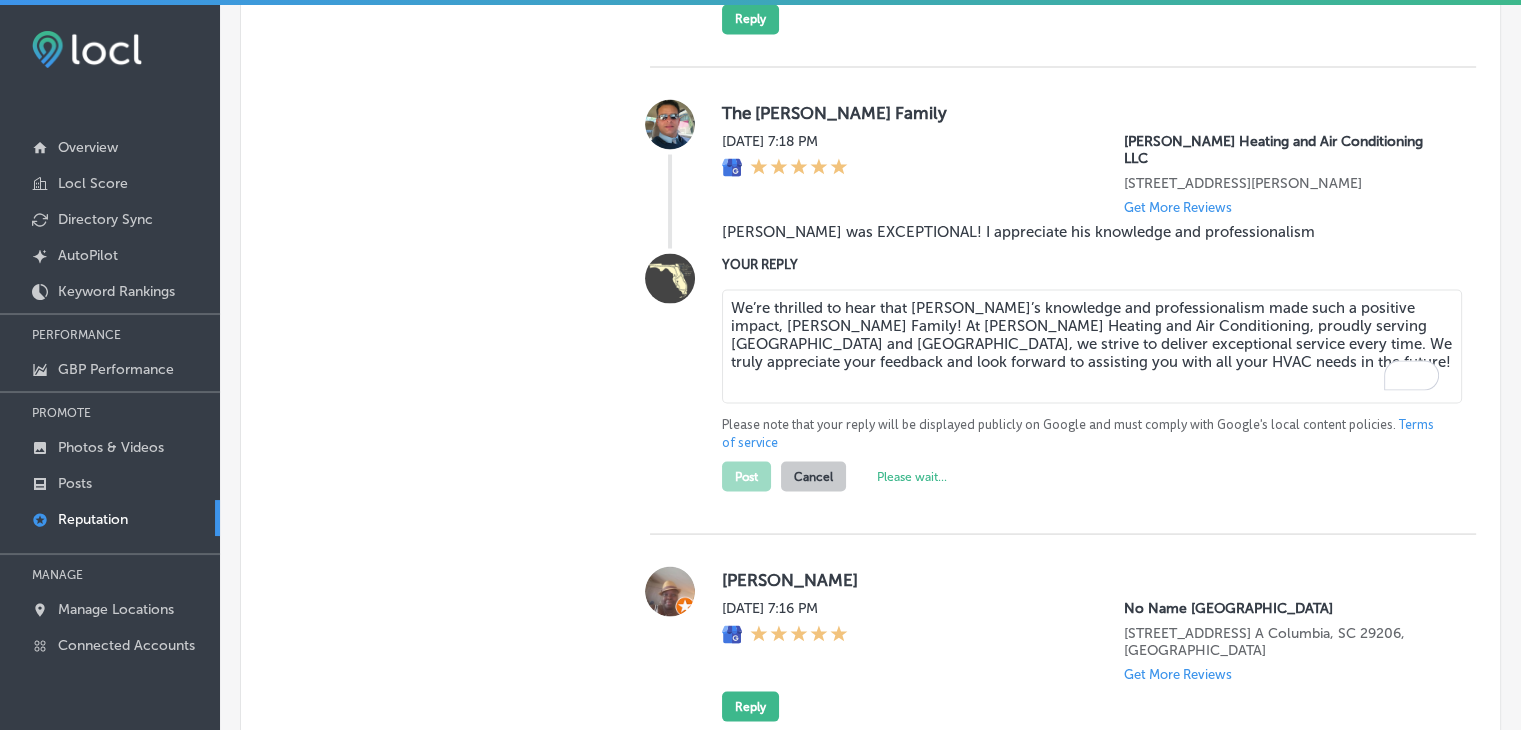 type on "x" 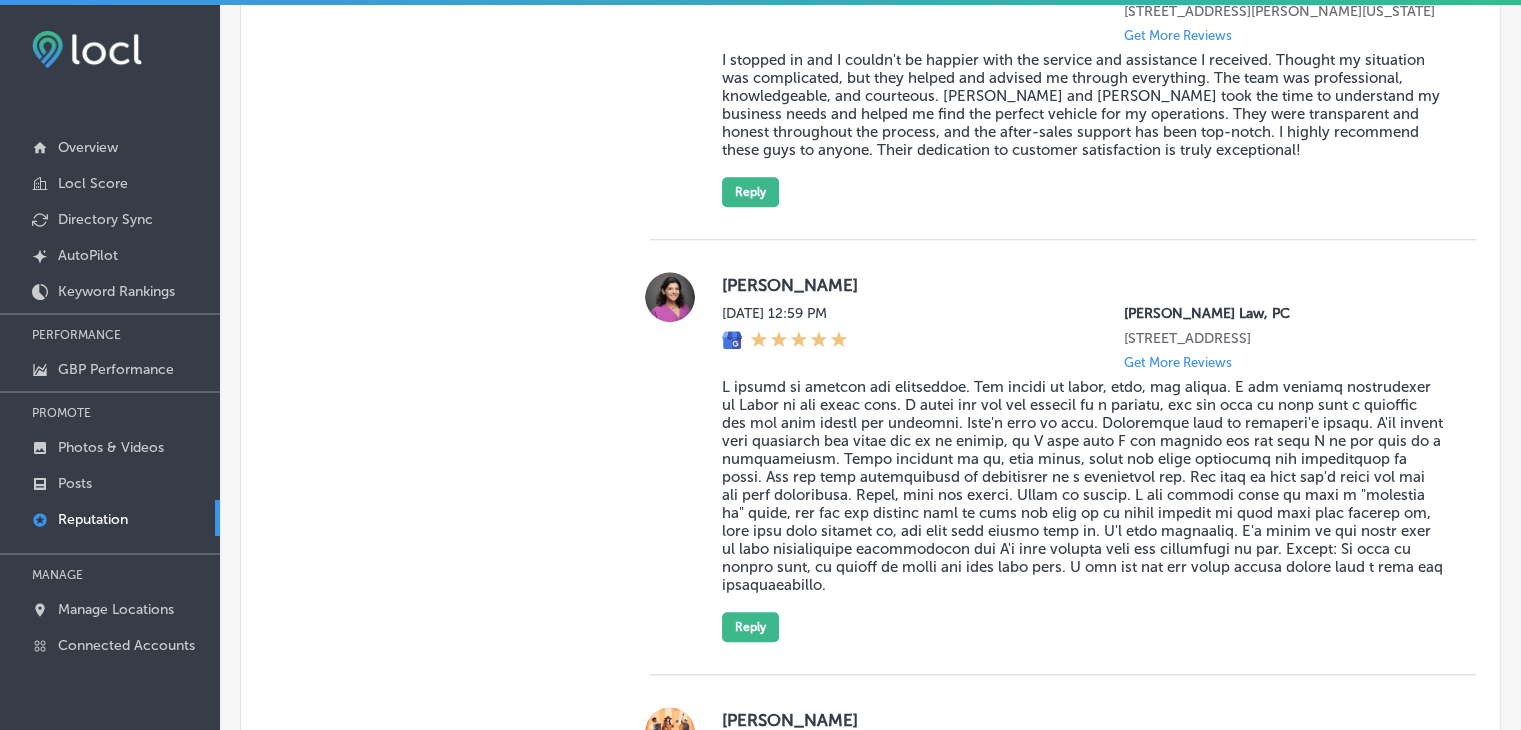 scroll, scrollTop: 1770, scrollLeft: 0, axis: vertical 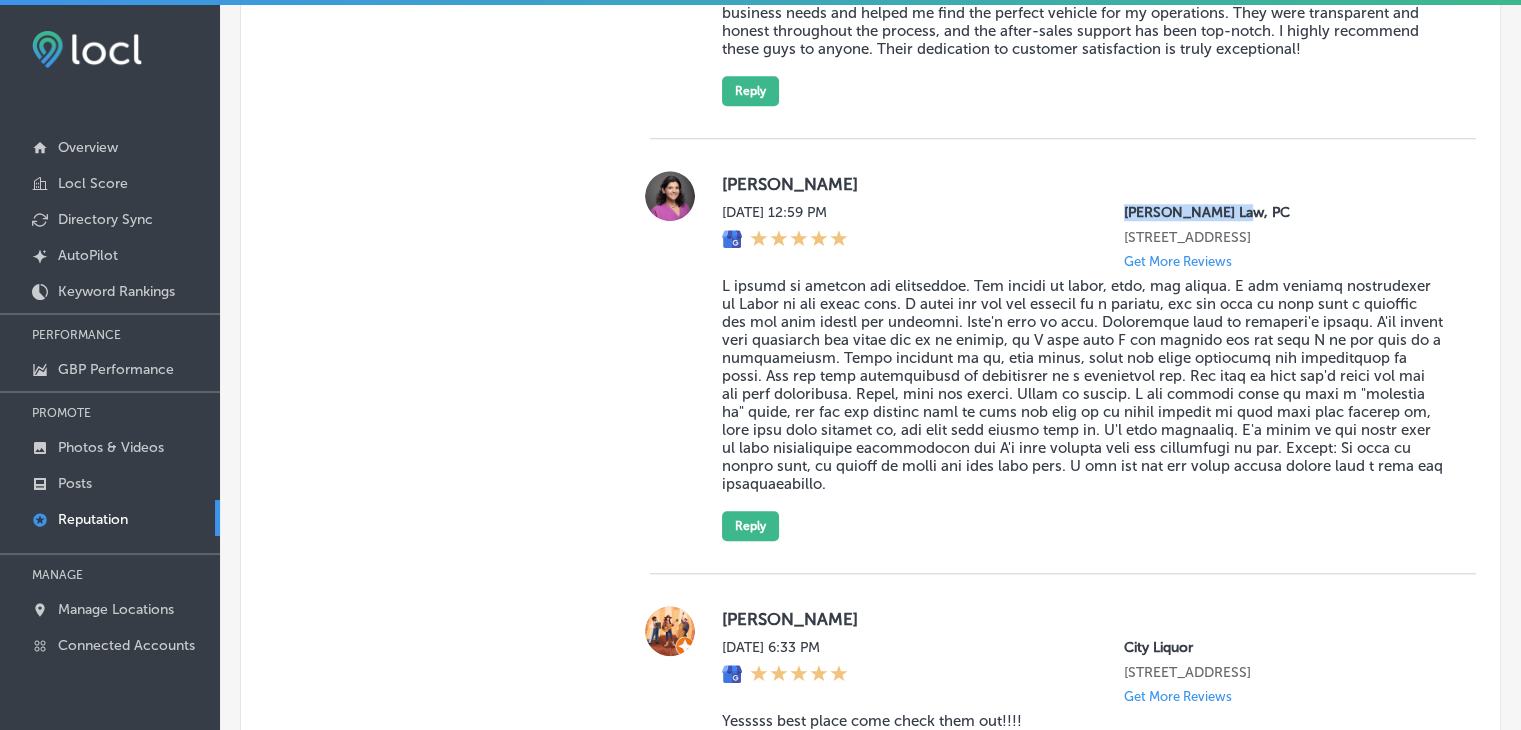 drag, startPoint x: 1104, startPoint y: 229, endPoint x: 1212, endPoint y: 216, distance: 108.779594 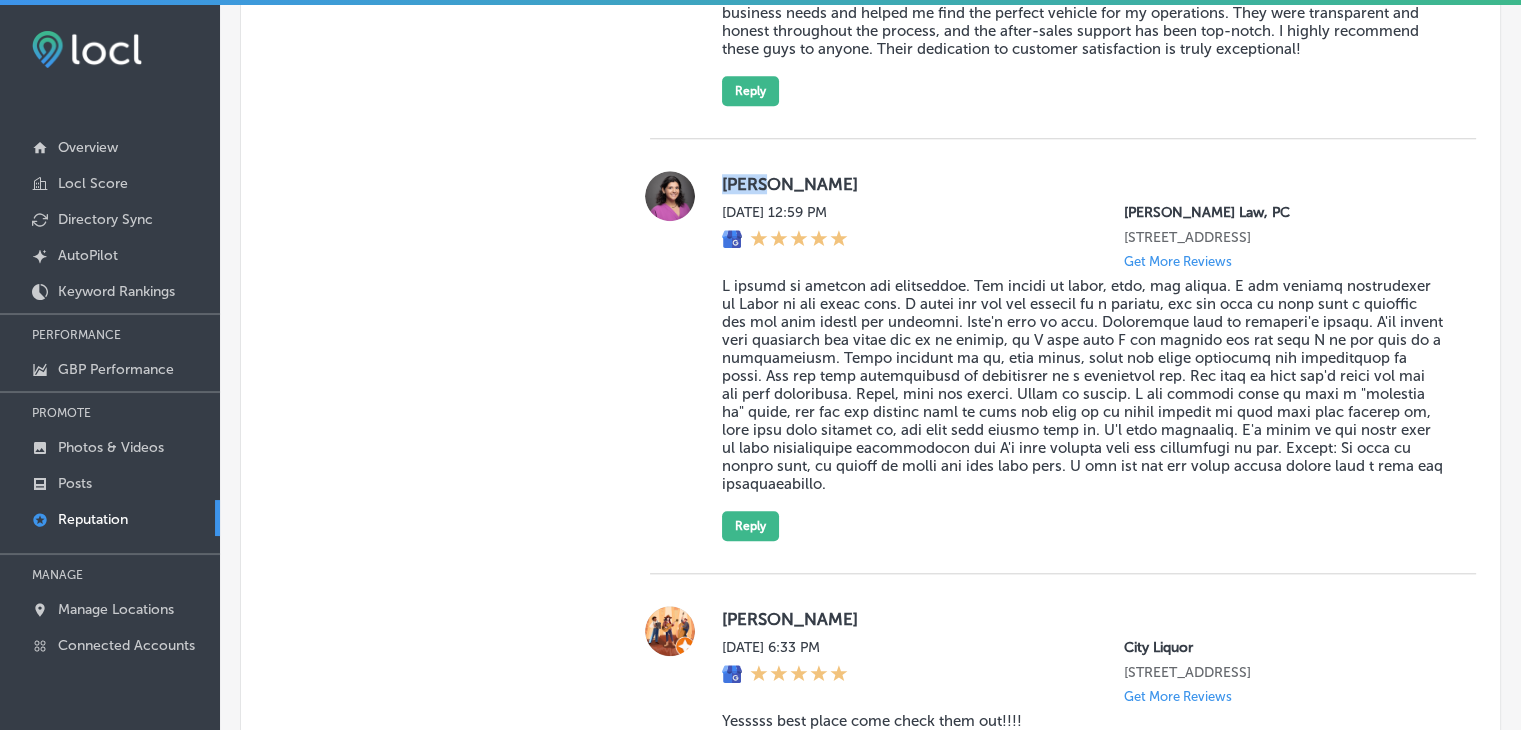 drag, startPoint x: 716, startPoint y: 202, endPoint x: 768, endPoint y: 198, distance: 52.153618 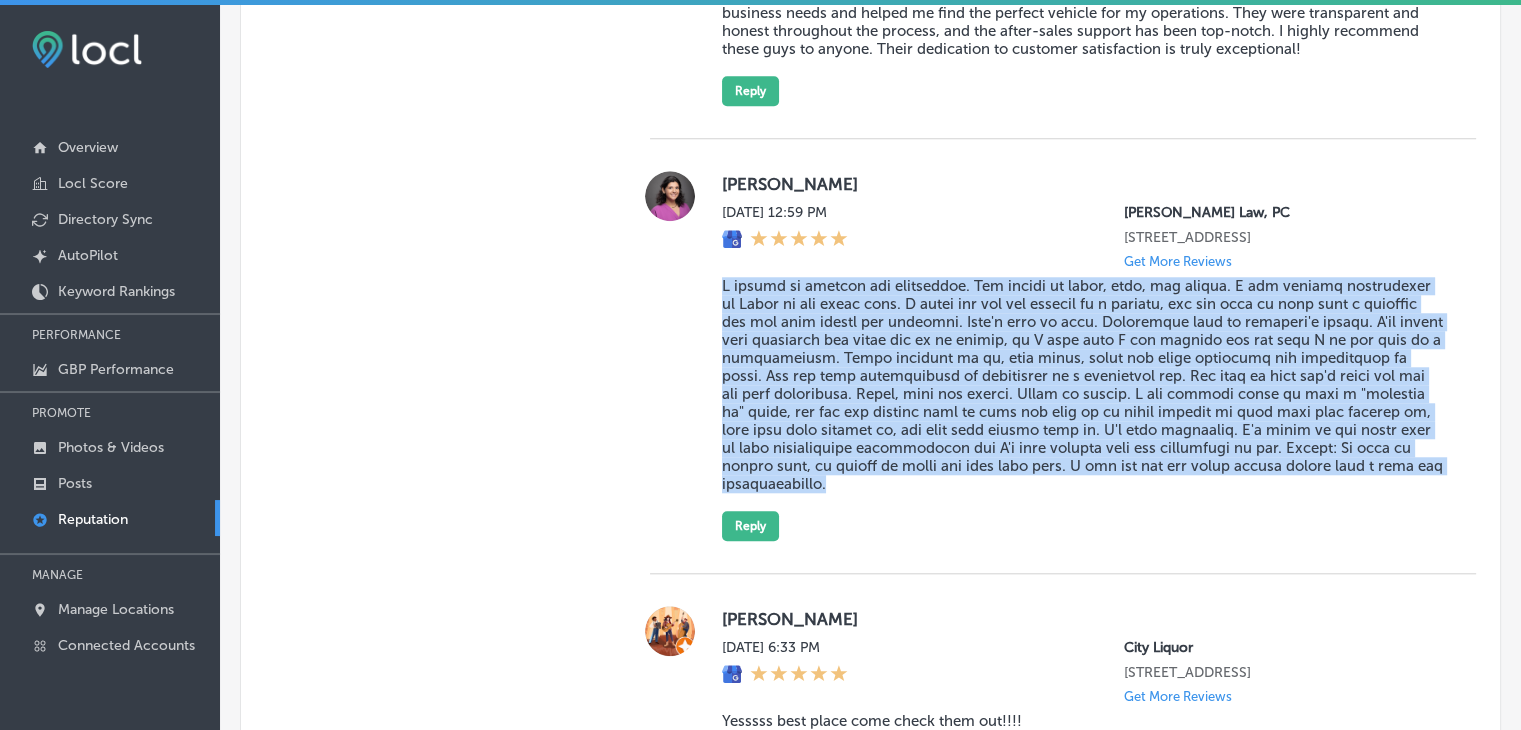 drag, startPoint x: 1067, startPoint y: 505, endPoint x: 708, endPoint y: 301, distance: 412.9128 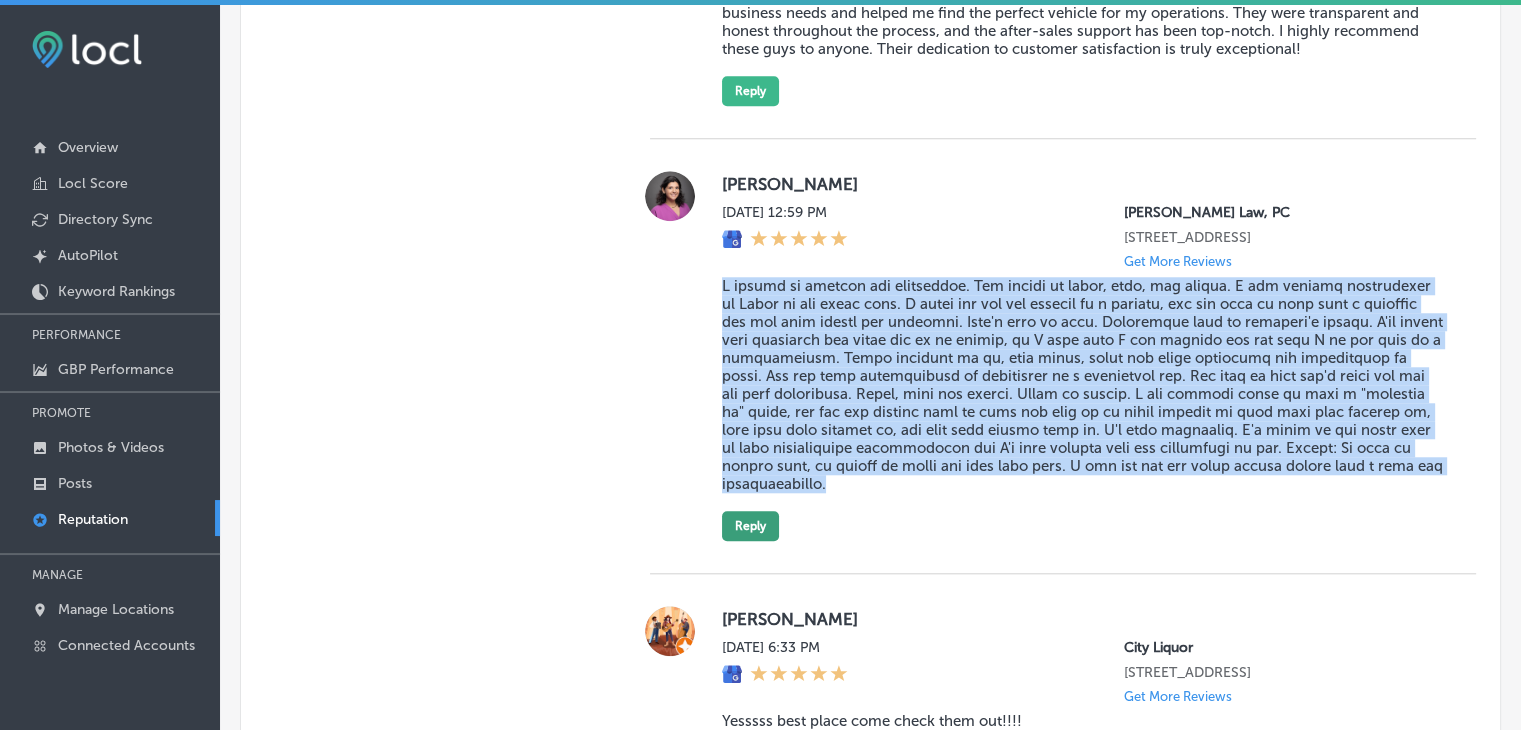 click on "Reply" at bounding box center [750, 526] 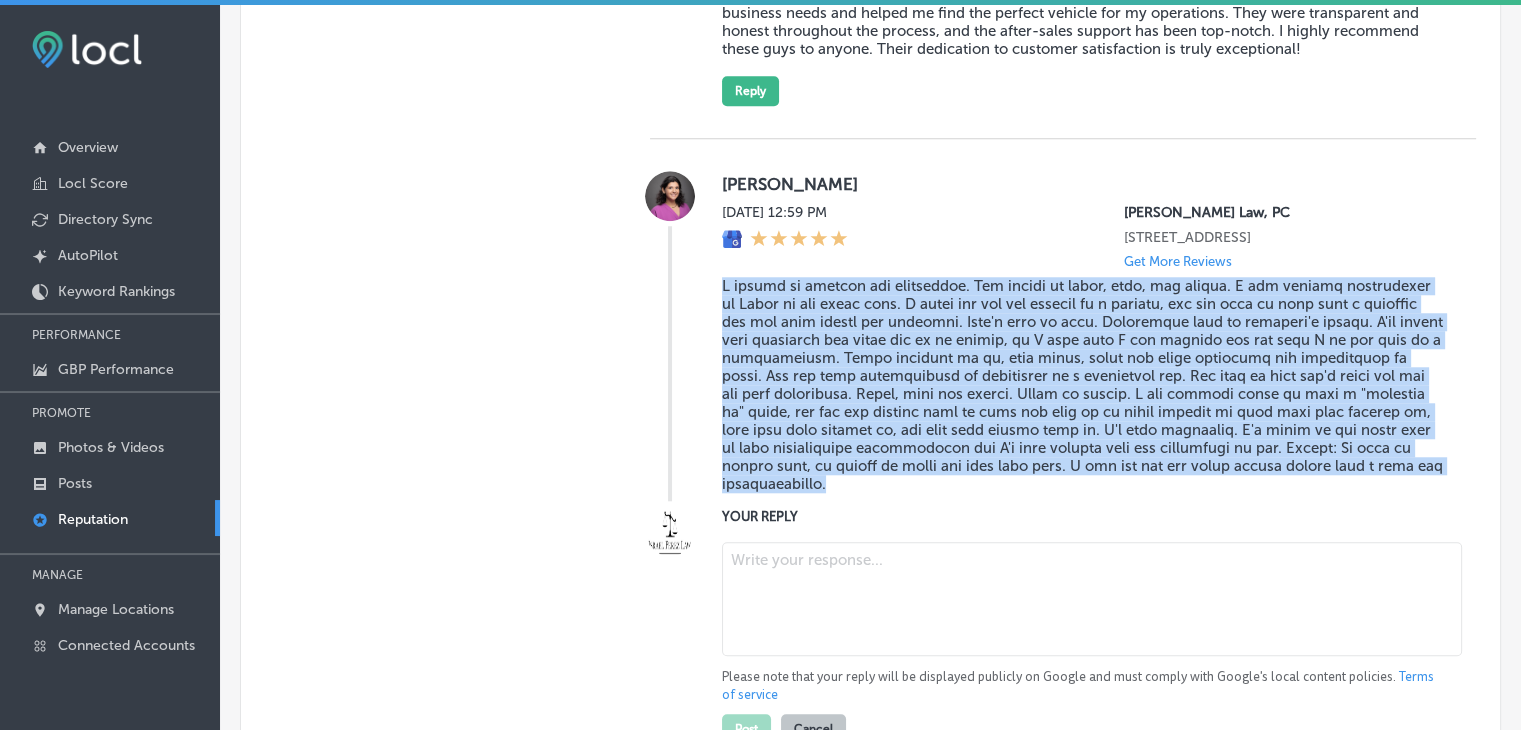 click at bounding box center [1092, 599] 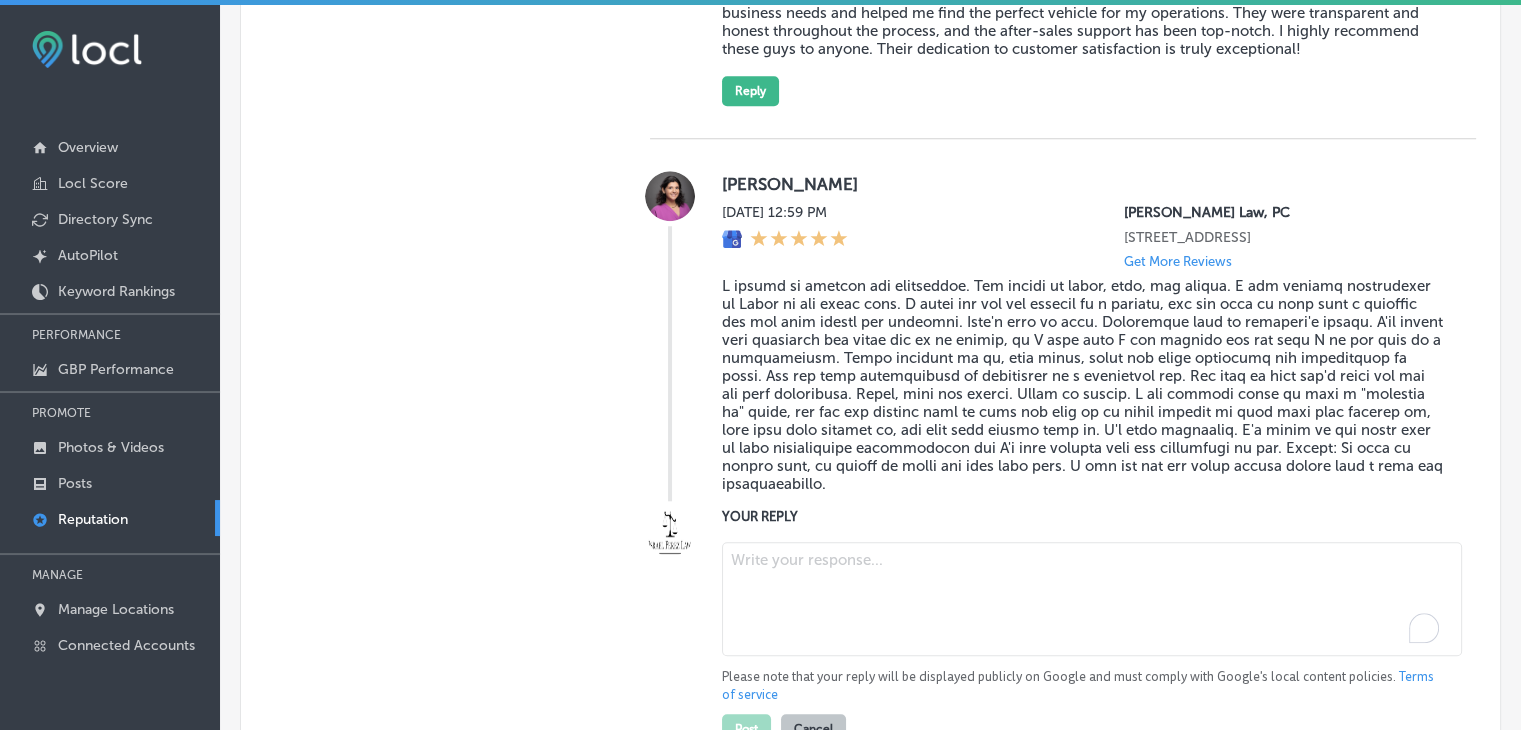 paste on "Dayna, we’re thrilled to hear about your positive experience with Alina and the team at Israel Perez Law! It’s our priority to make every client feel valued and well taken care of, and we’re so glad Alina was able to meet your expectations. We appreciate your kind words and look forward to continuing to serve you with dedication and respect." 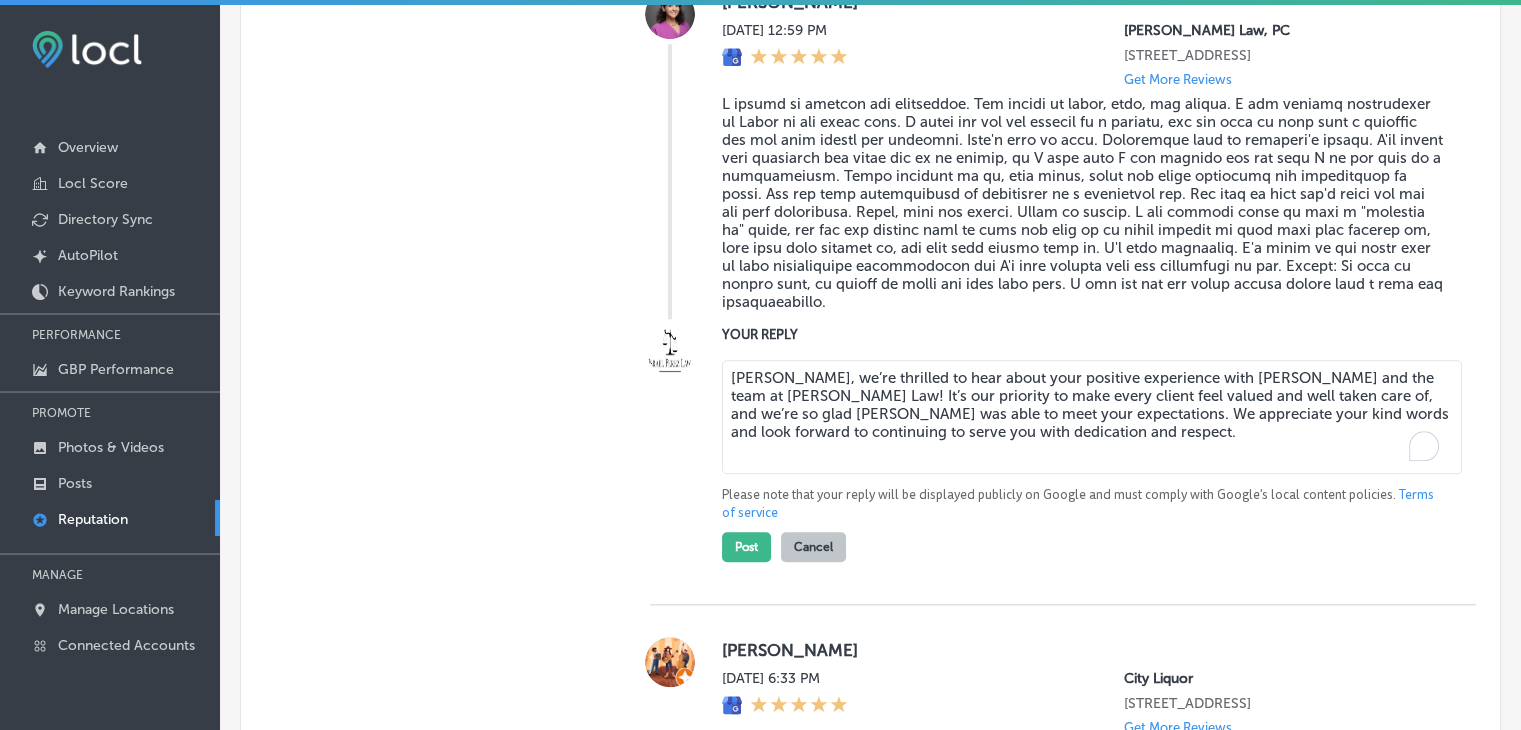 scroll, scrollTop: 2070, scrollLeft: 0, axis: vertical 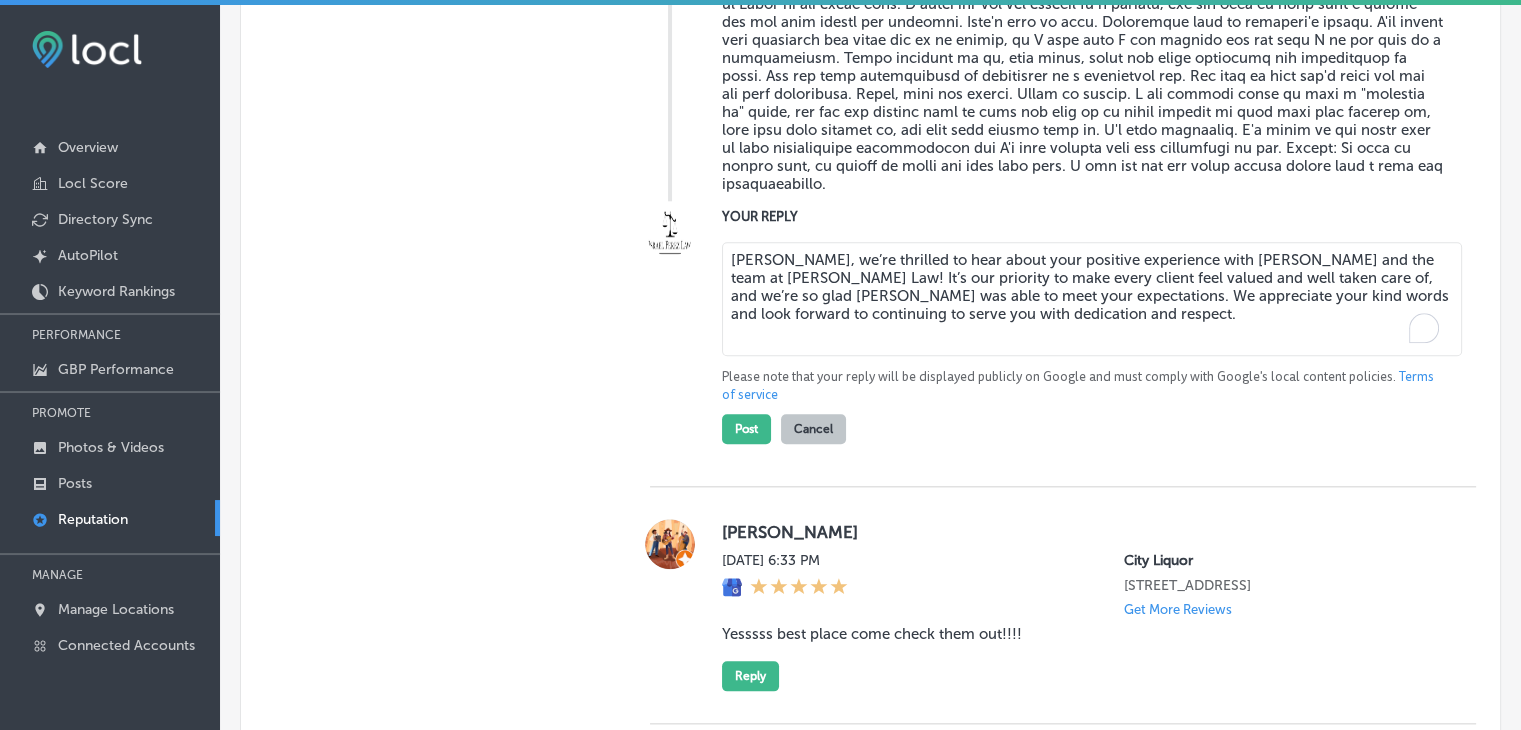 type on "Dayna, we’re thrilled to hear about your positive experience with Alina and the team at Israel Perez Law! It’s our priority to make every client feel valued and well taken care of, and we’re so glad Alina was able to meet your expectations. We appreciate your kind words and look forward to continuing to serve you with dedication and respect." 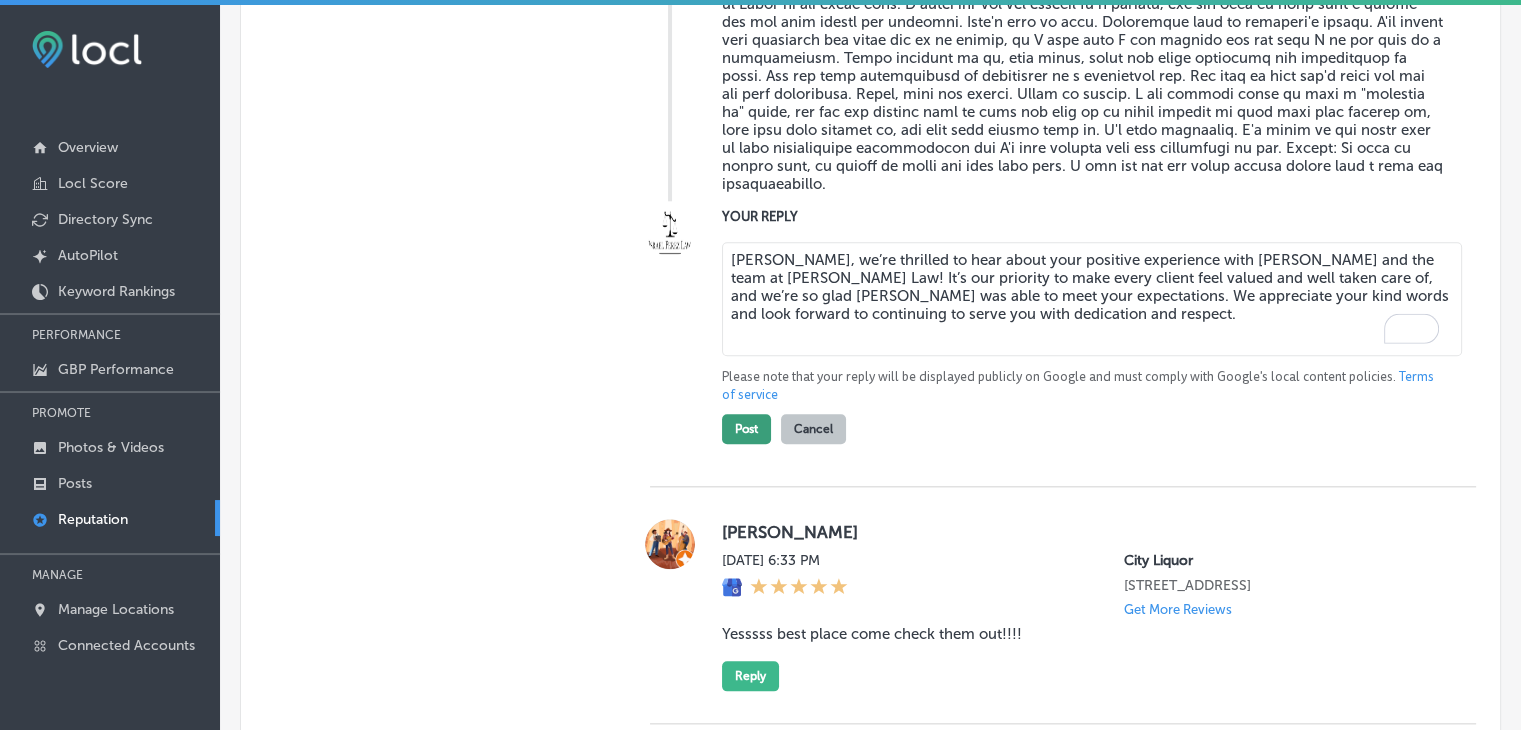 click on "Post" at bounding box center [746, 429] 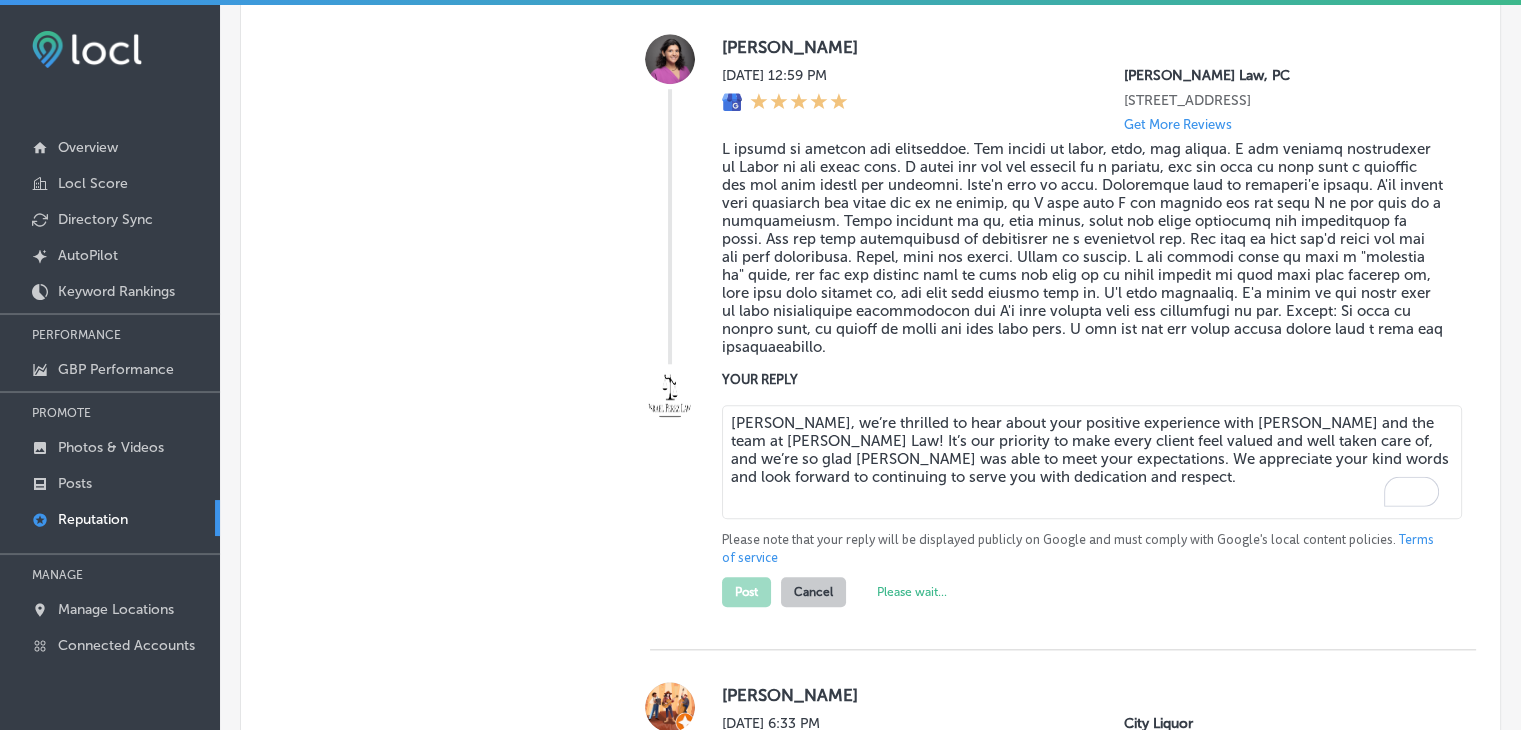 scroll, scrollTop: 2070, scrollLeft: 0, axis: vertical 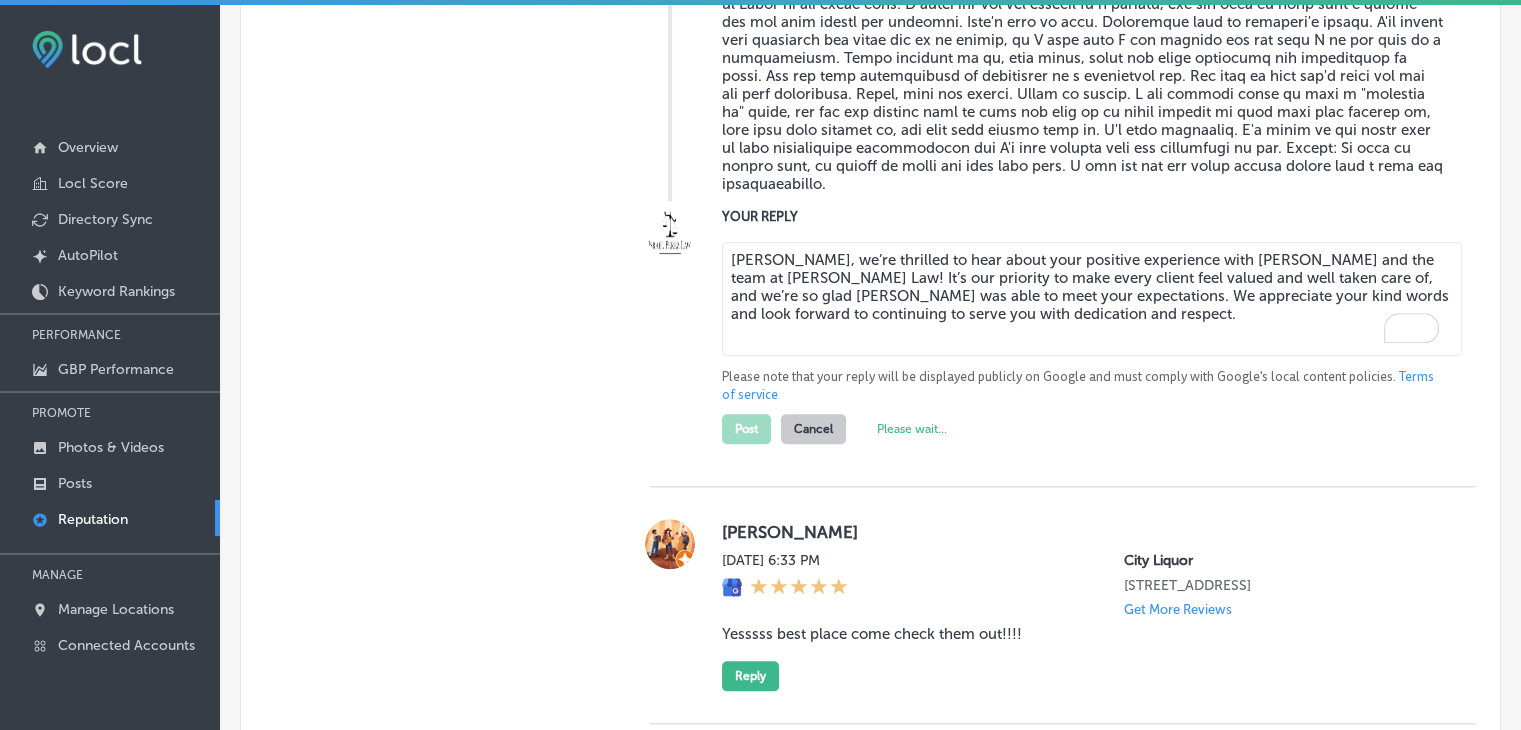 type on "x" 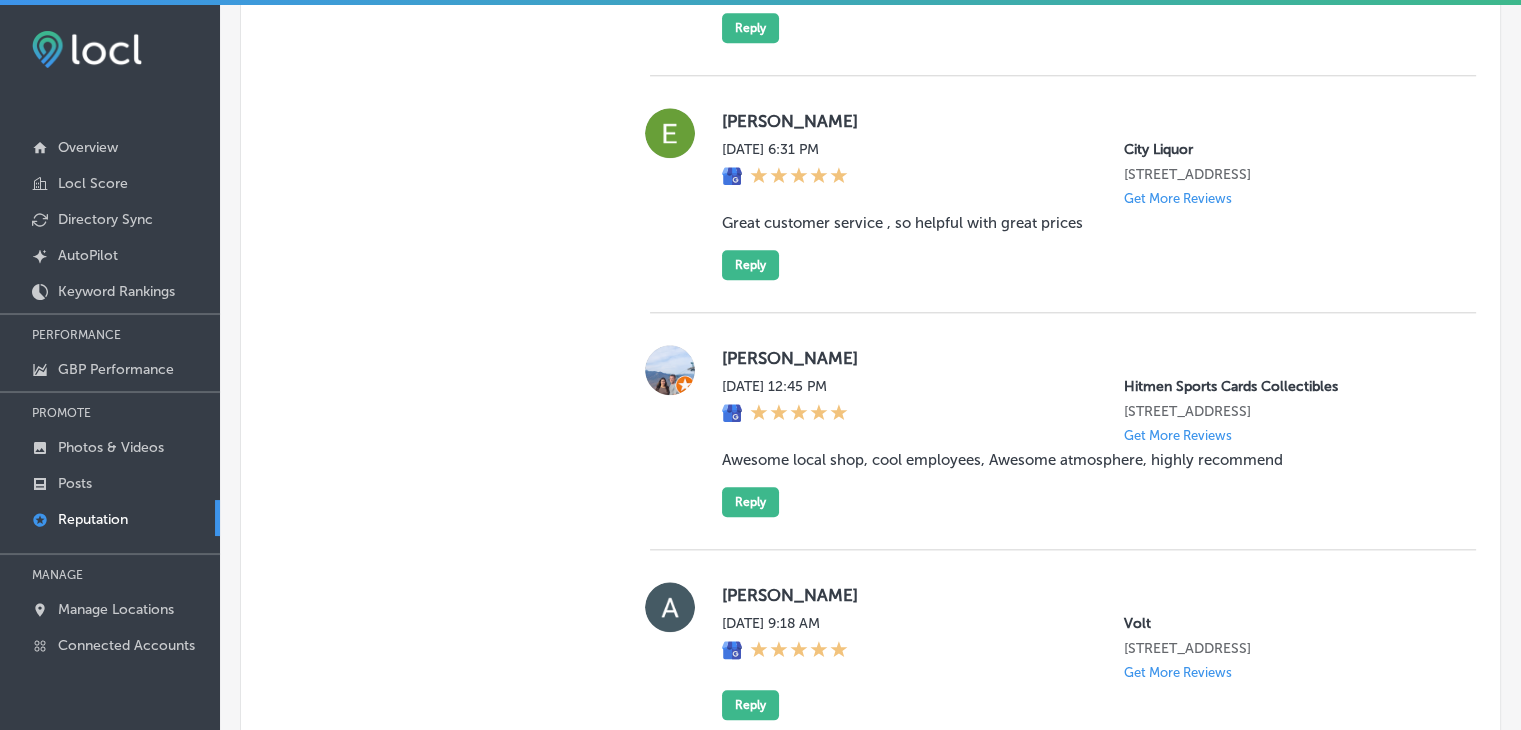 scroll, scrollTop: 1629, scrollLeft: 0, axis: vertical 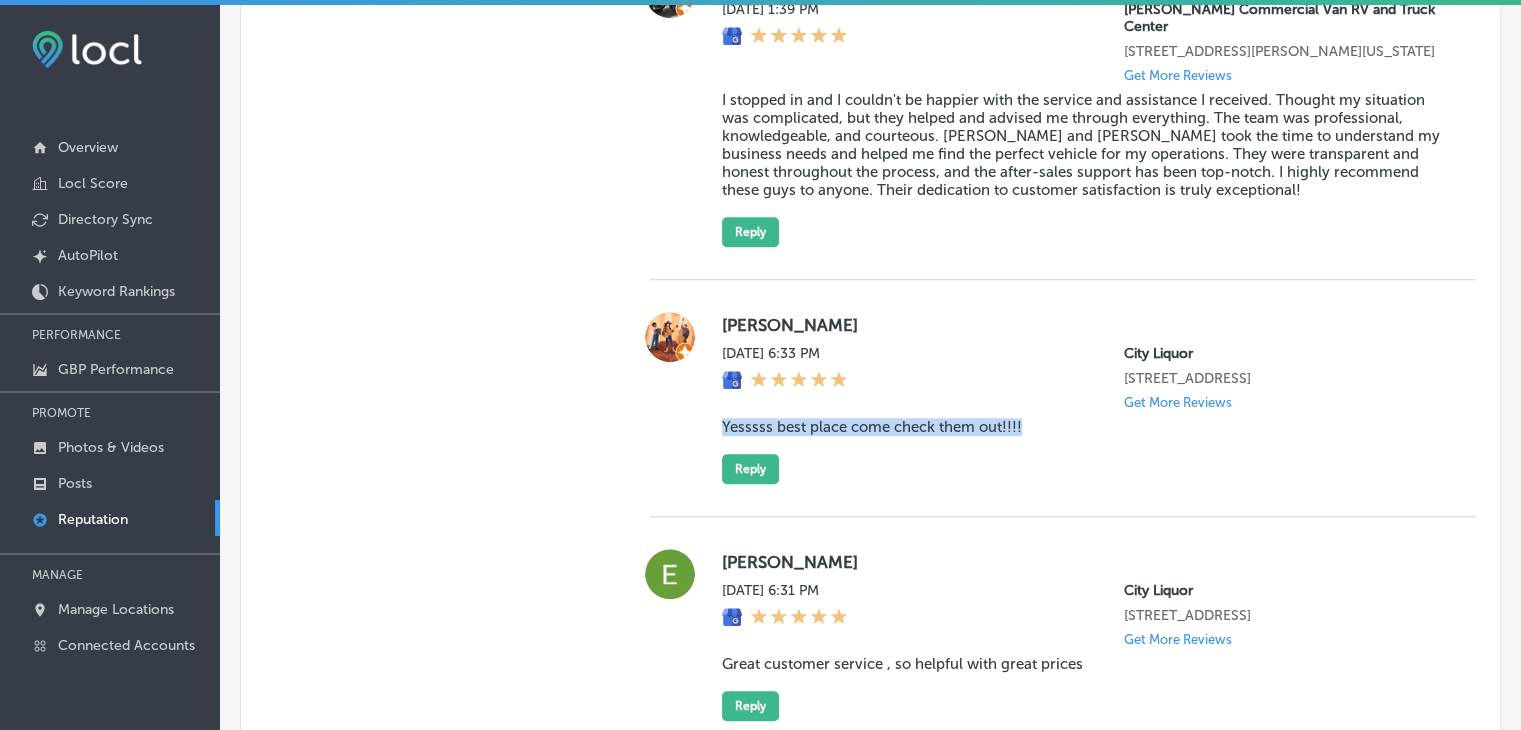 drag, startPoint x: 720, startPoint y: 443, endPoint x: 1072, endPoint y: 451, distance: 352.0909 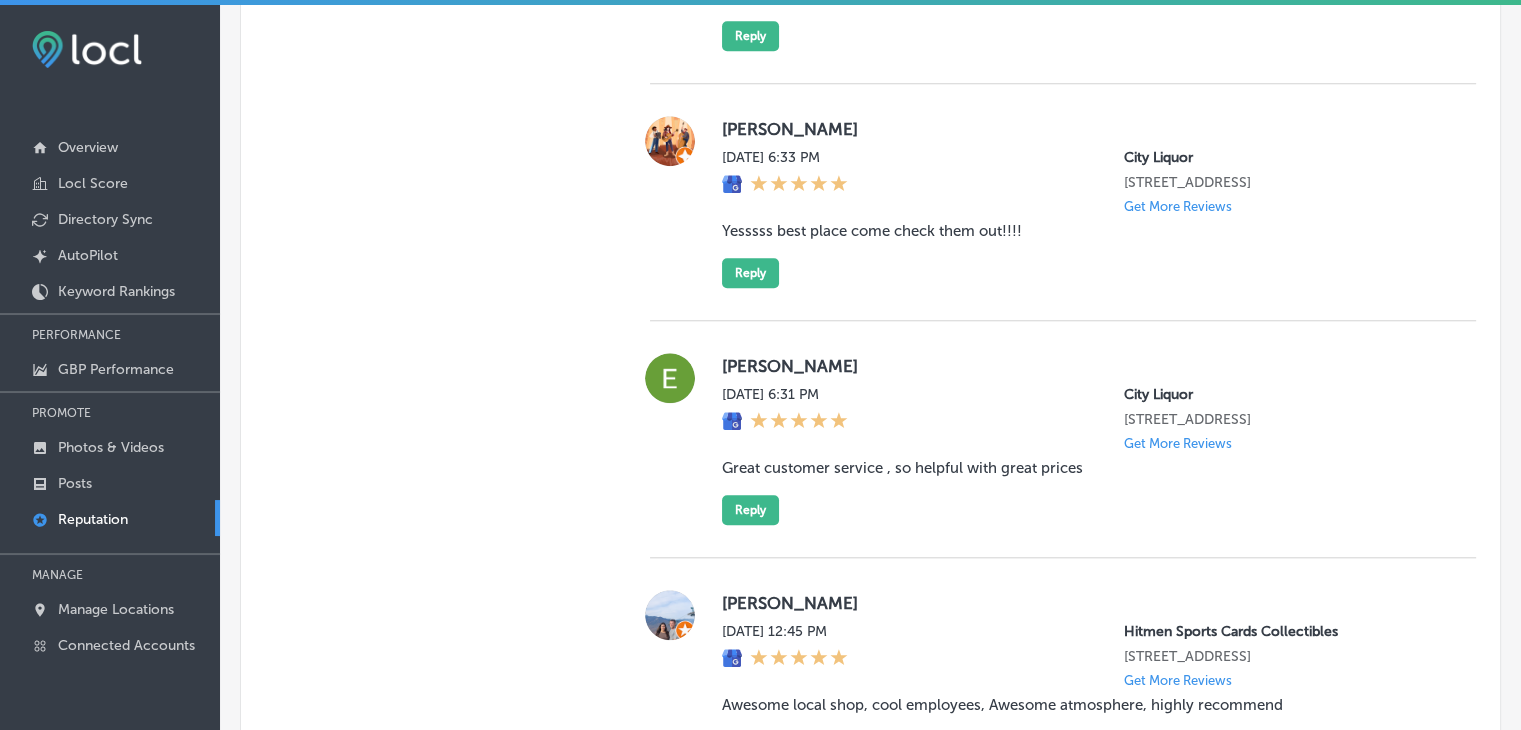 scroll, scrollTop: 1829, scrollLeft: 0, axis: vertical 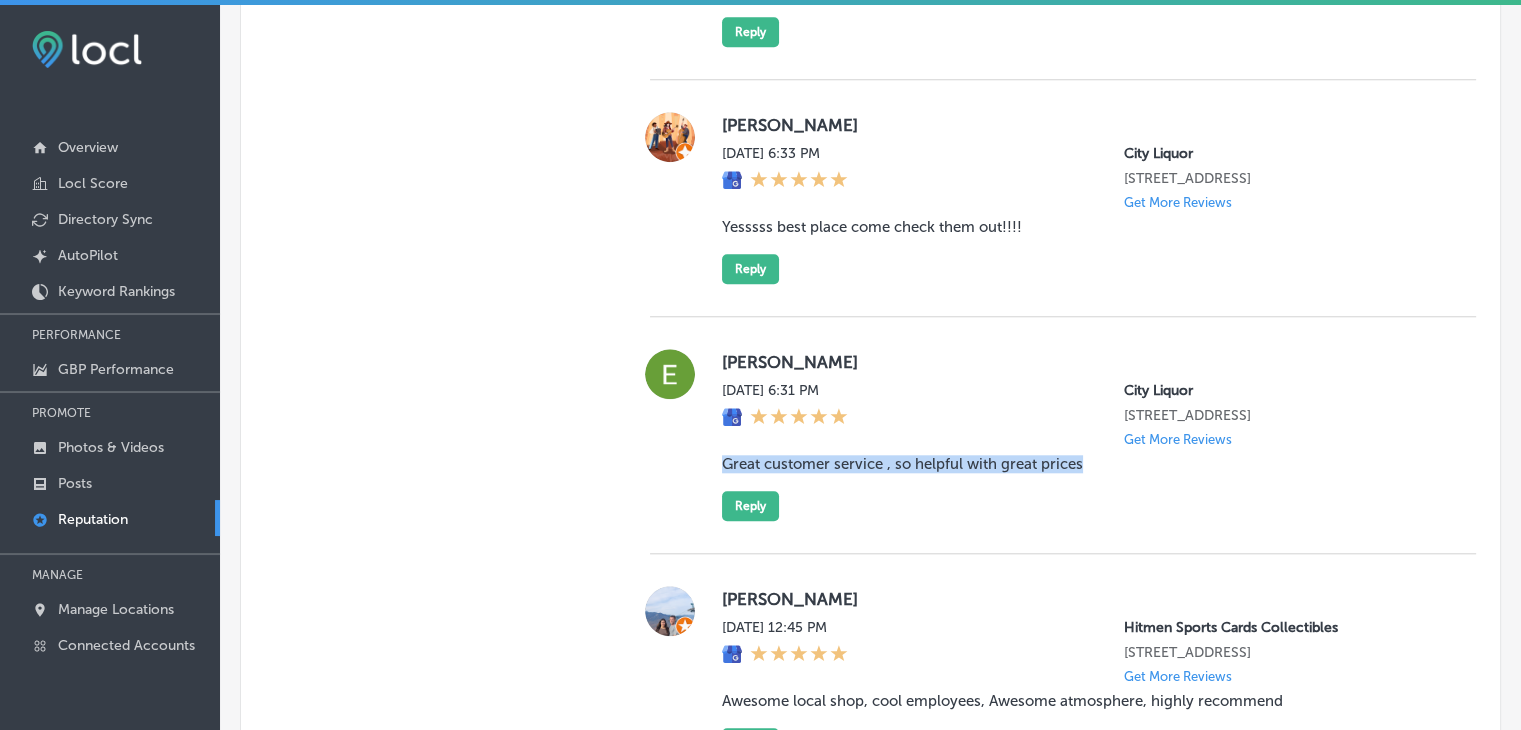 drag, startPoint x: 1087, startPoint y: 496, endPoint x: 715, endPoint y: 472, distance: 372.77338 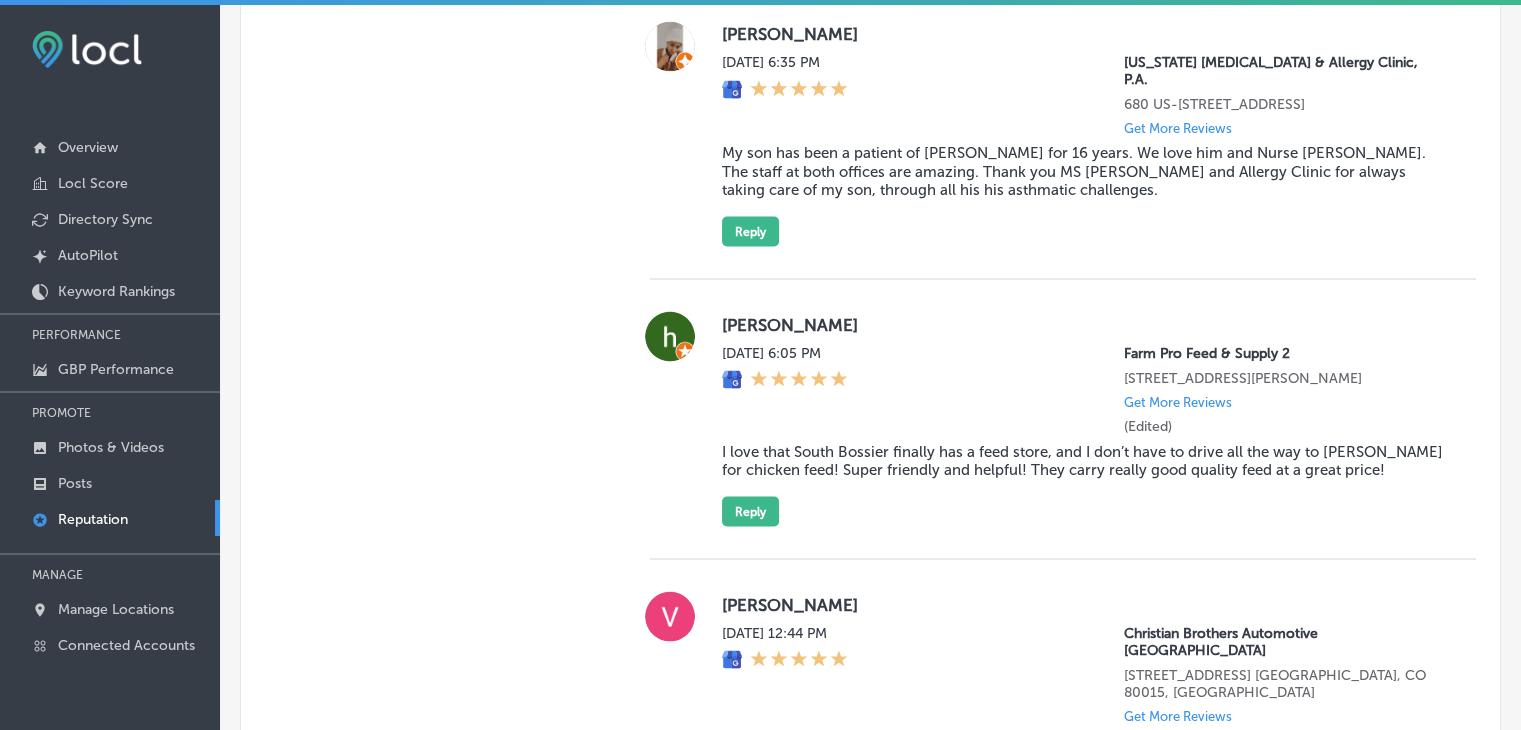 scroll, scrollTop: 1867, scrollLeft: 0, axis: vertical 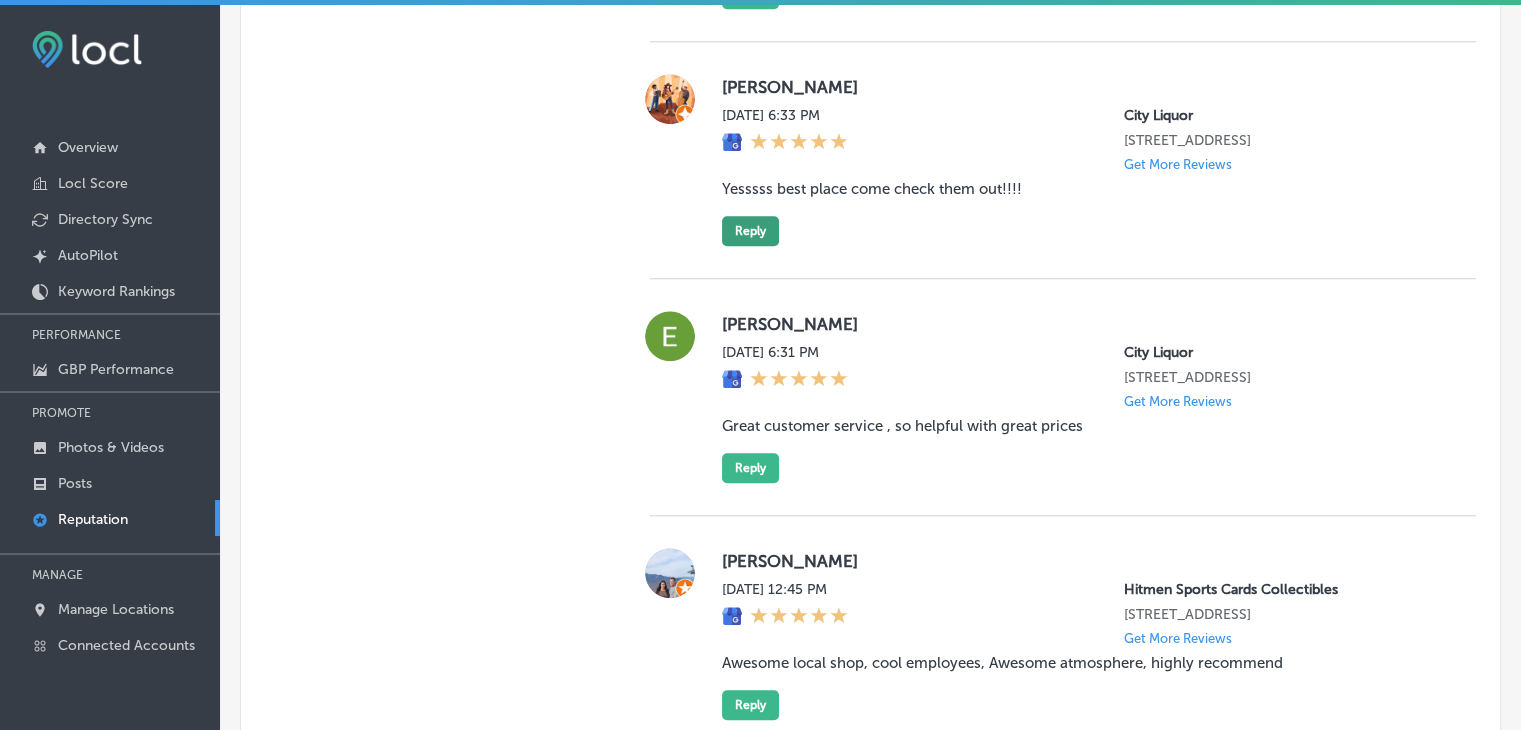 click on "Reply" at bounding box center (750, 231) 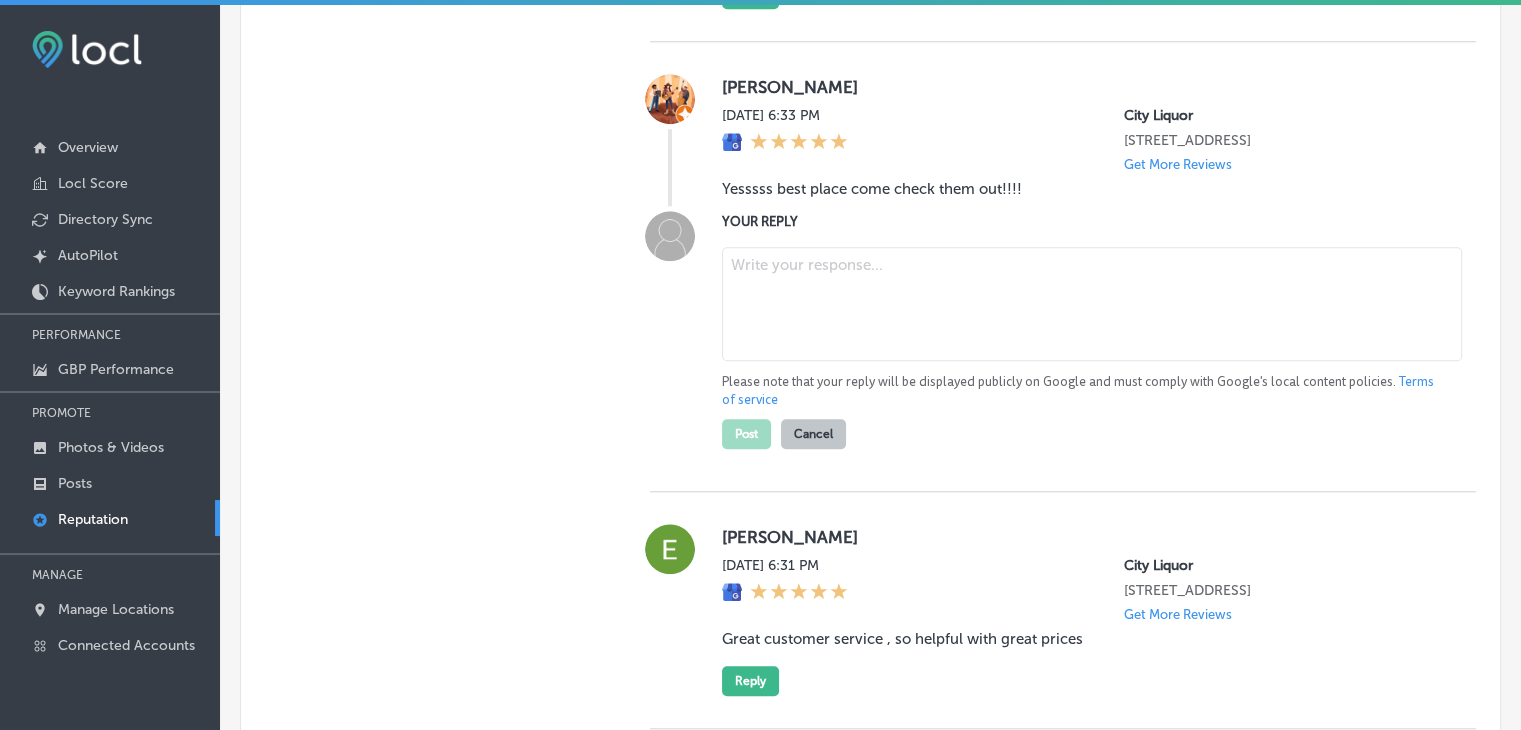 click at bounding box center [1092, 304] 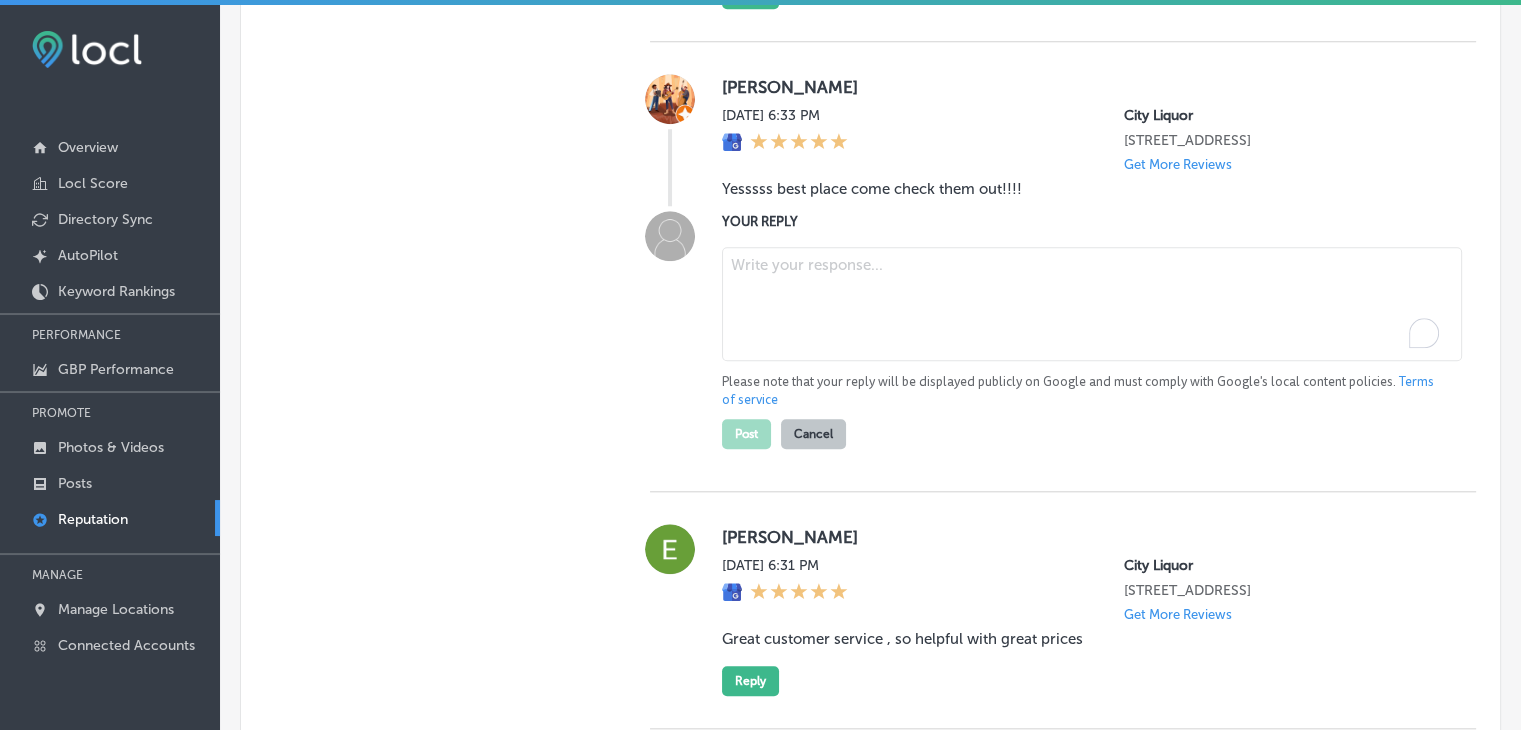 paste on "Thank you for the amazing review, Ramona! We're so happy to hear that you think City Liquor is the best place to shop. We appreciate your support and can’t wait to welcome you back for another great experience!" 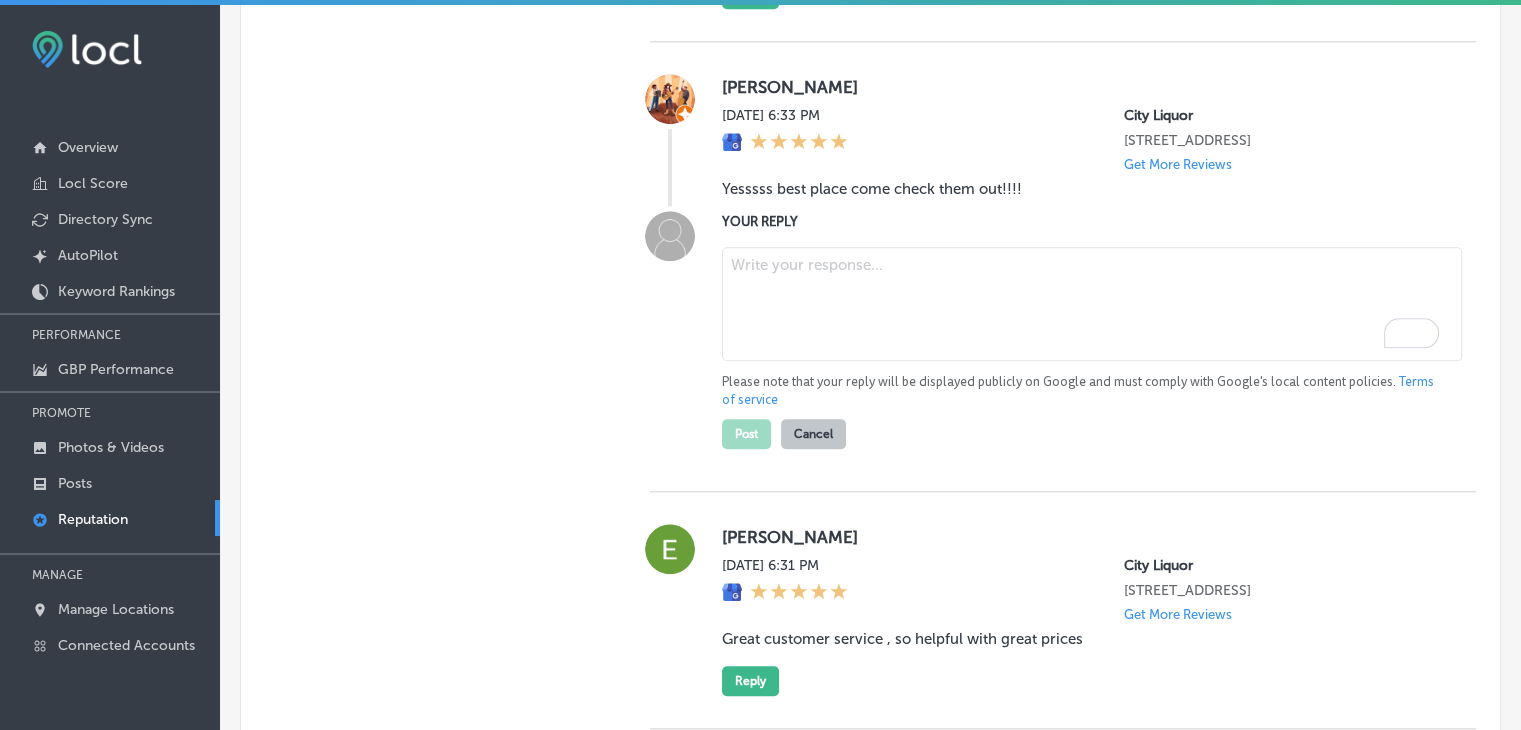 click at bounding box center [1092, 304] 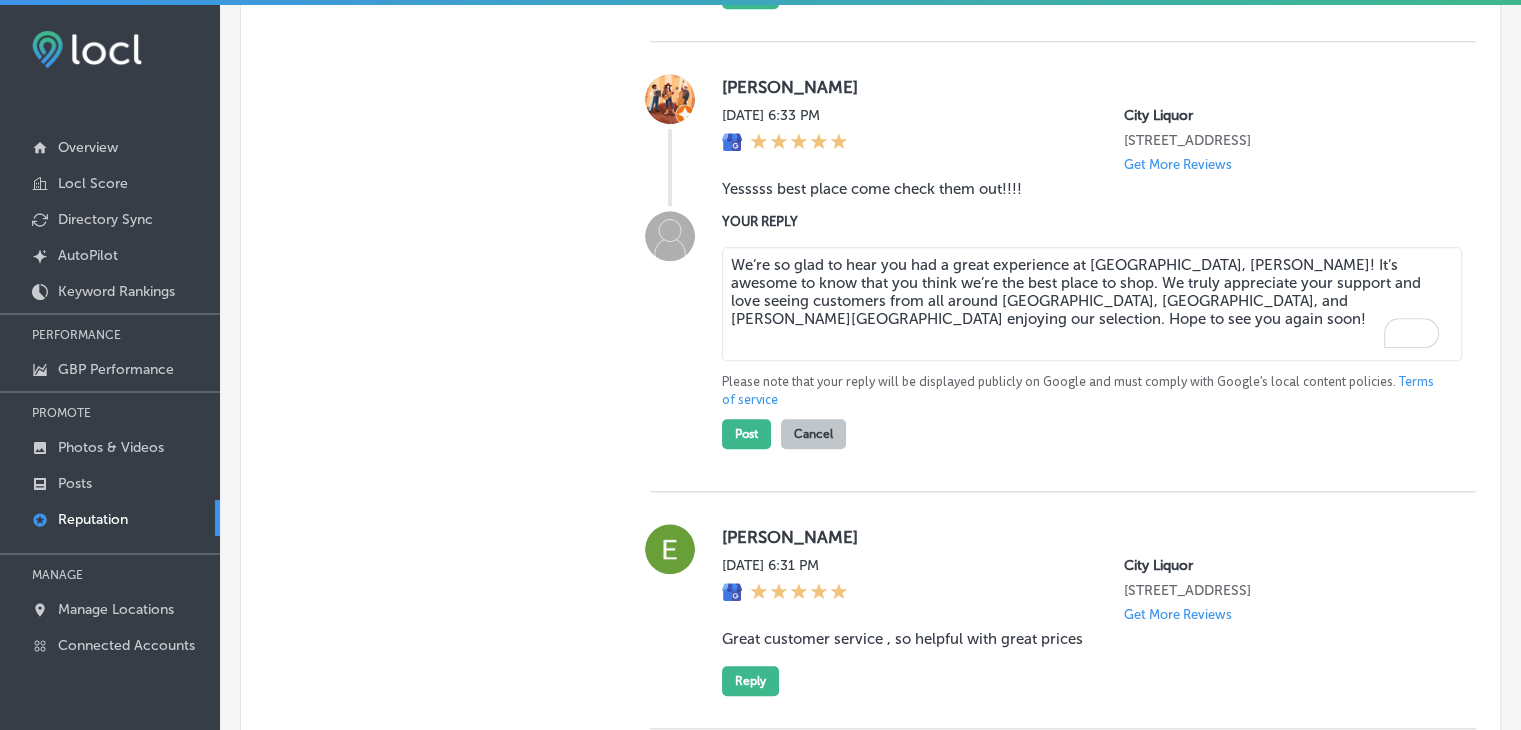 type on "We’re so glad to hear you had a great experience at City Liquor, Ramona! It’s awesome to know that you think we’re the best place to shop. We truly appreciate your support and love seeing customers from all around San Antonio, Alamo Heights, and Olmos Park enjoying our selection. Hope to see you again soon!" 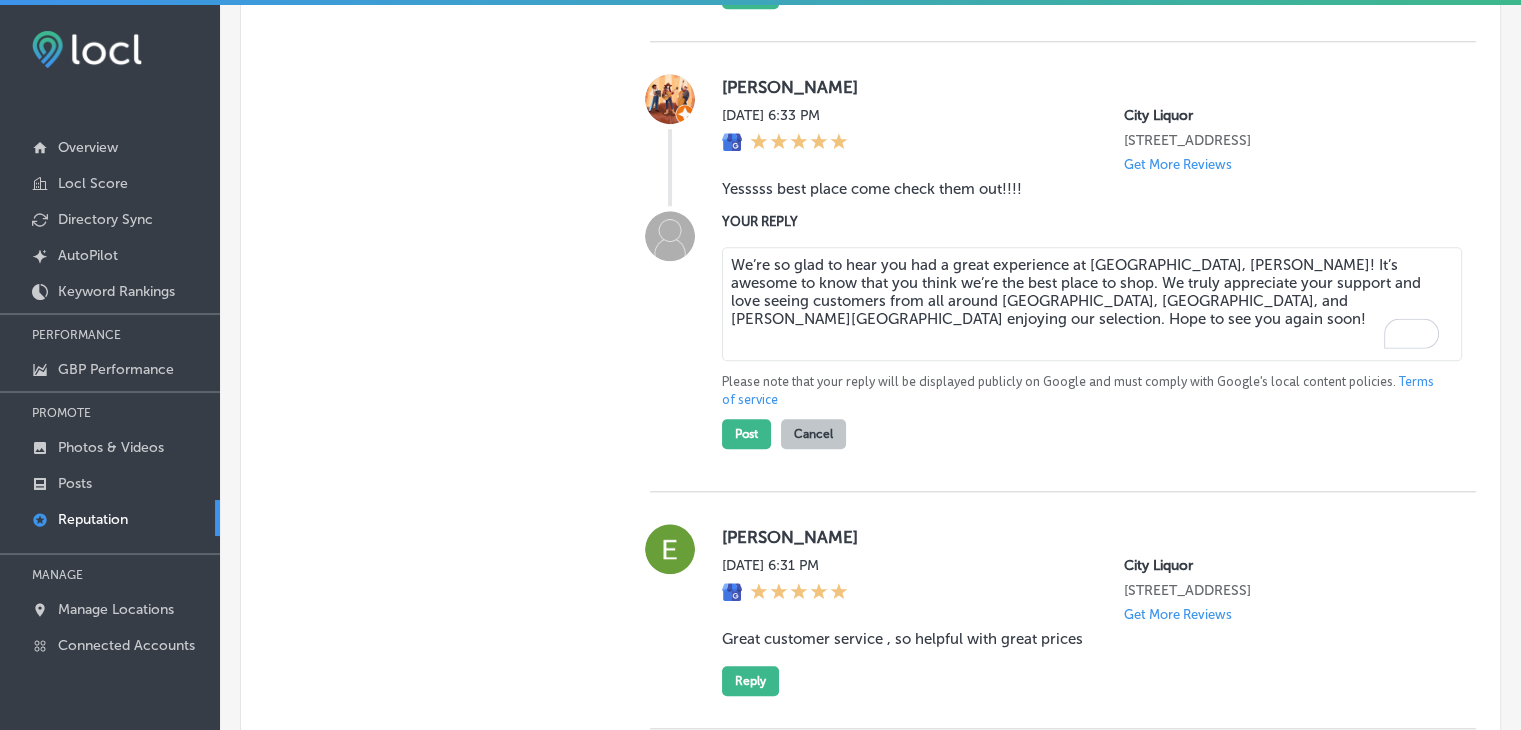 click on "YOUR REPLY We’re so glad to hear you had a great experience at City Liquor, Ramona! It’s awesome to know that you think we’re the best place to shop. We truly appreciate your support and love seeing customers from all around San Antonio, Alamo Heights, and Olmos Park enjoying our selection. Hope to see you again soon! Please note that your reply will be displayed publicly on Google and must comply with Google's local content policies.    Terms of service Post Cancel" at bounding box center [1063, 330] 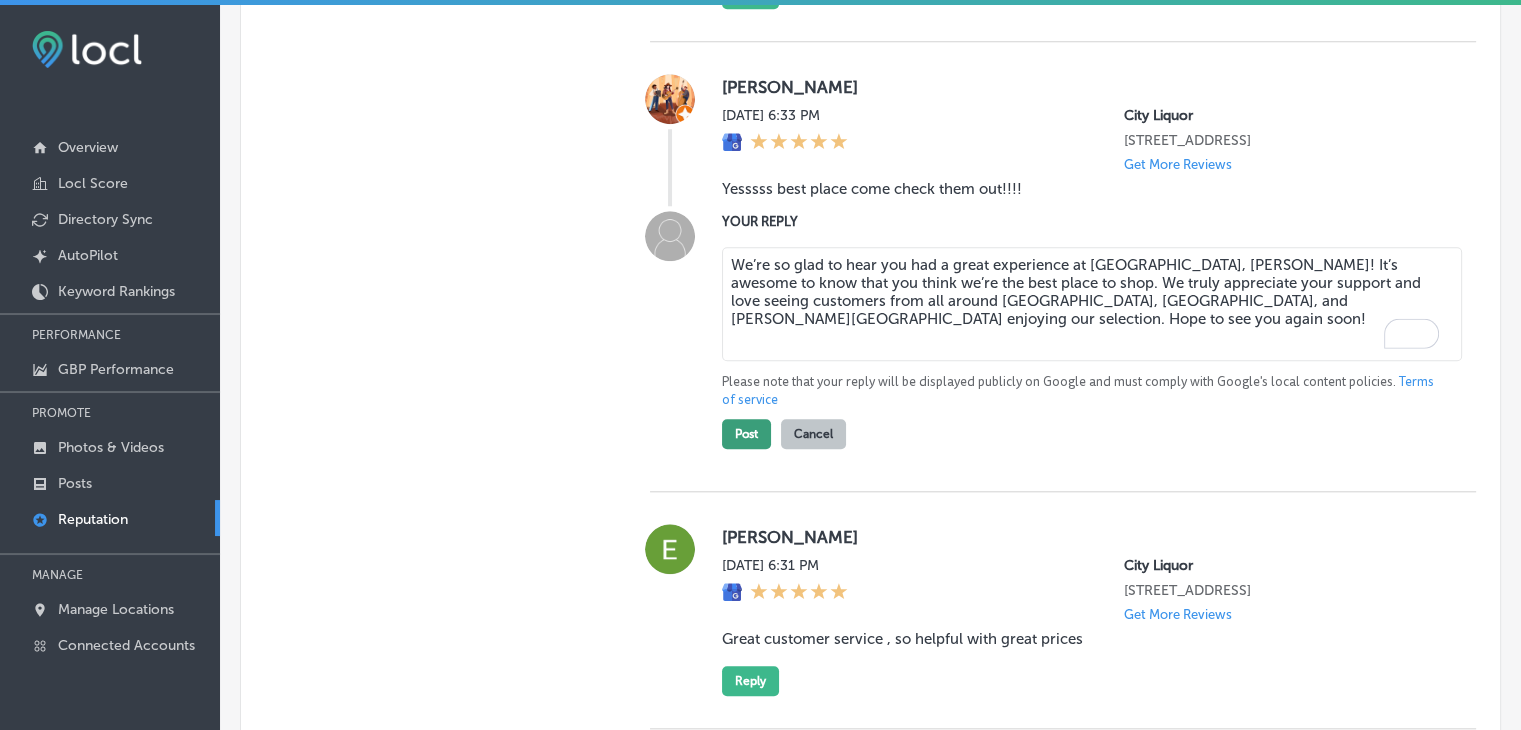 click on "Post" at bounding box center (746, 434) 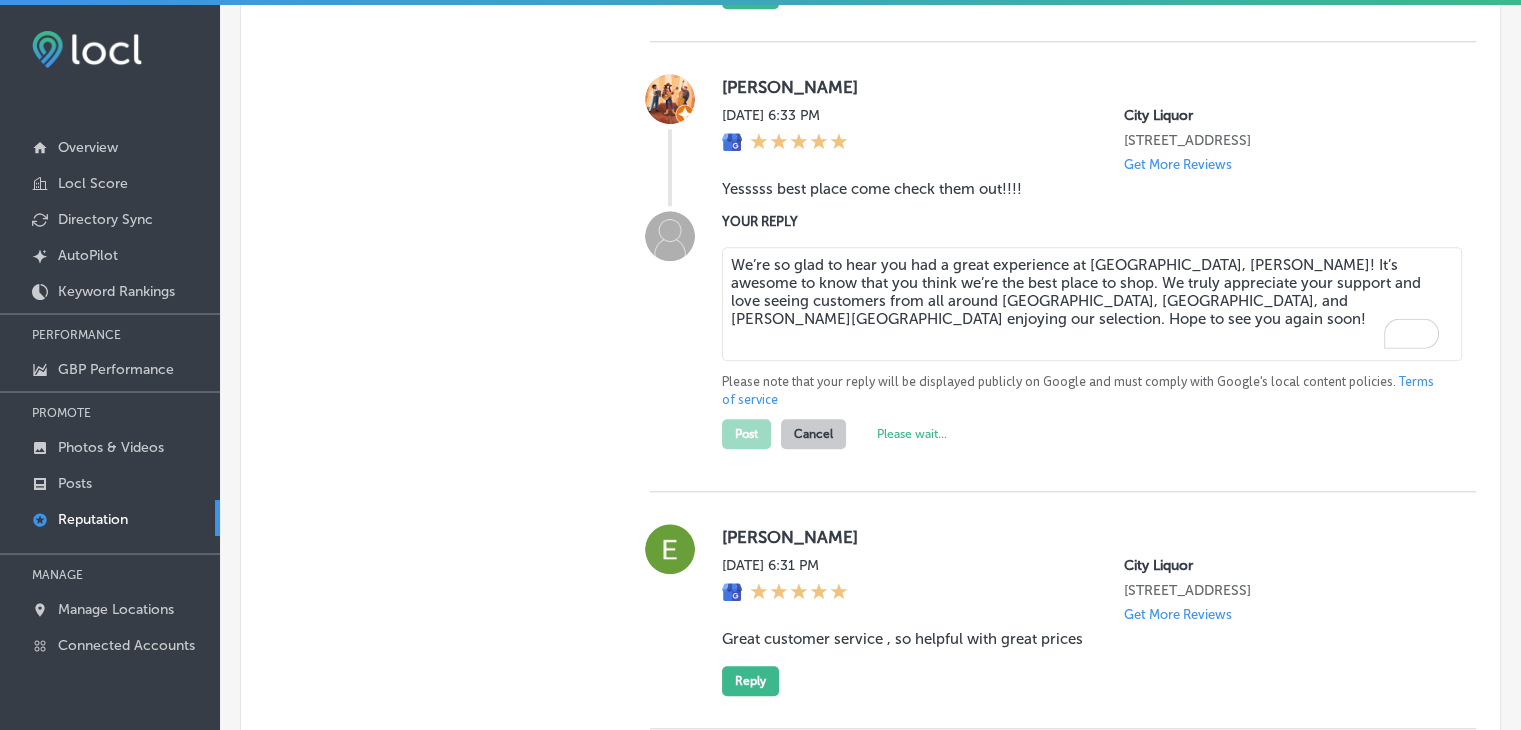 type on "x" 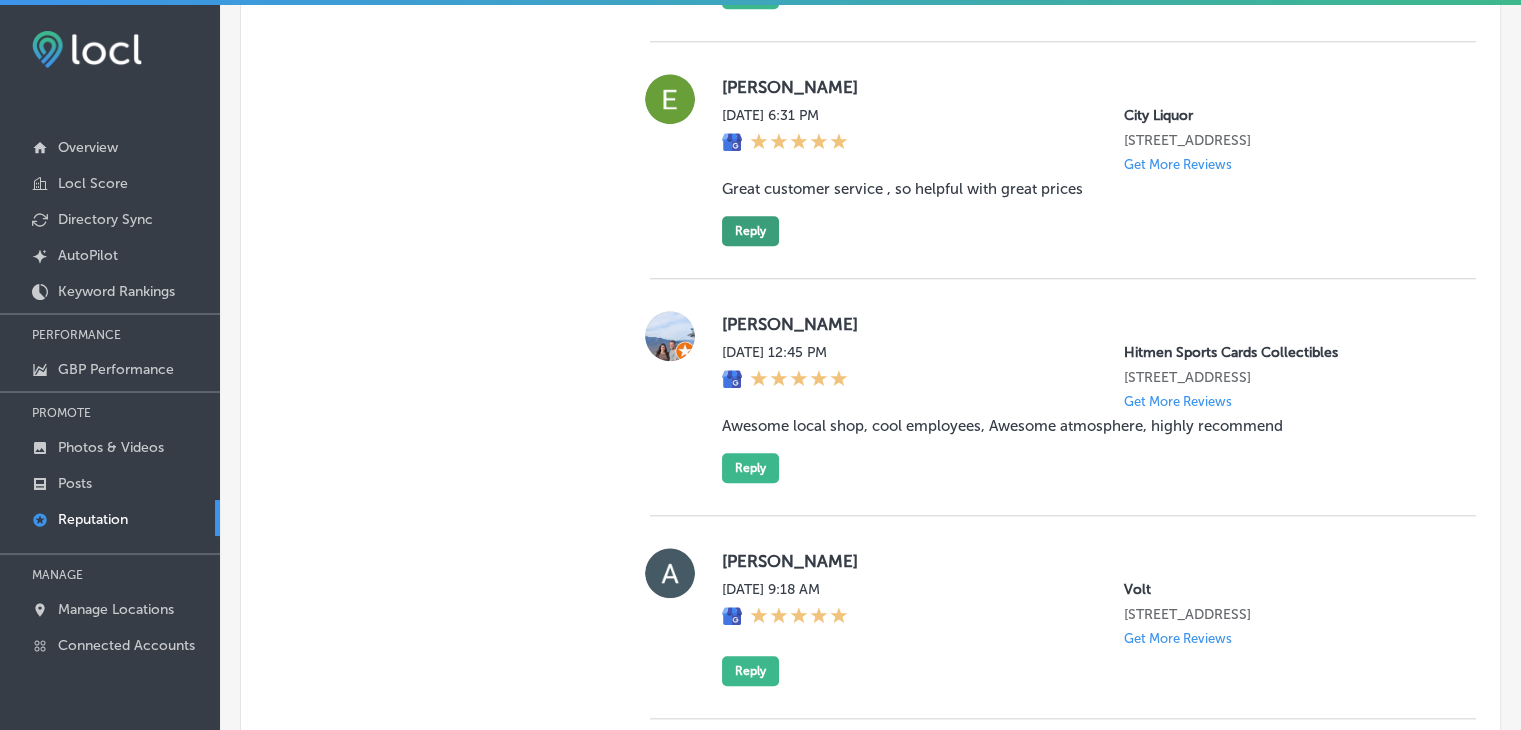 click on "Reply" at bounding box center (750, 231) 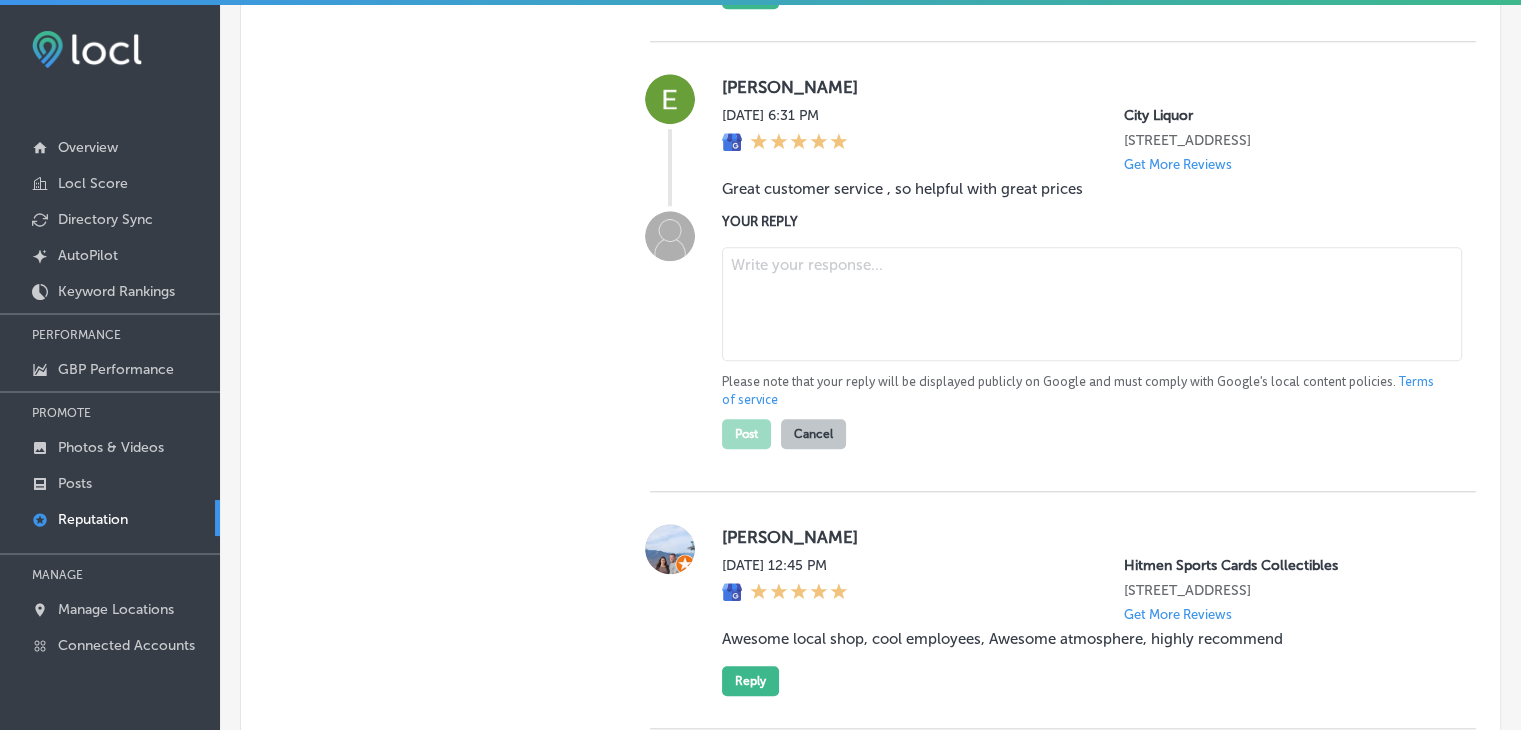 click at bounding box center (1092, 304) 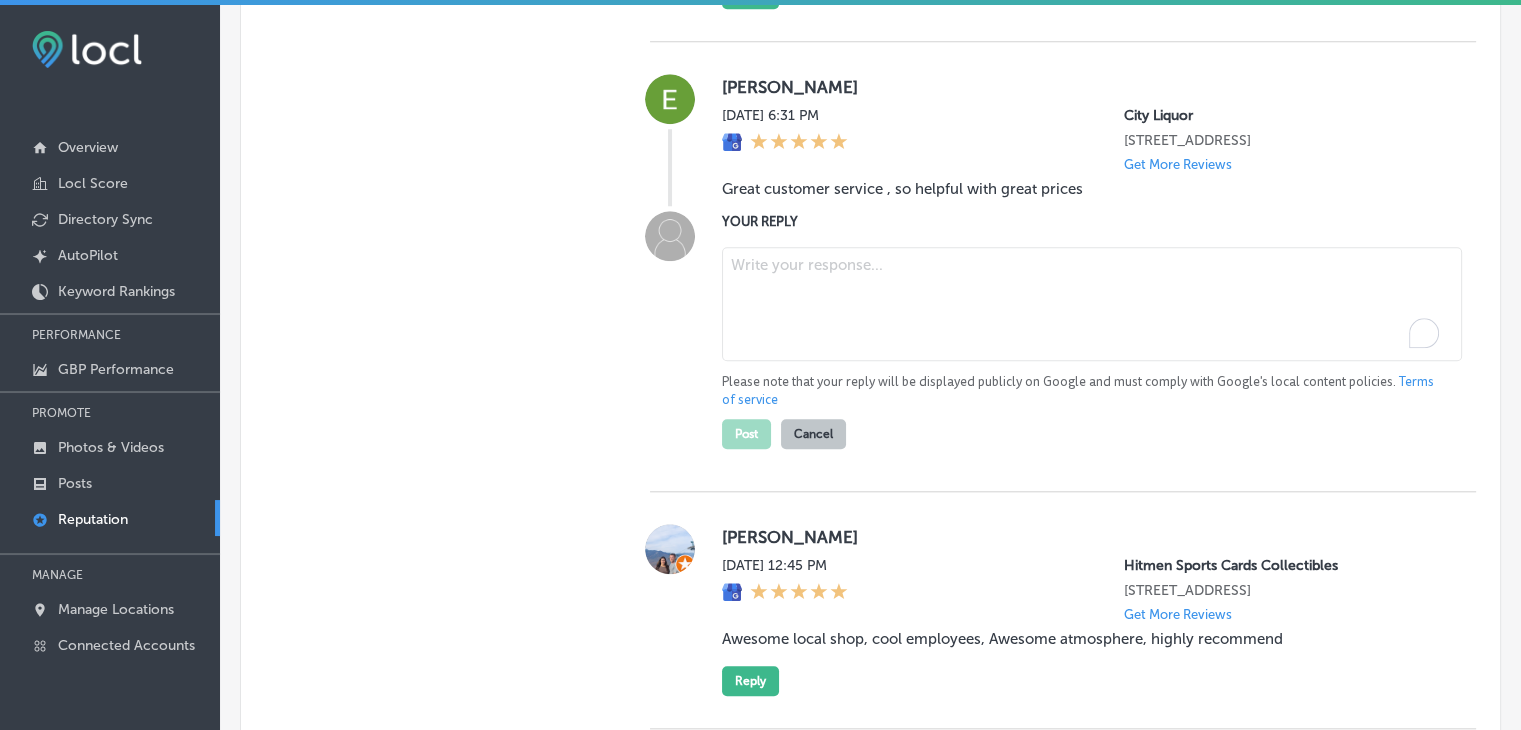paste on "We’re so happy you had a positive experience with our customer service, Eva! It's great to know you found both our helpful team and great prices to your liking. We appreciate your support, and it's always a pleasure to serve customers from San Antonio, Leon Valley, and beyond. Looking forward to welcoming you back again soon!
Ask ChatGPT" 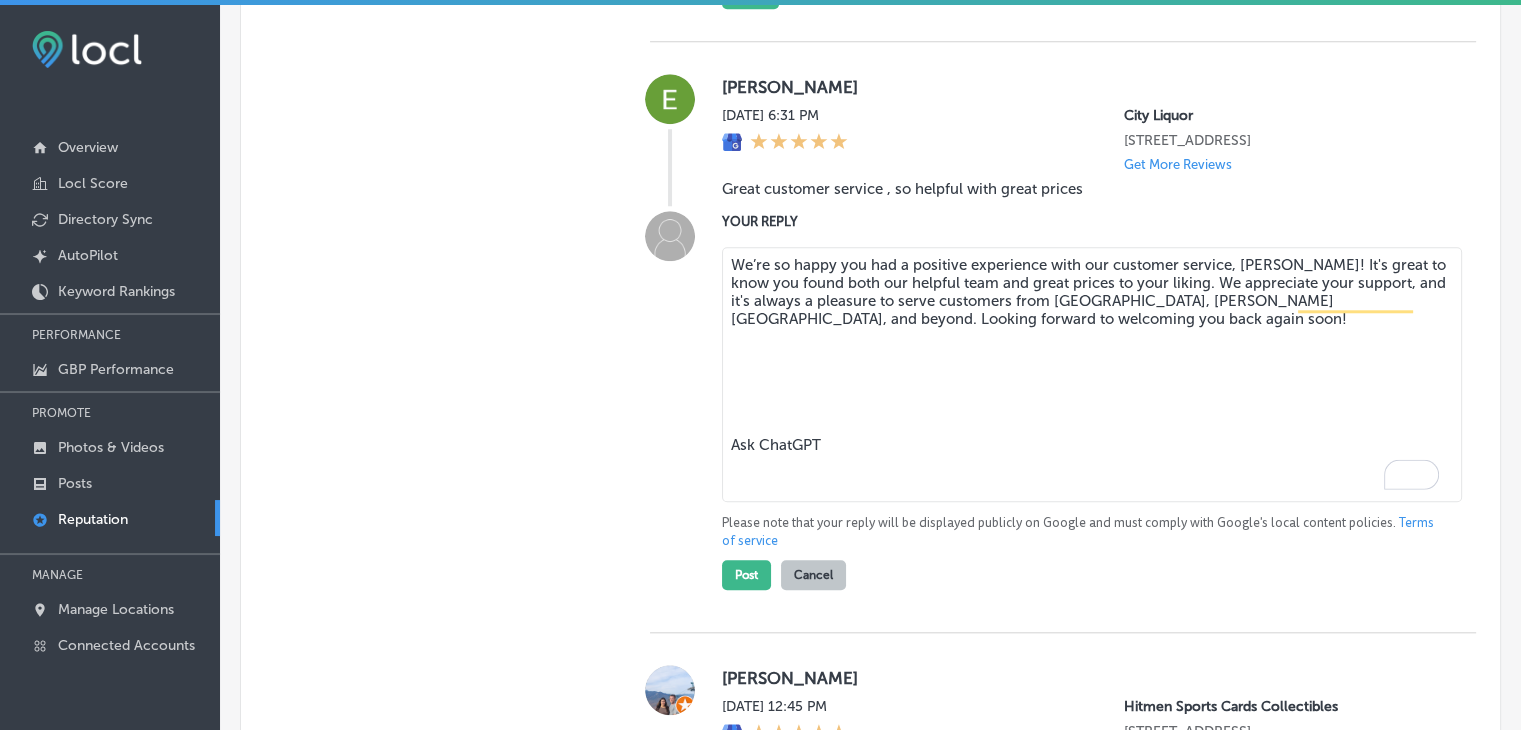drag, startPoint x: 784, startPoint y: 365, endPoint x: 813, endPoint y: 502, distance: 140.0357 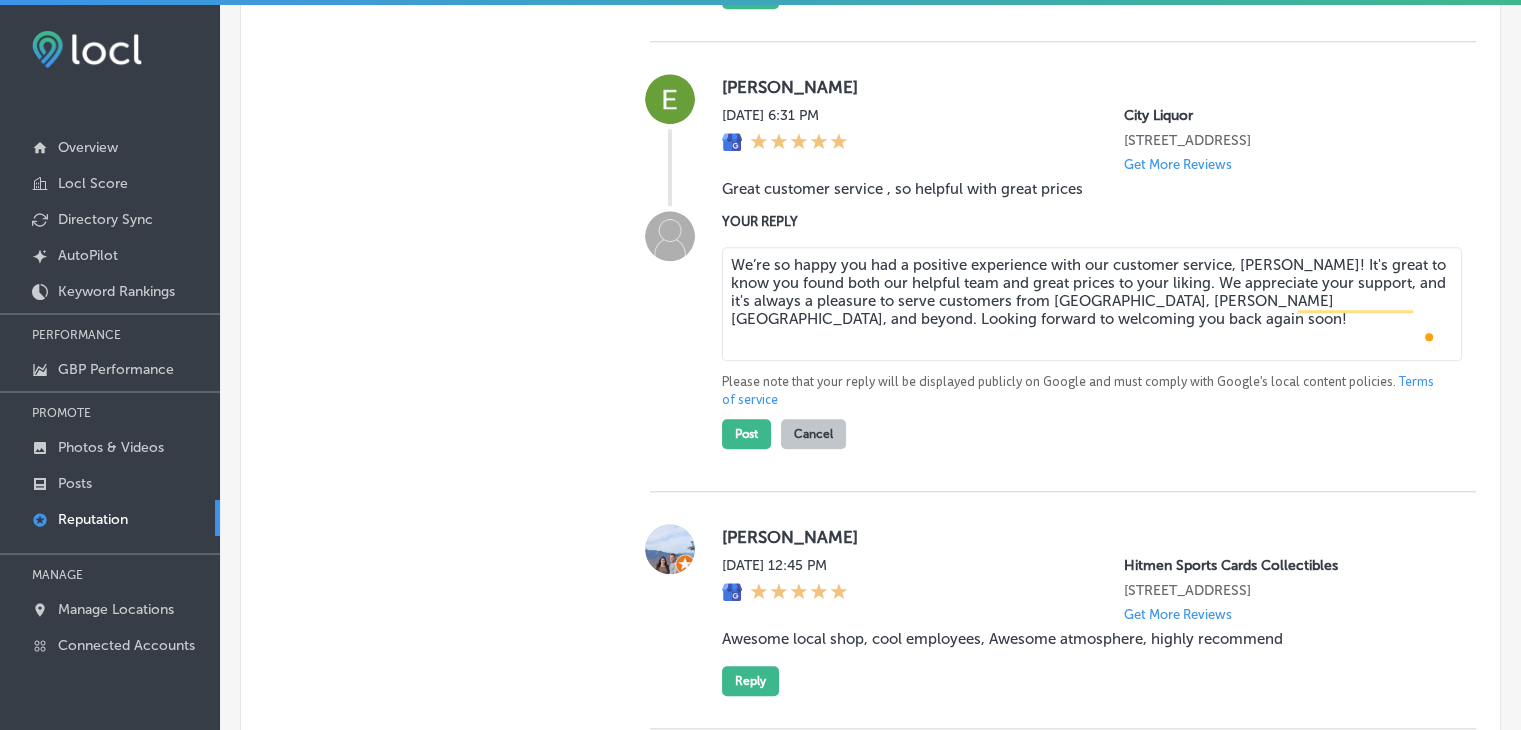 type on "We’re so happy you had a positive experience with our customer service, Eva! It's great to know you found both our helpful team and great prices to your liking. We appreciate your support, and it's always a pleasure to serve customers from San Antonio, Leon Valley, and beyond. Looking forward to welcoming you back again soon!" 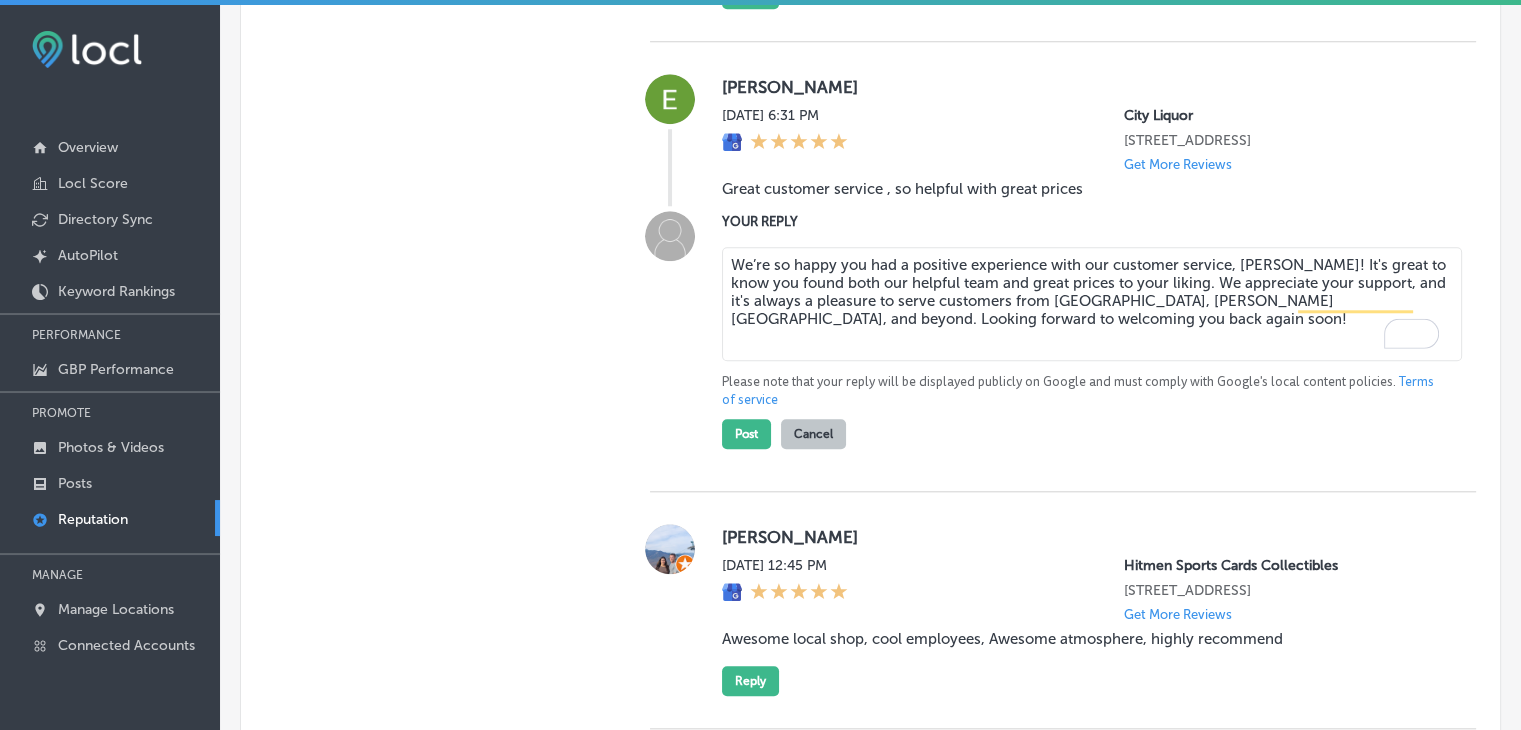 click on "We’re so happy you had a positive experience with our customer service, Eva! It's great to know you found both our helpful team and great prices to your liking. We appreciate your support, and it's always a pleasure to serve customers from San Antonio, Leon Valley, and beyond. Looking forward to welcoming you back again soon!" at bounding box center (1092, 304) 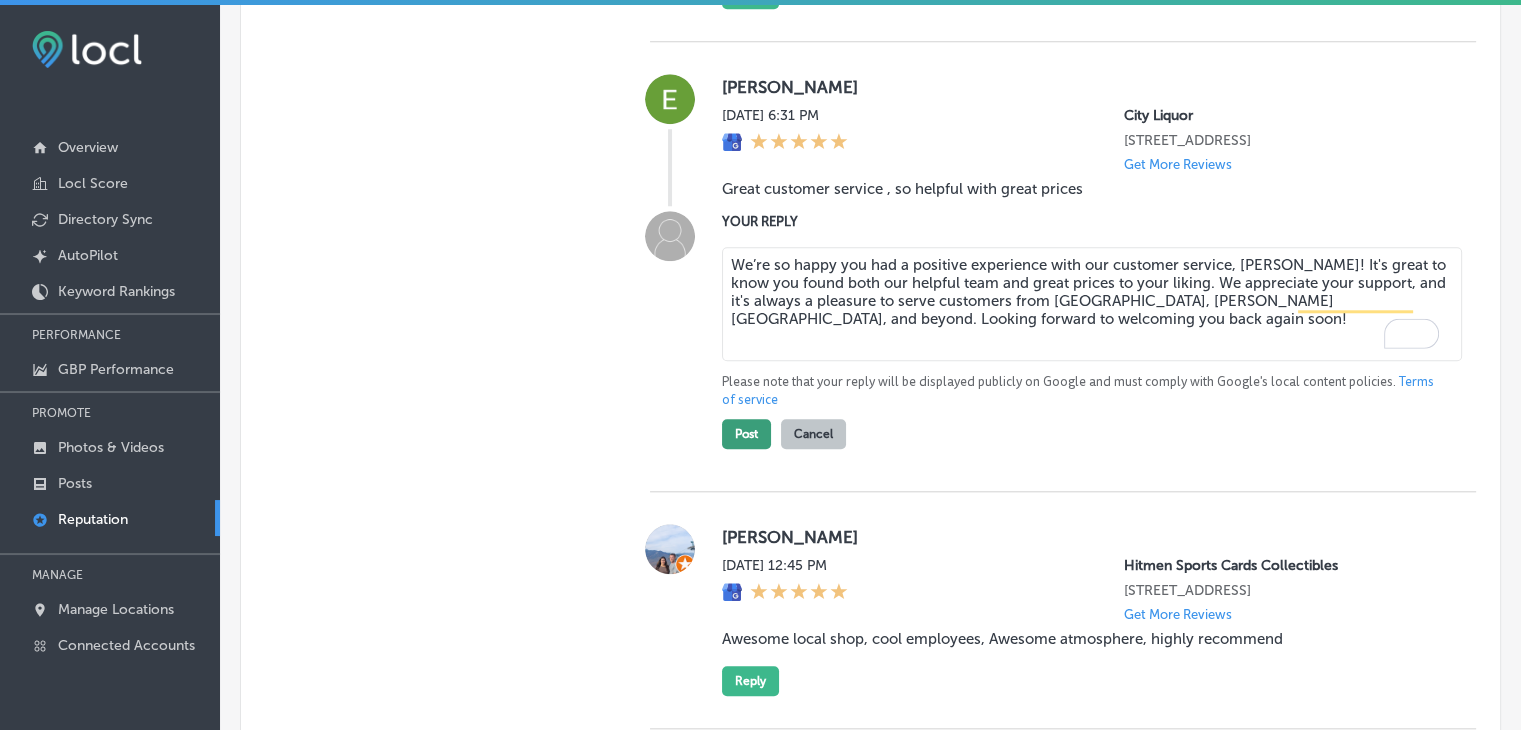 click on "Post" at bounding box center [746, 434] 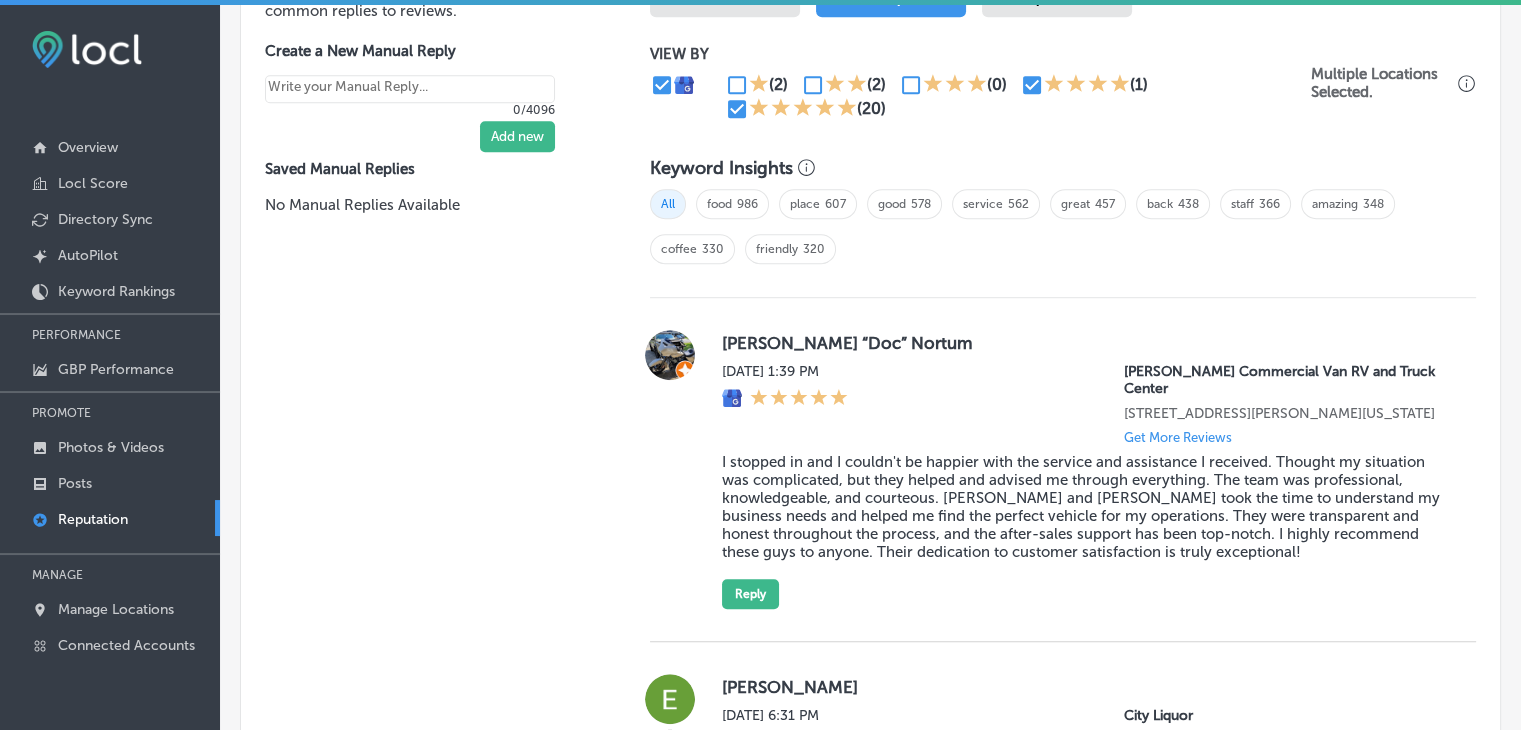 type on "x" 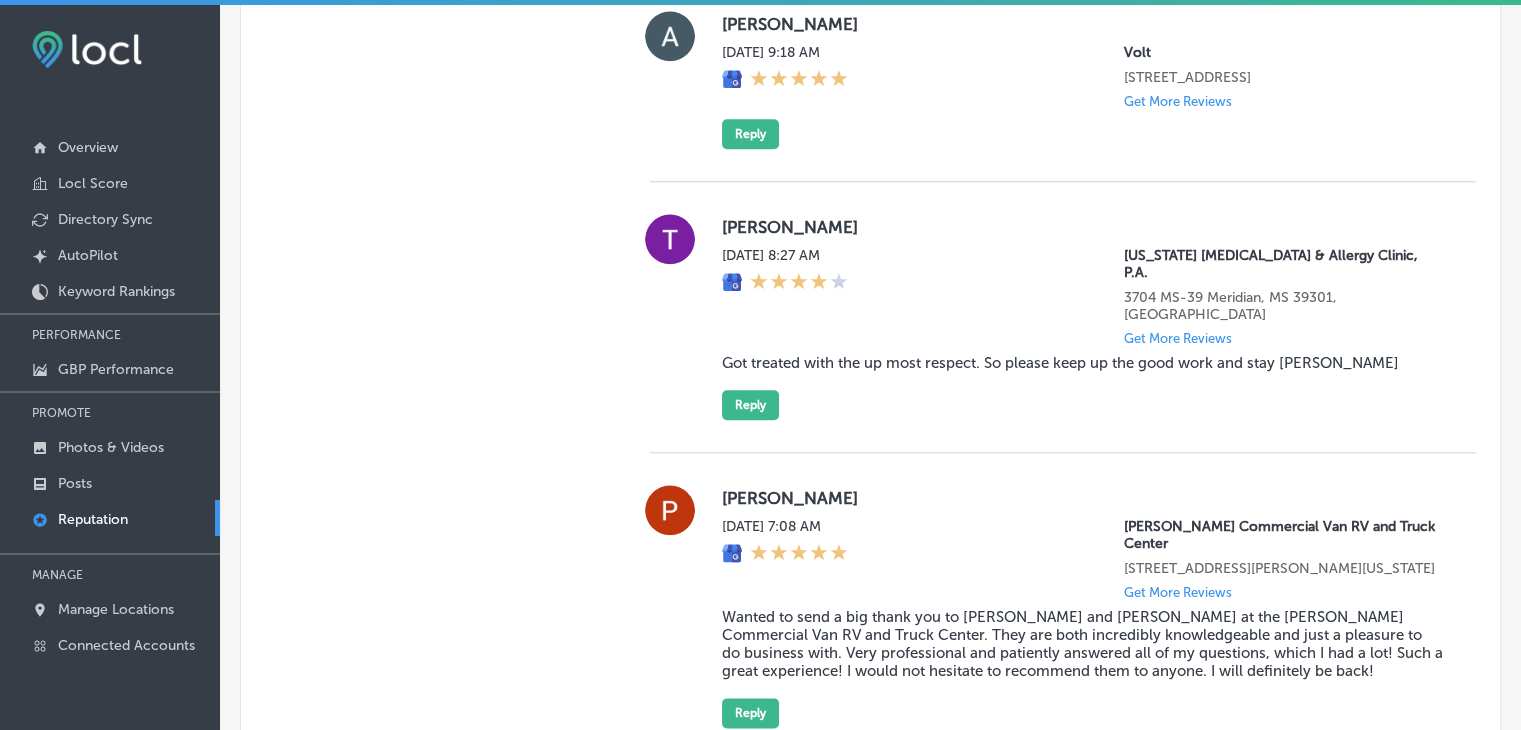 scroll, scrollTop: 2367, scrollLeft: 0, axis: vertical 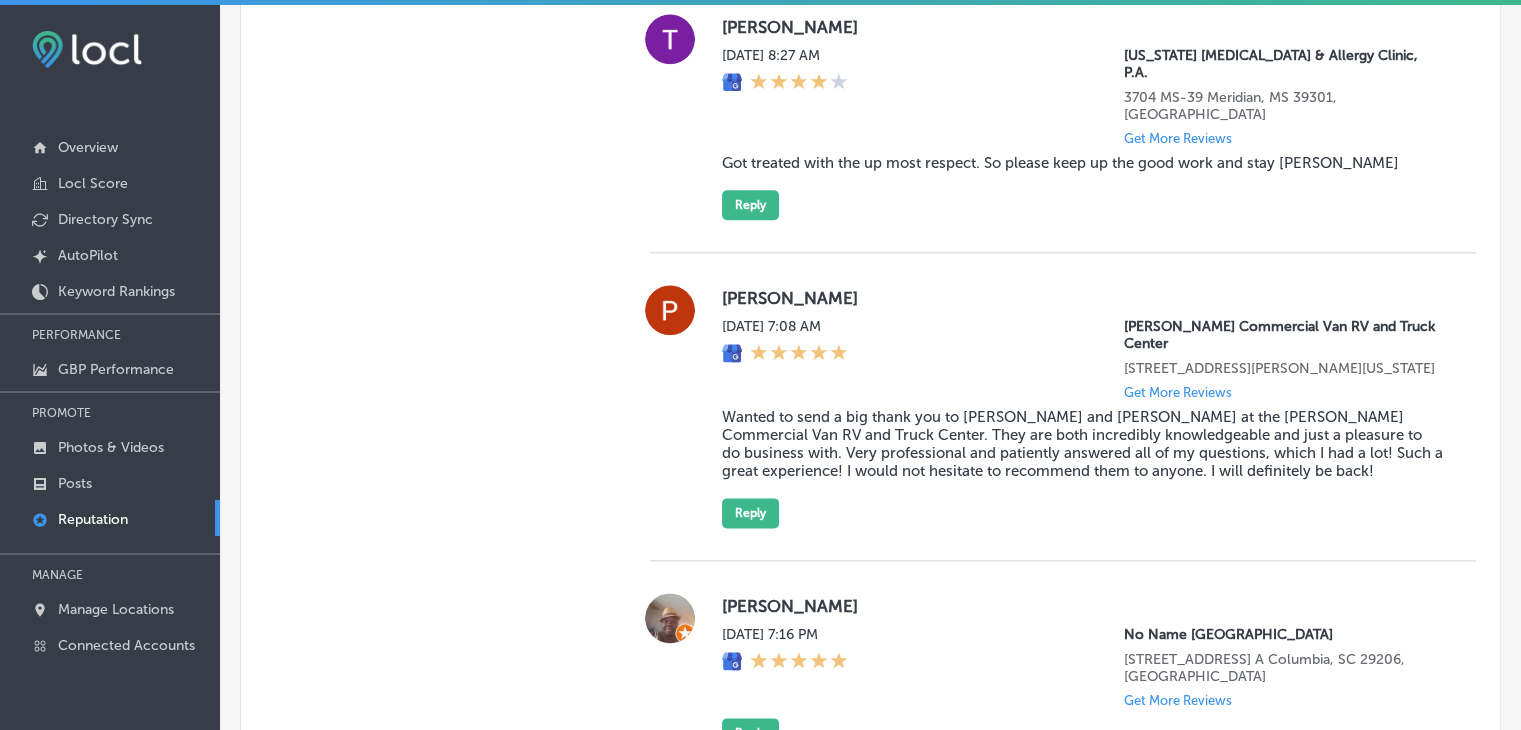 click on "3704 MS-39 Meridian, MS 39301, US" at bounding box center (1284, 106) 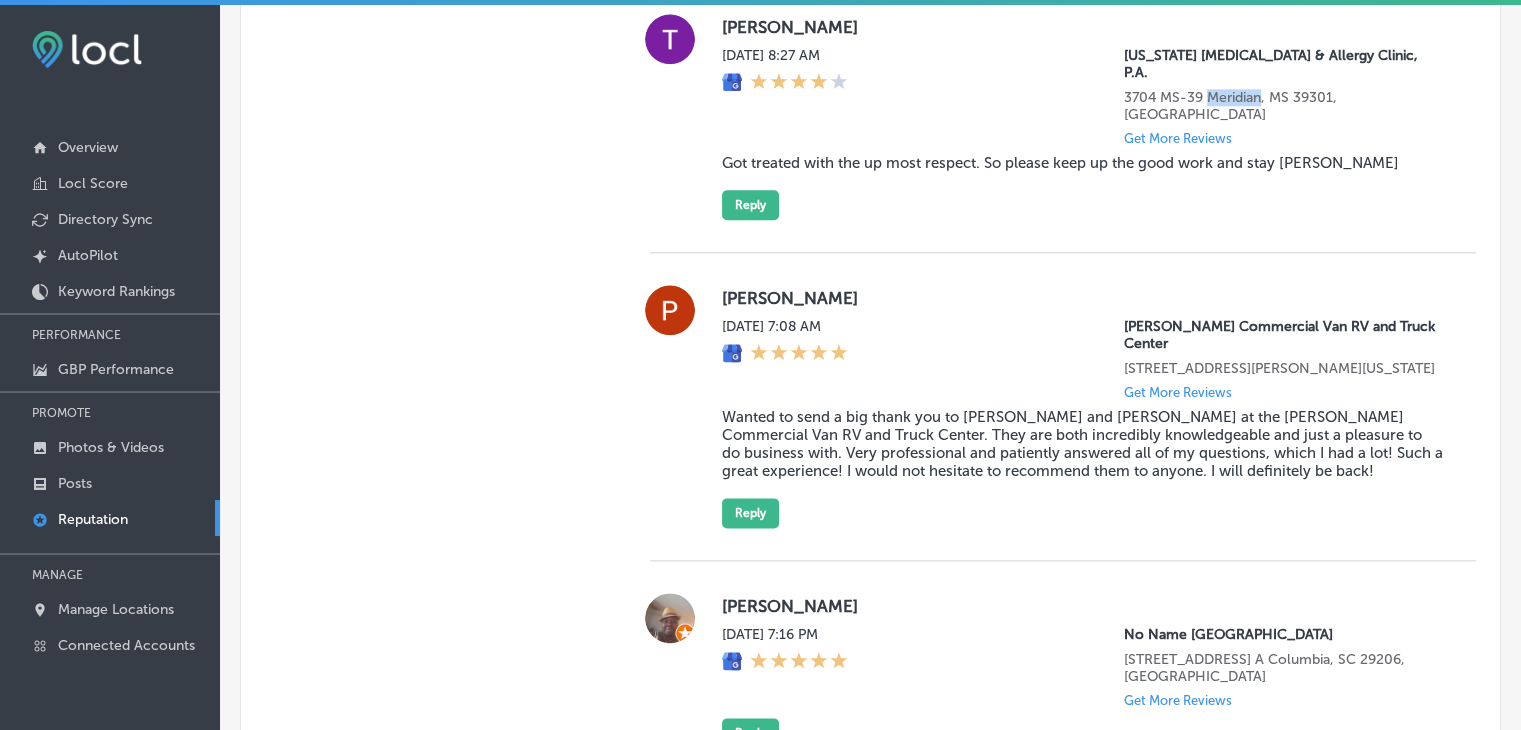 click on "Mississippi Asthma & Allergy Clinic, P.A. 3704 MS-39 Meridian, MS 39301, US Get More Reviews" at bounding box center (1284, 96) 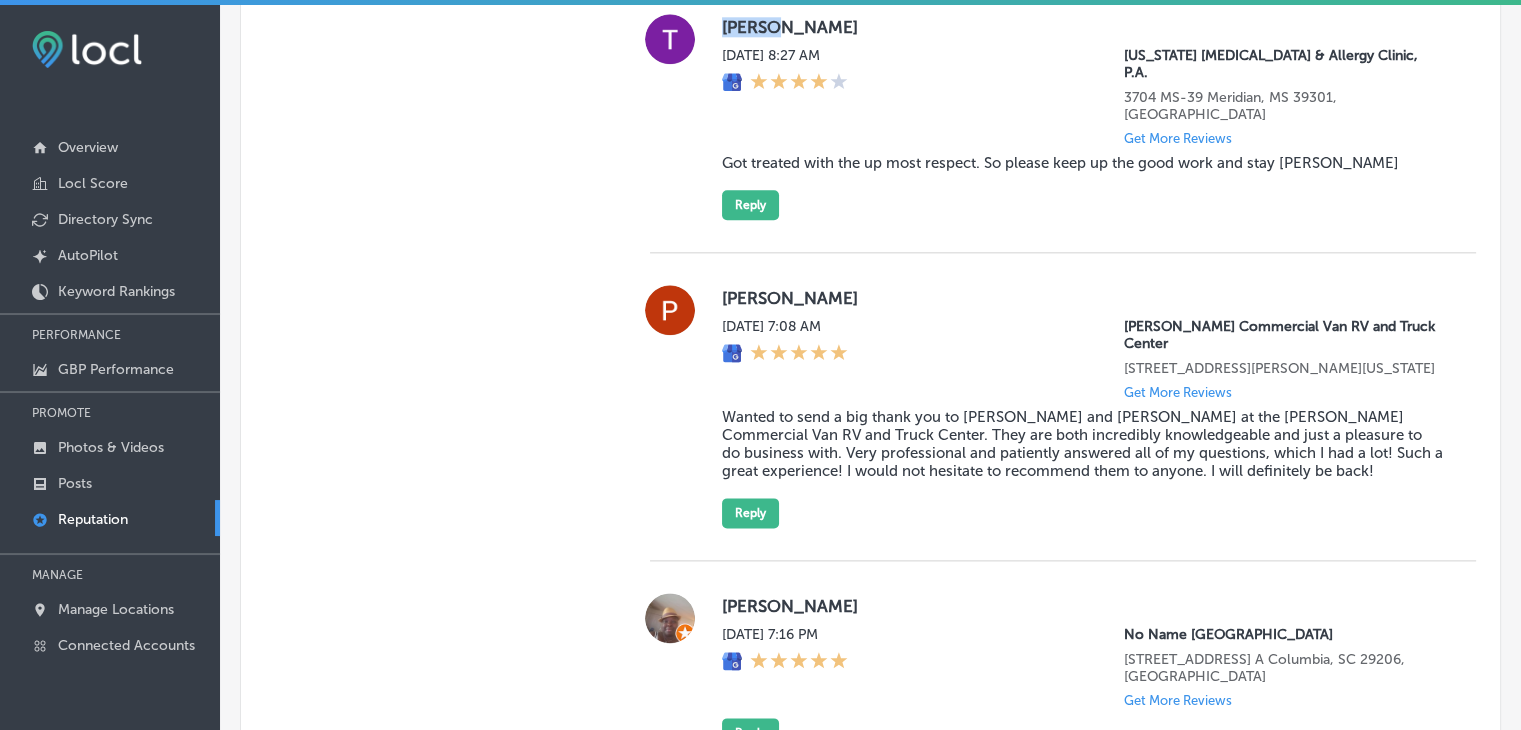 drag, startPoint x: 715, startPoint y: 67, endPoint x: 766, endPoint y: 71, distance: 51.156624 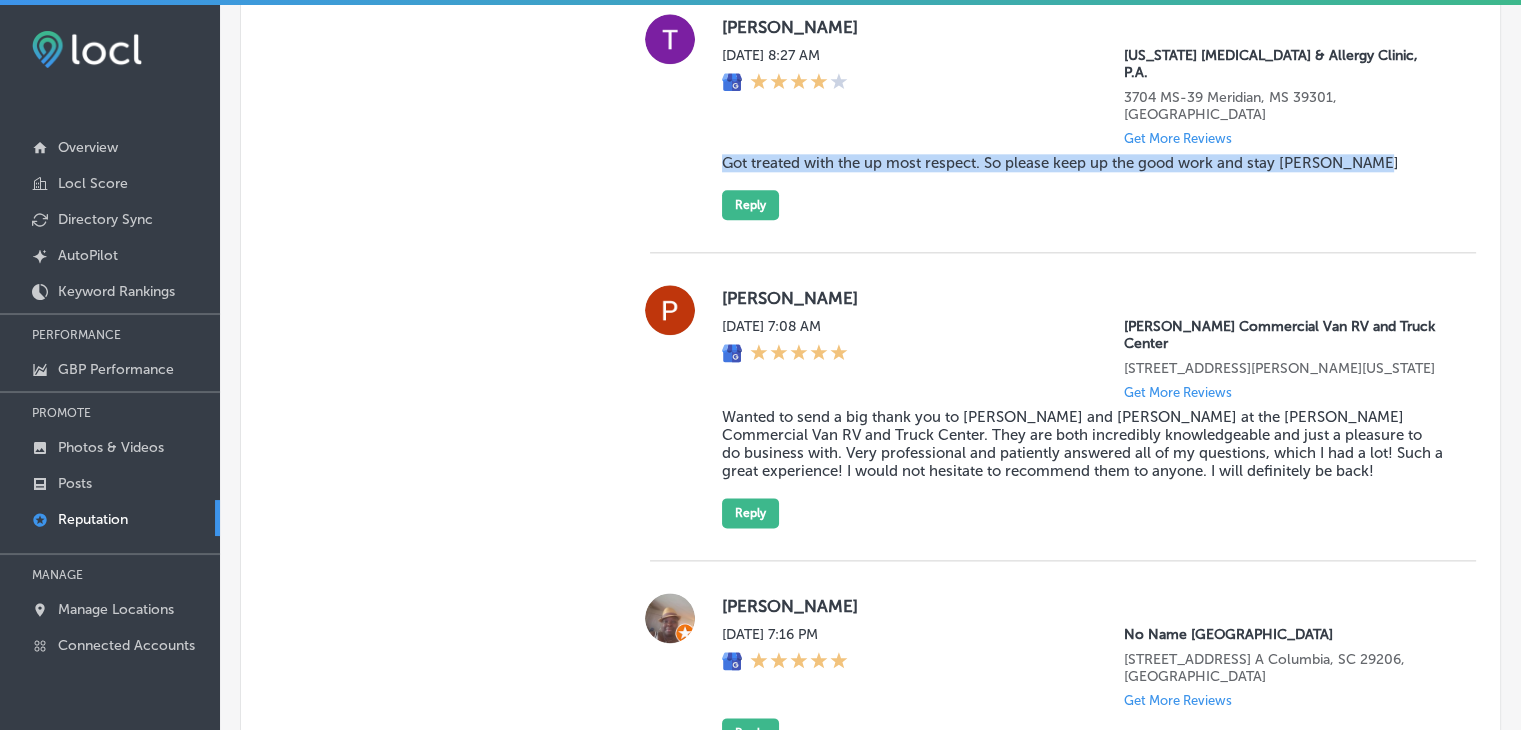 drag, startPoint x: 717, startPoint y: 171, endPoint x: 1410, endPoint y: 185, distance: 693.1414 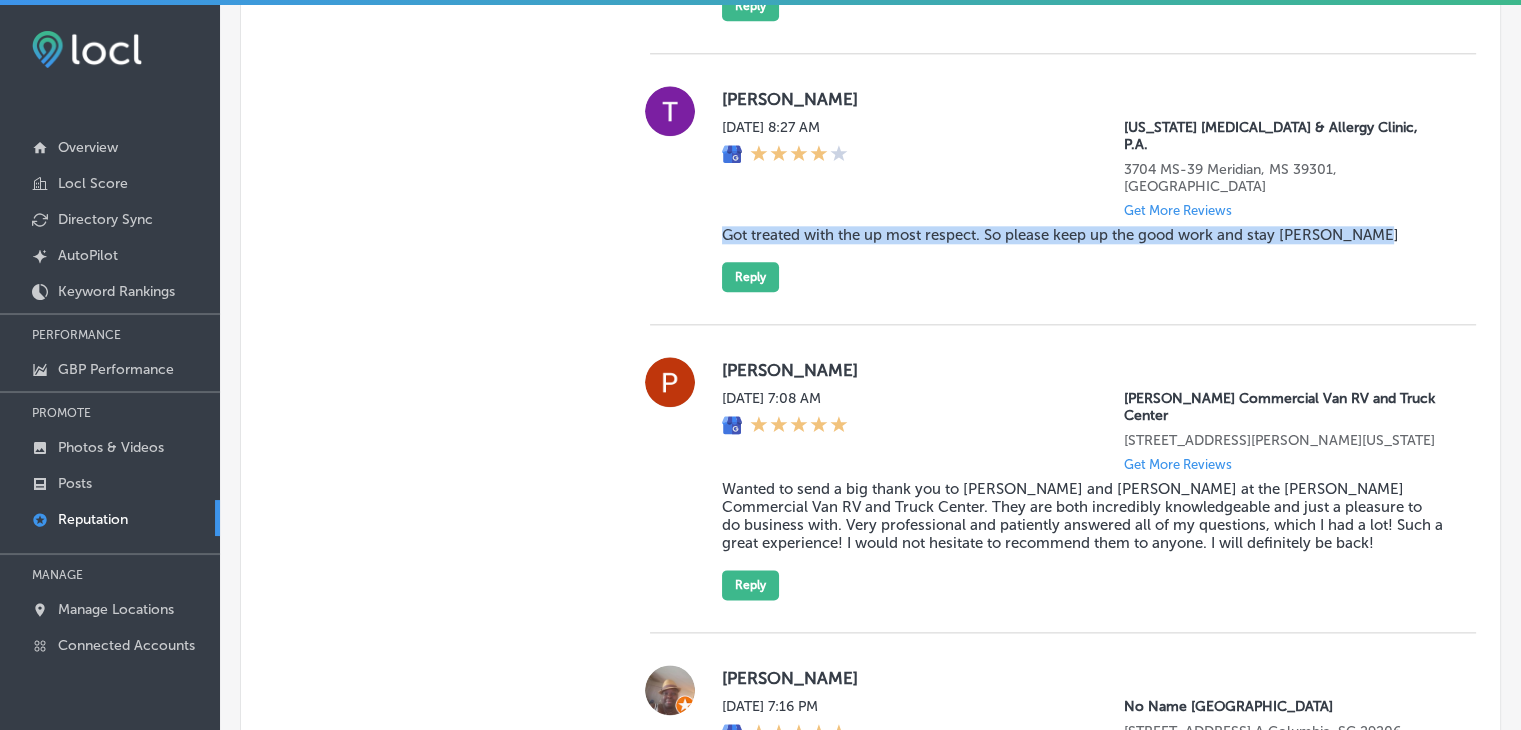 scroll, scrollTop: 2167, scrollLeft: 0, axis: vertical 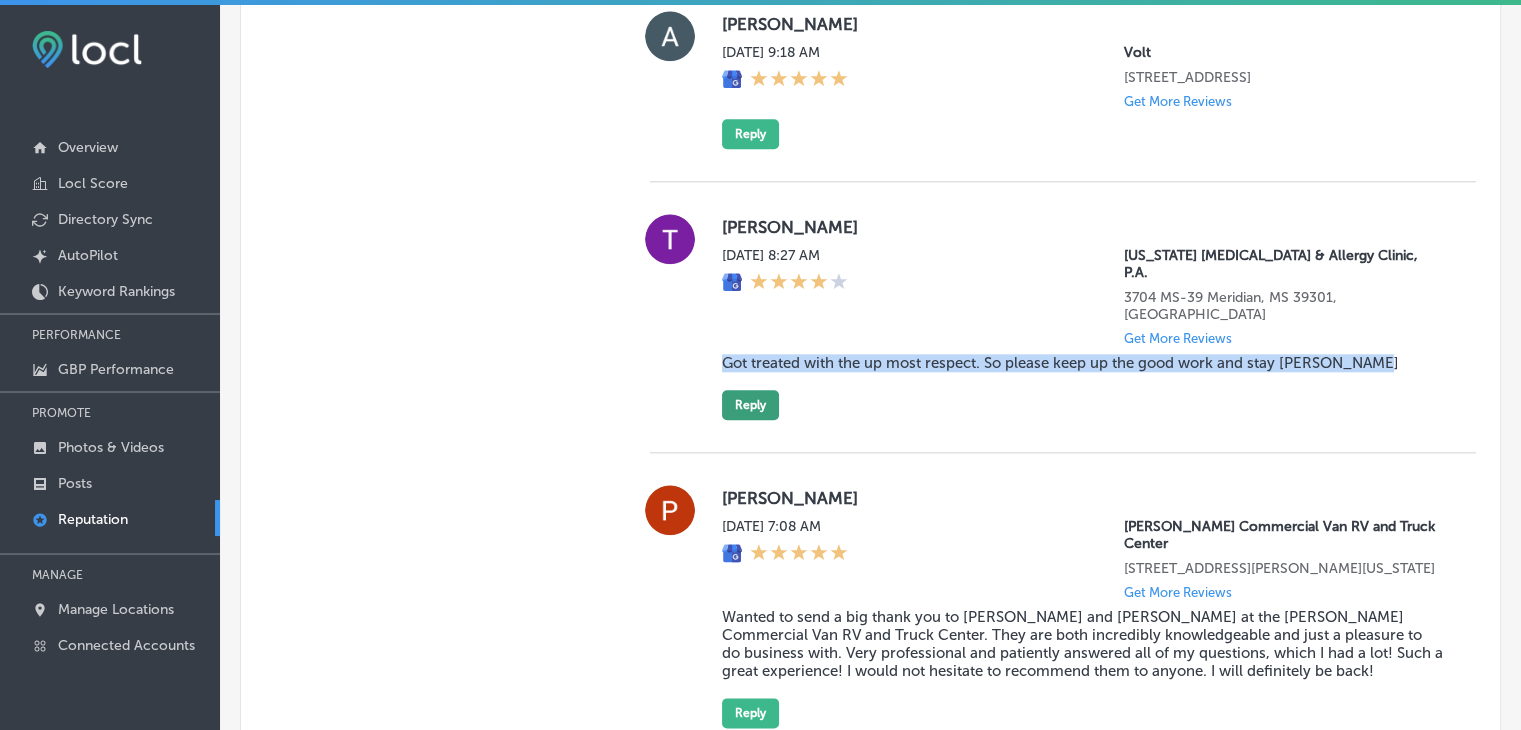 click on "Reply" at bounding box center [750, 405] 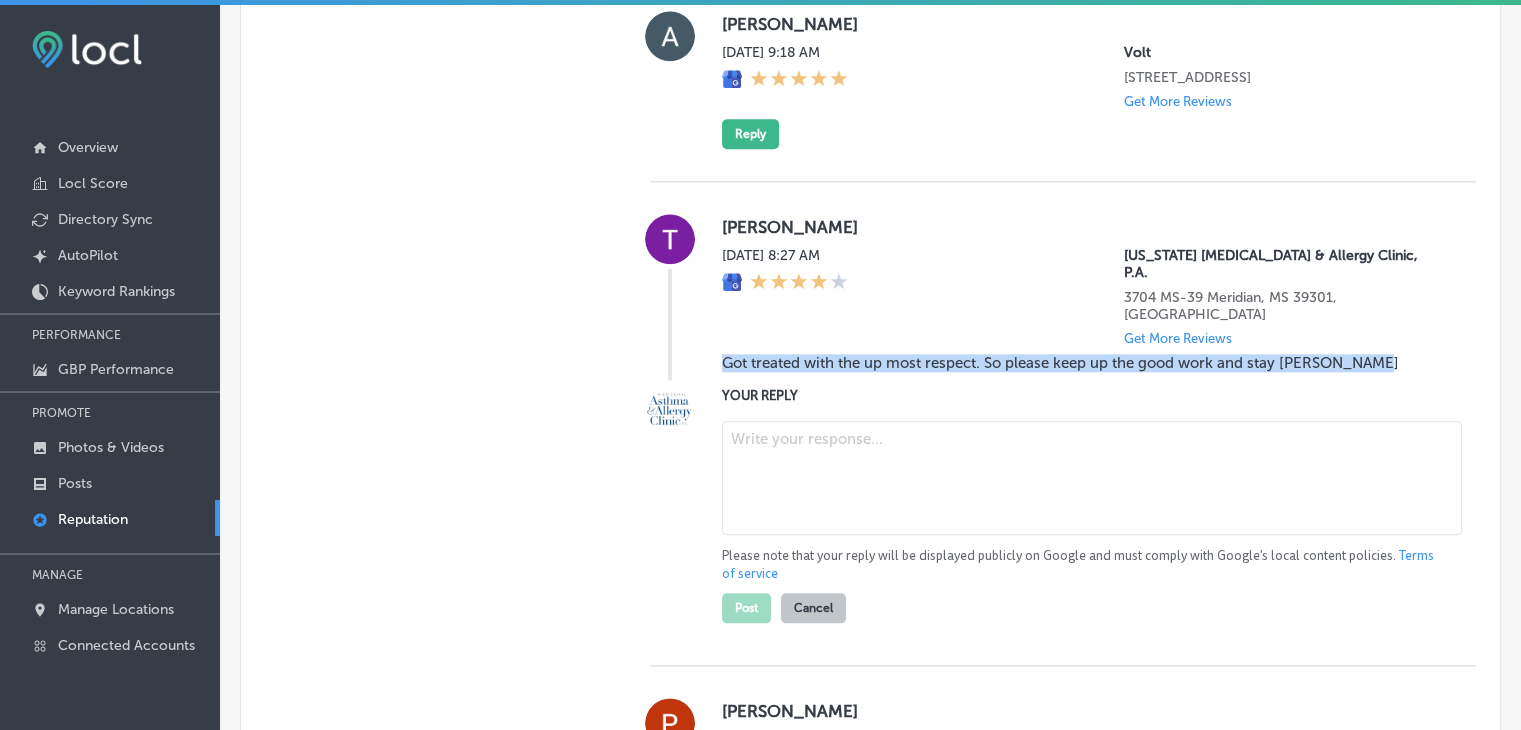 click at bounding box center [1092, 478] 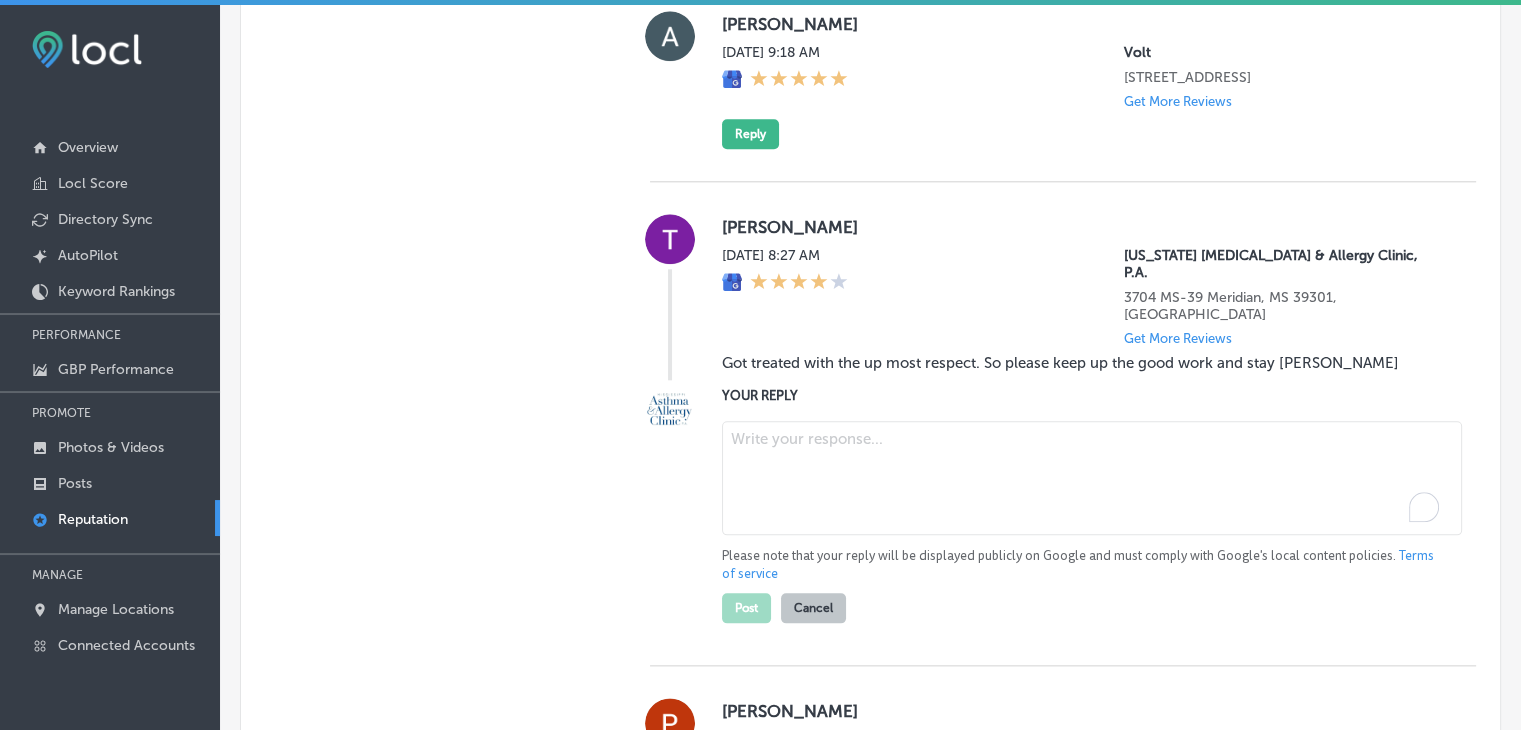 paste on "Thank you for your kind review, Tanika! We're so glad to hear that you felt respected during your visit. Your feedback means a lot to us, and we’ll continue to provide the best care possible. We look forward to seeing you again and are grateful to serve the communities in Meridian, Lauderdale, and Collinsville. Stay blessed!
Ask ChatGPT" 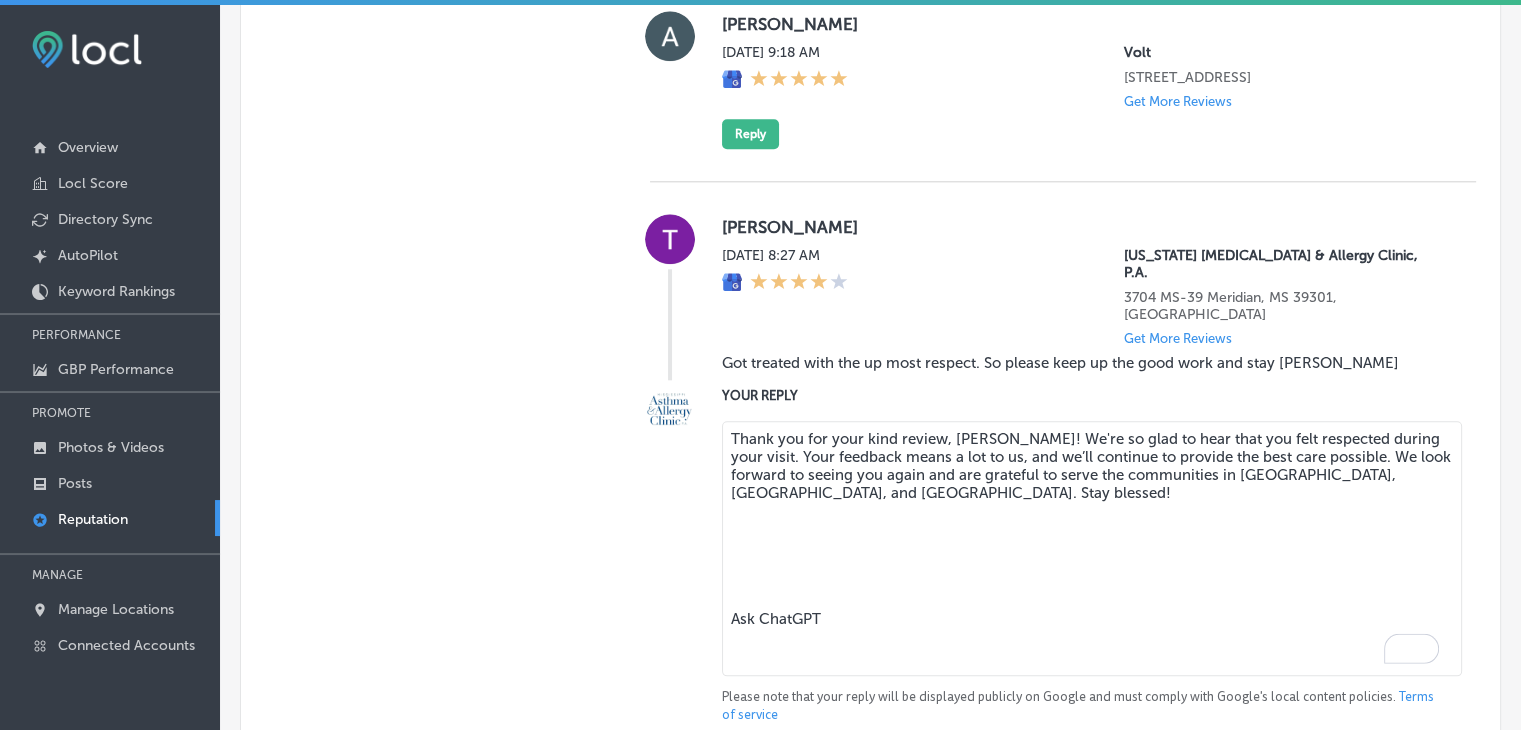 drag, startPoint x: 808, startPoint y: 514, endPoint x: 831, endPoint y: 633, distance: 121.20231 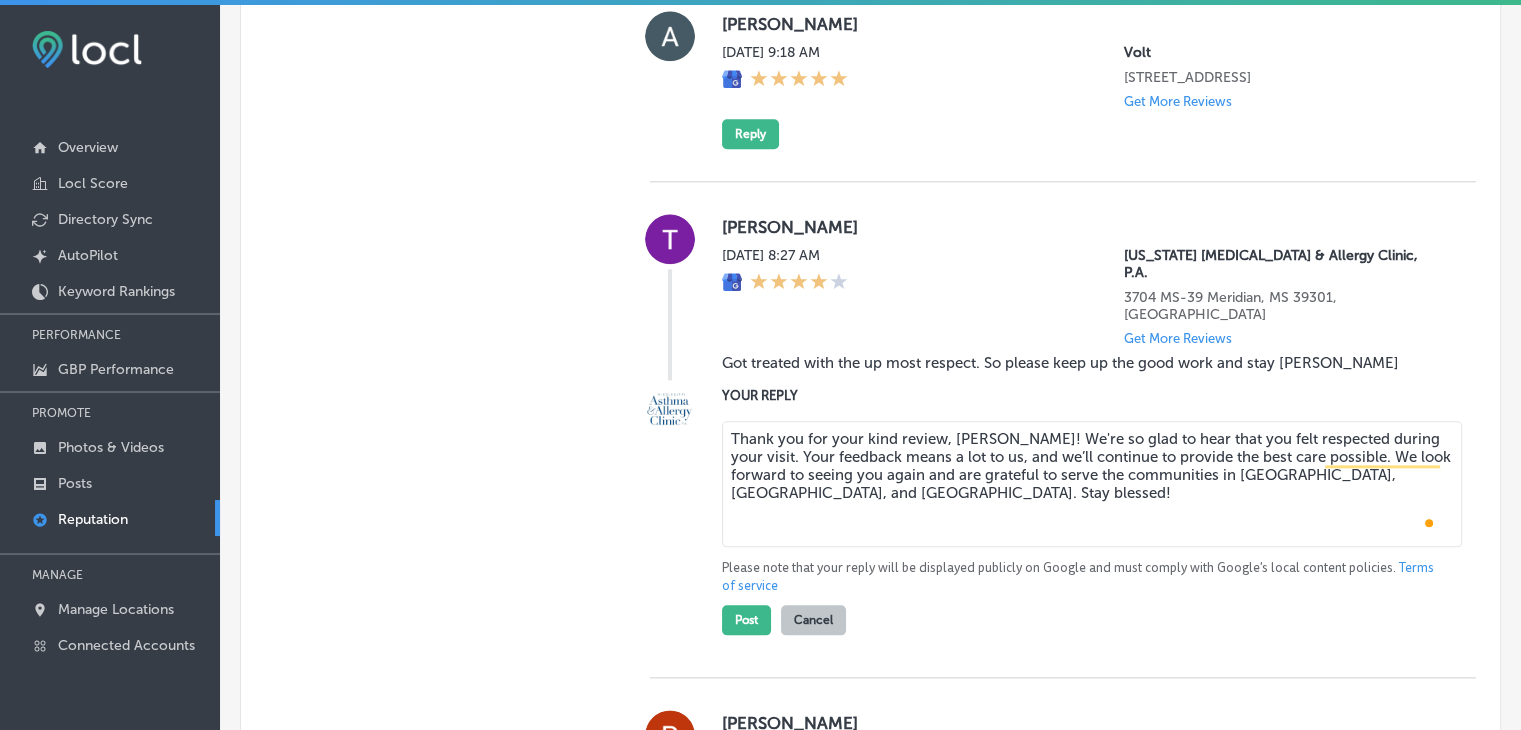 click on "Thank you for your kind review, Tanika! We're so glad to hear that you felt respected during your visit. Your feedback means a lot to us, and we’ll continue to provide the best care possible. We look forward to seeing you again and are grateful to serve the communities in Meridian, Lauderdale, and Collinsville. Stay blessed!" at bounding box center (1092, 484) 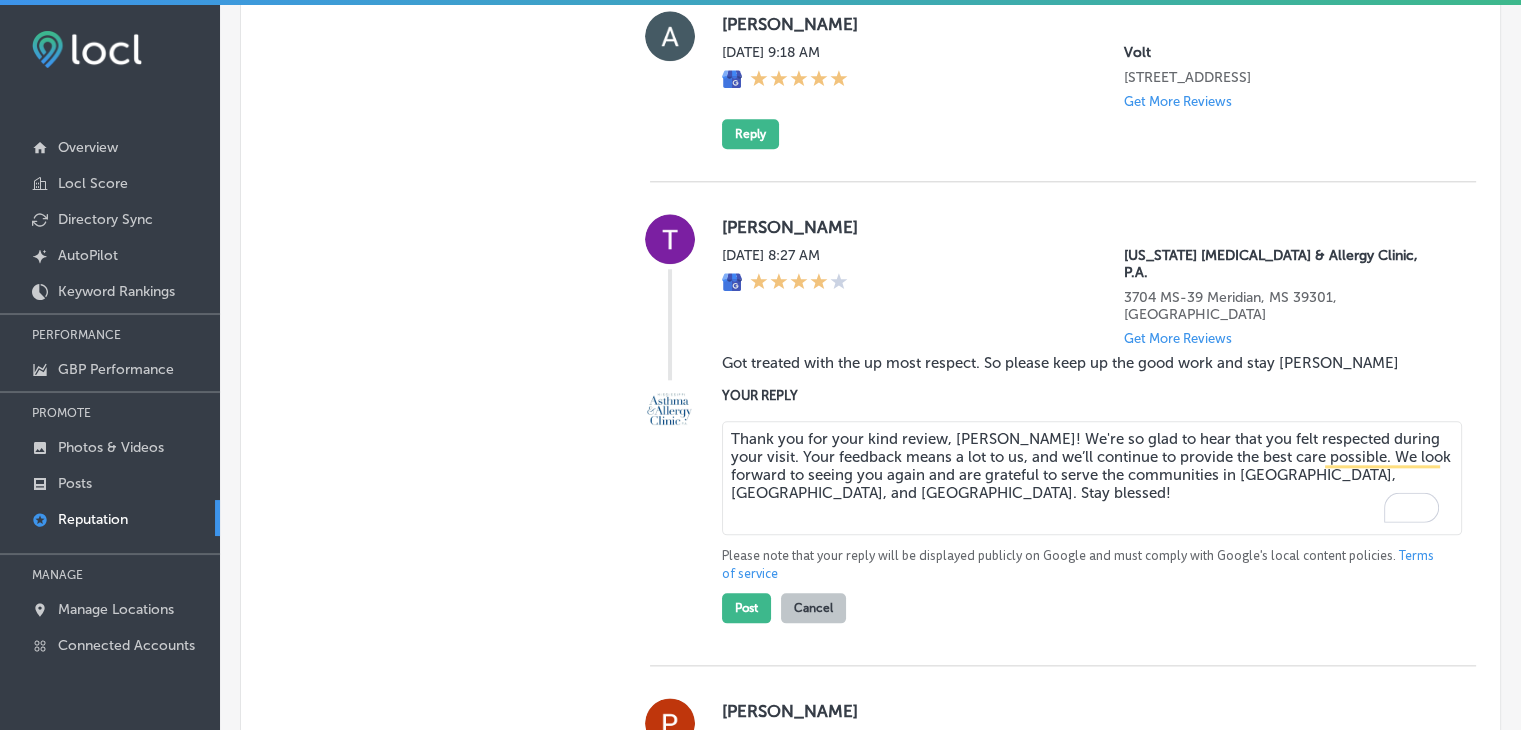 click on "Thank you for your kind review, Tanika! We're so glad to hear that you felt respected during your visit. Your feedback means a lot to us, and we’ll continue to provide the best care possible. We look forward to seeing you again and are grateful to serve the communities in Meridian, Lauderdale, and Collinsville. Stay blessed!" at bounding box center [1092, 478] 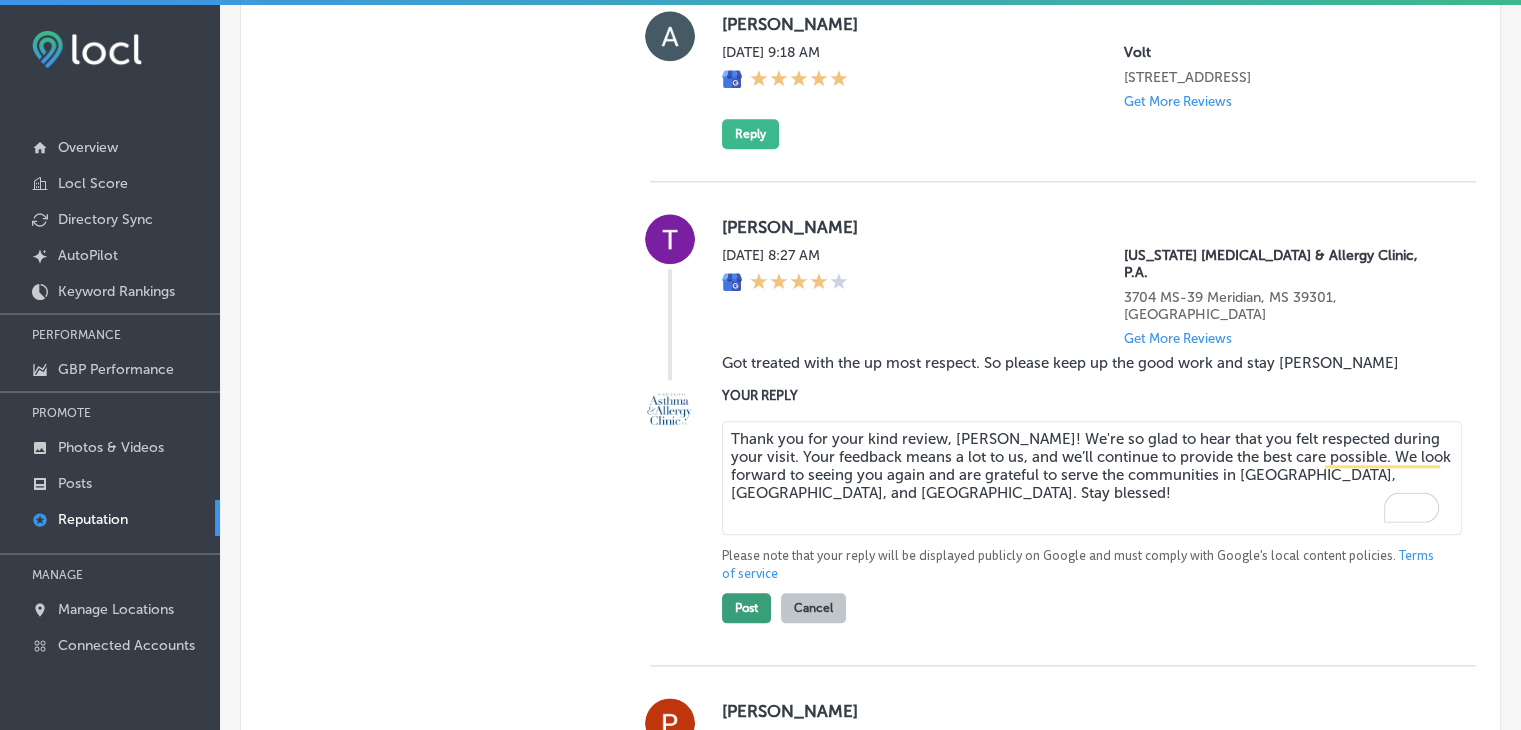 type on "Thank you for your kind review, Tanika! We're so glad to hear that you felt respected during your visit. Your feedback means a lot to us, and we’ll continue to provide the best care possible. We look forward to seeing you again and are grateful to serve the communities in Meridian, Lauderdale, and Collinsville. Stay blessed!" 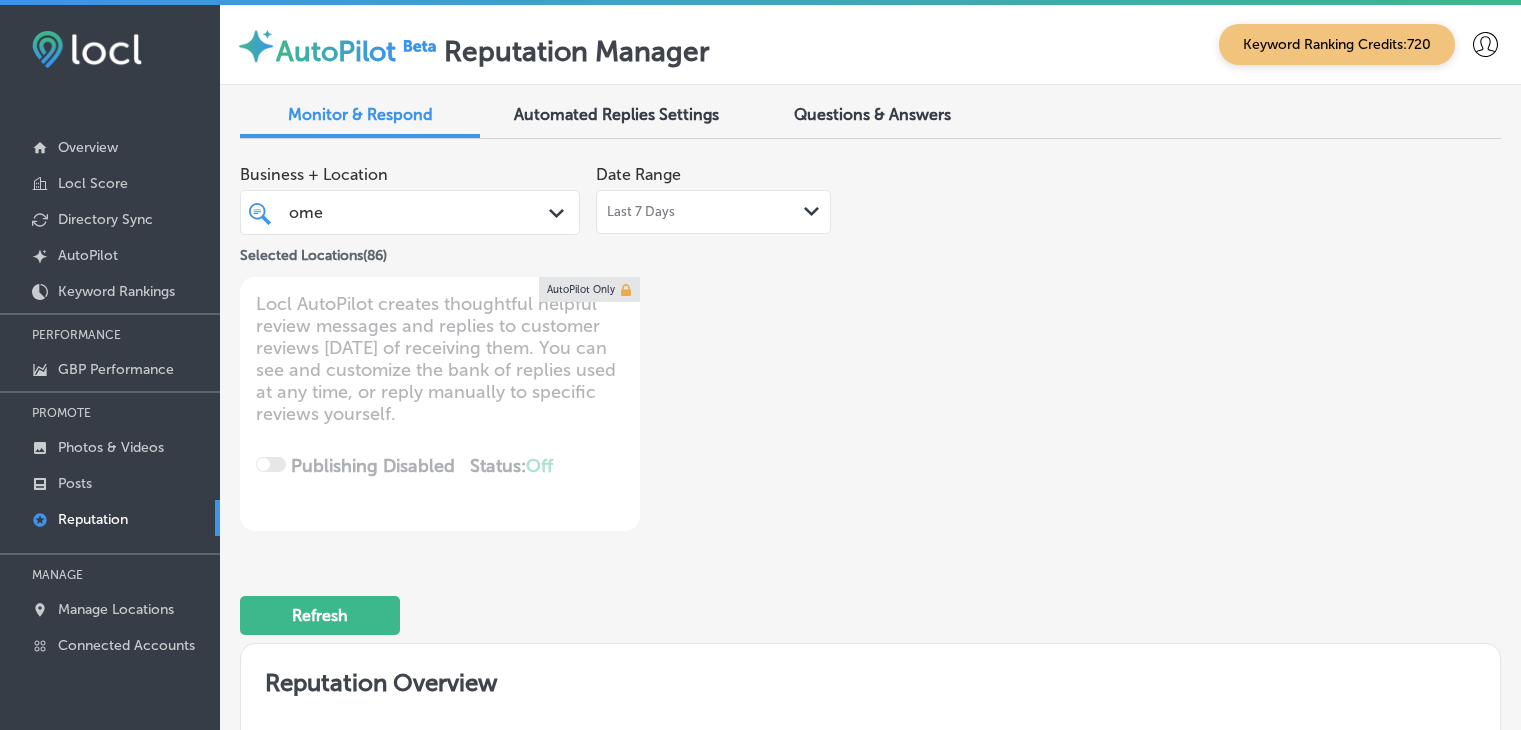 scroll, scrollTop: 0, scrollLeft: 0, axis: both 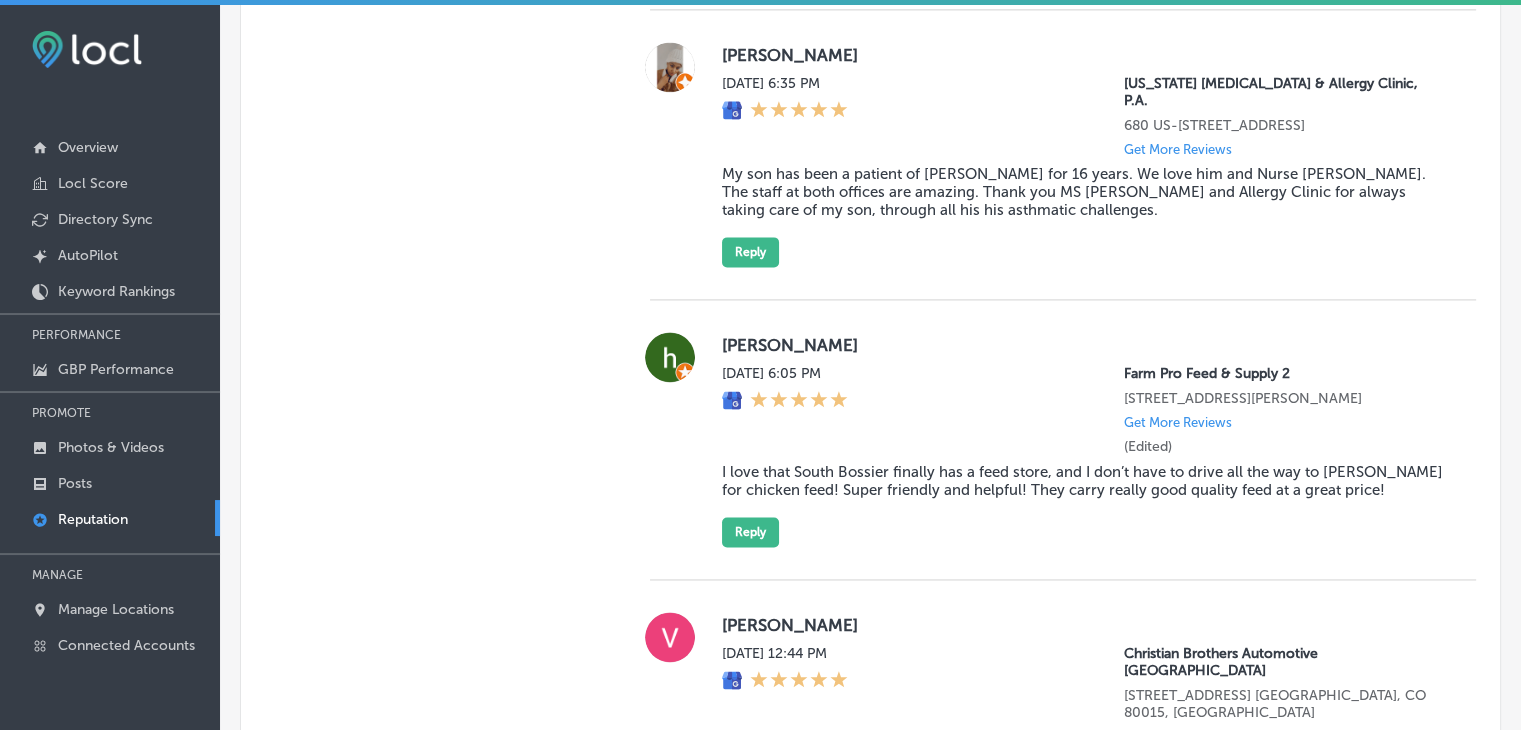 click on "[US_STATE] [MEDICAL_DATA] & Allergy Clinic, P.A. [STREET_ADDRESS] Get More Reviews" at bounding box center [1284, 116] 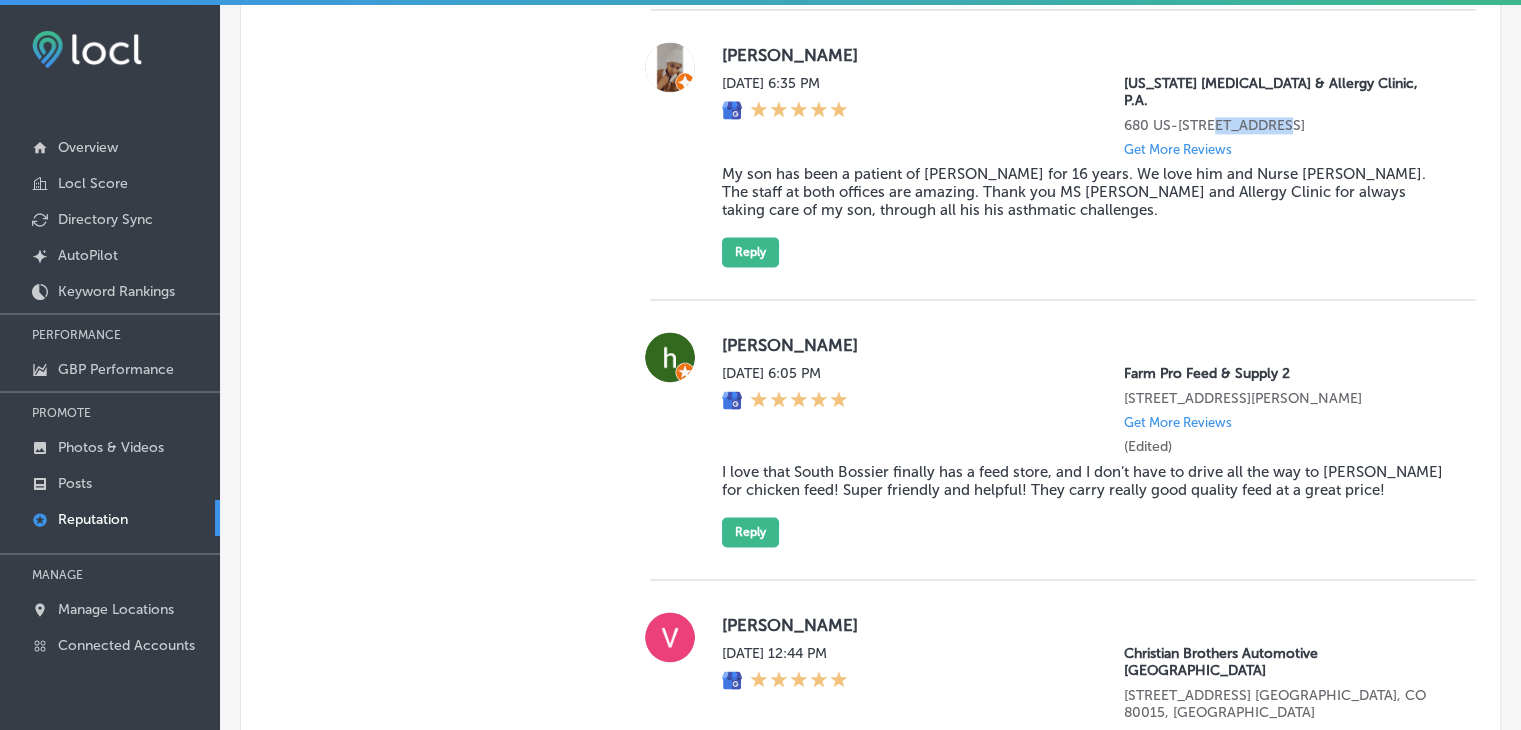click on "680 US-[STREET_ADDRESS]" at bounding box center (1284, 125) 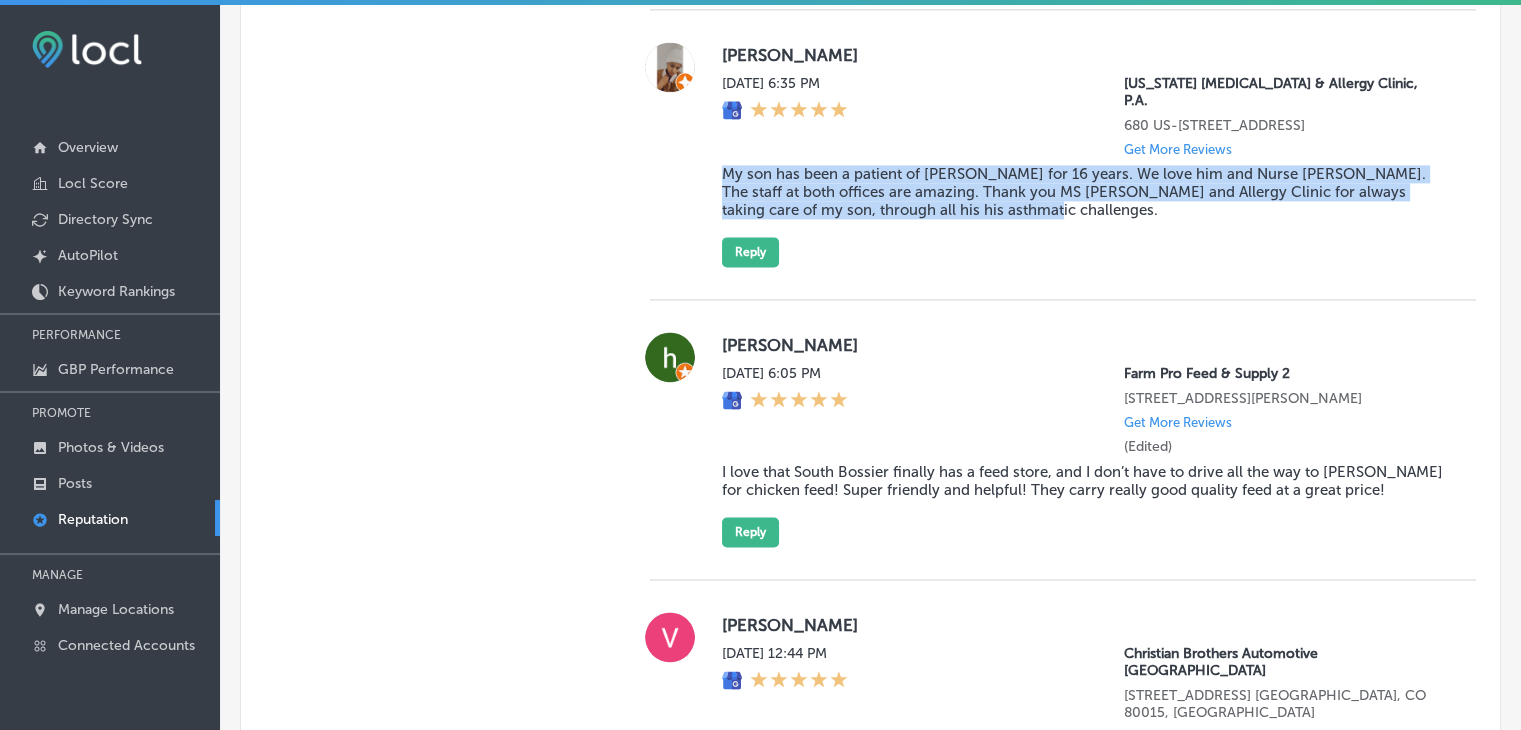 drag, startPoint x: 720, startPoint y: 193, endPoint x: 1054, endPoint y: 246, distance: 338.17896 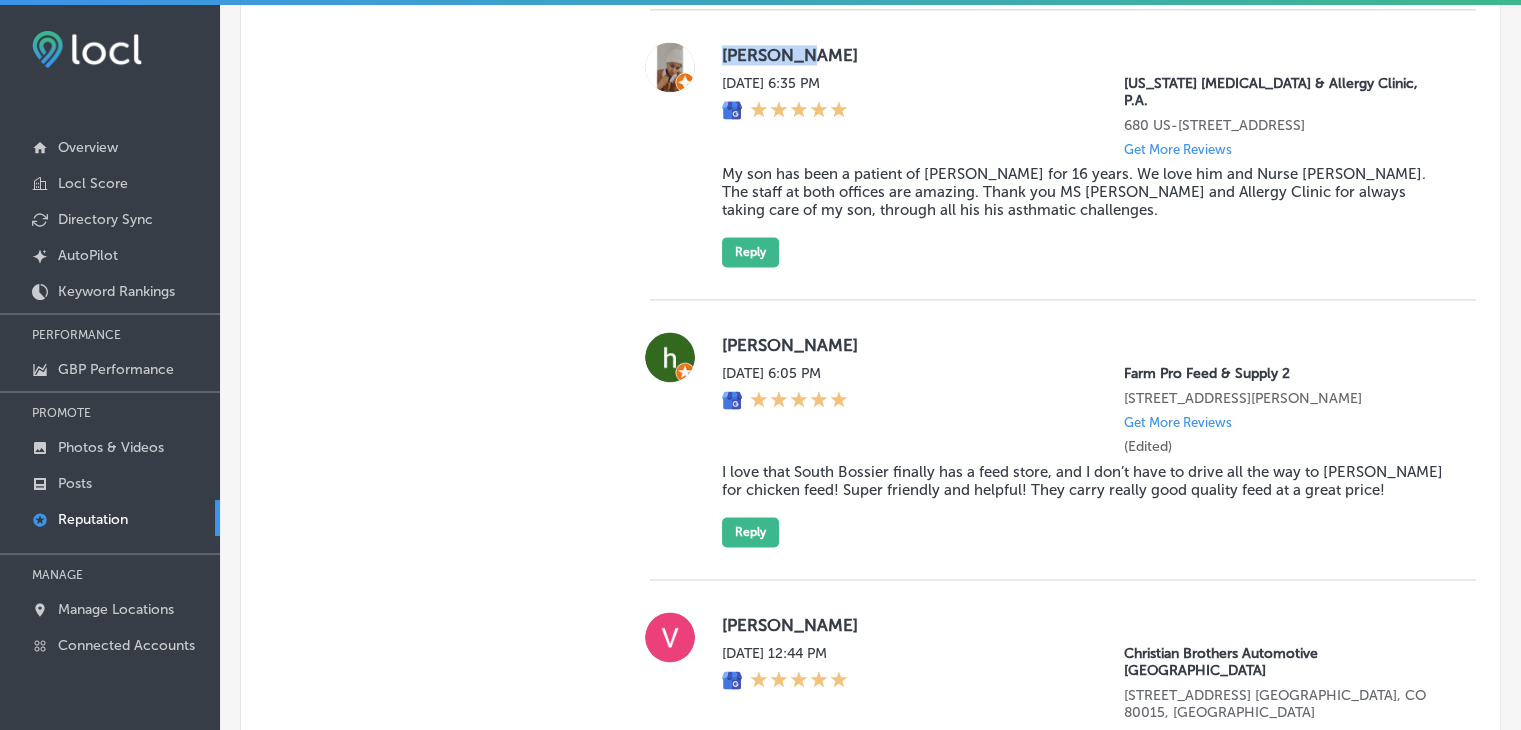 drag, startPoint x: 720, startPoint y: 102, endPoint x: 795, endPoint y: 99, distance: 75.059975 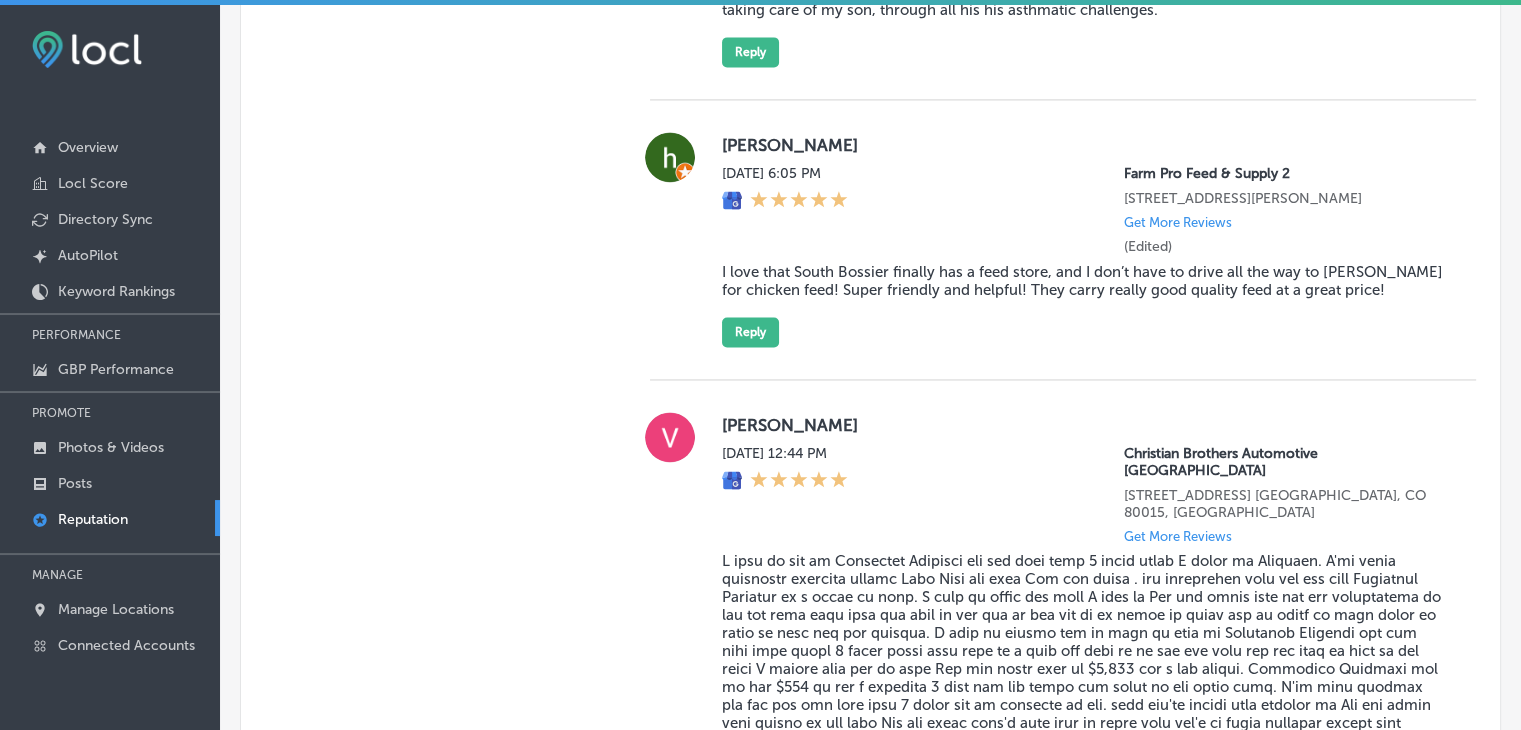 scroll, scrollTop: 2767, scrollLeft: 0, axis: vertical 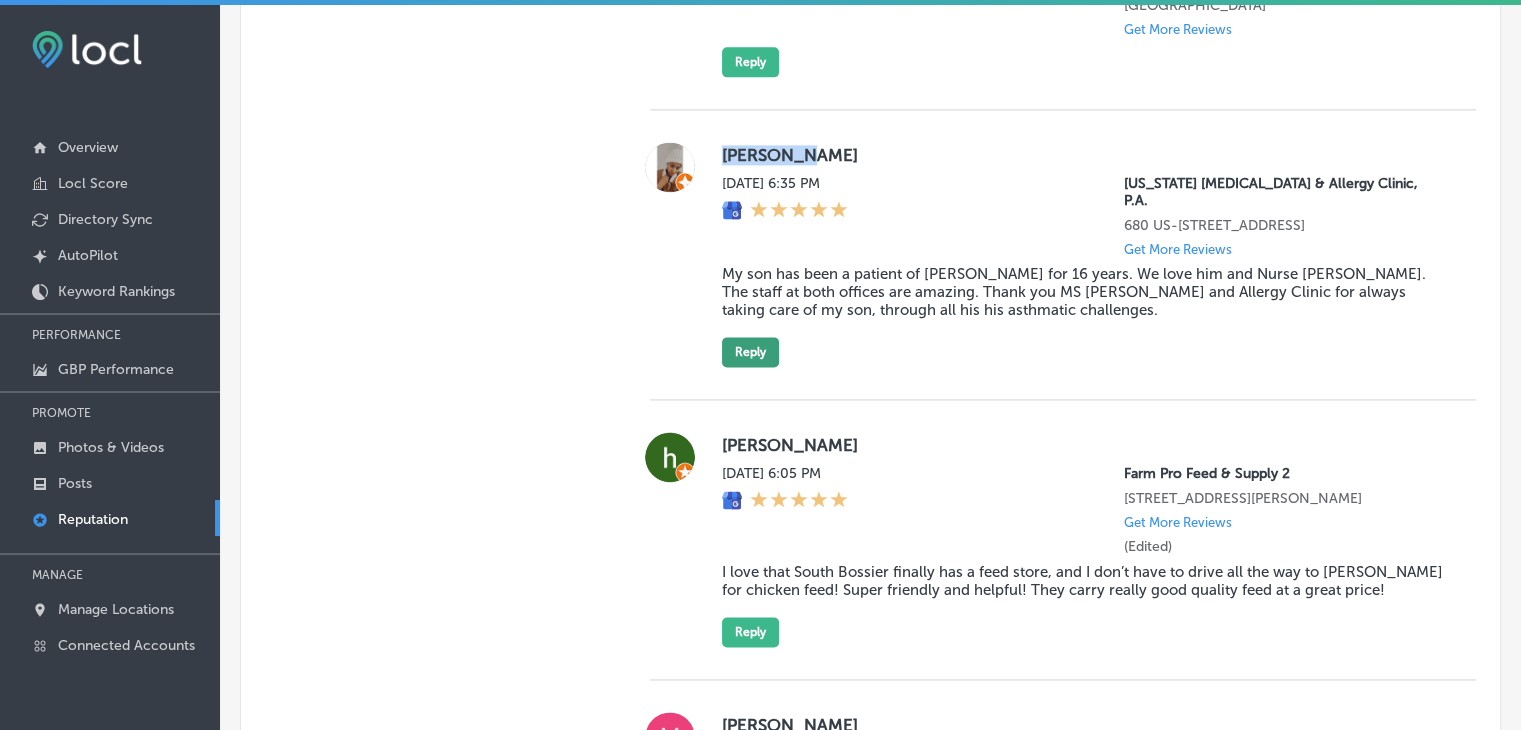 click on "Reply" at bounding box center (750, 352) 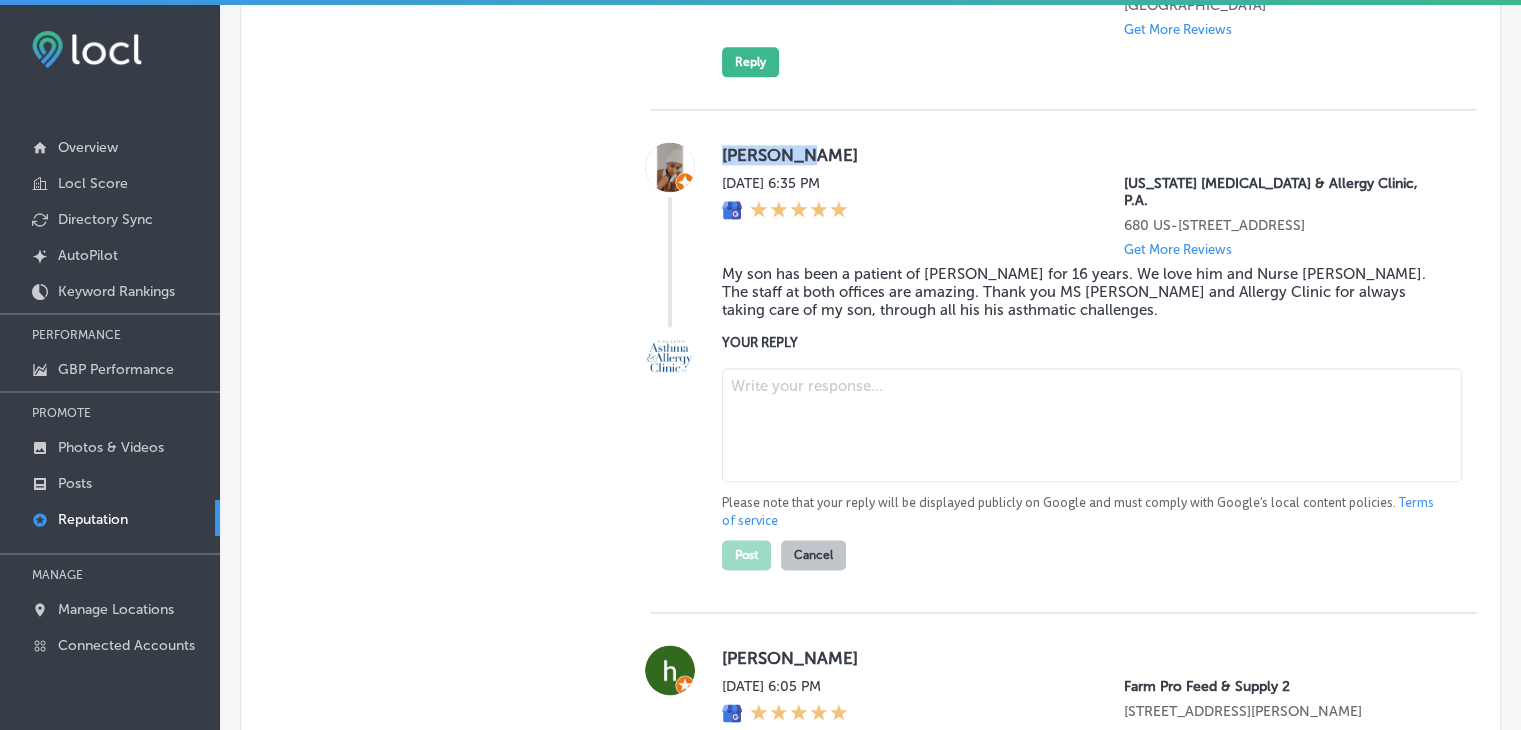 click at bounding box center [1092, 425] 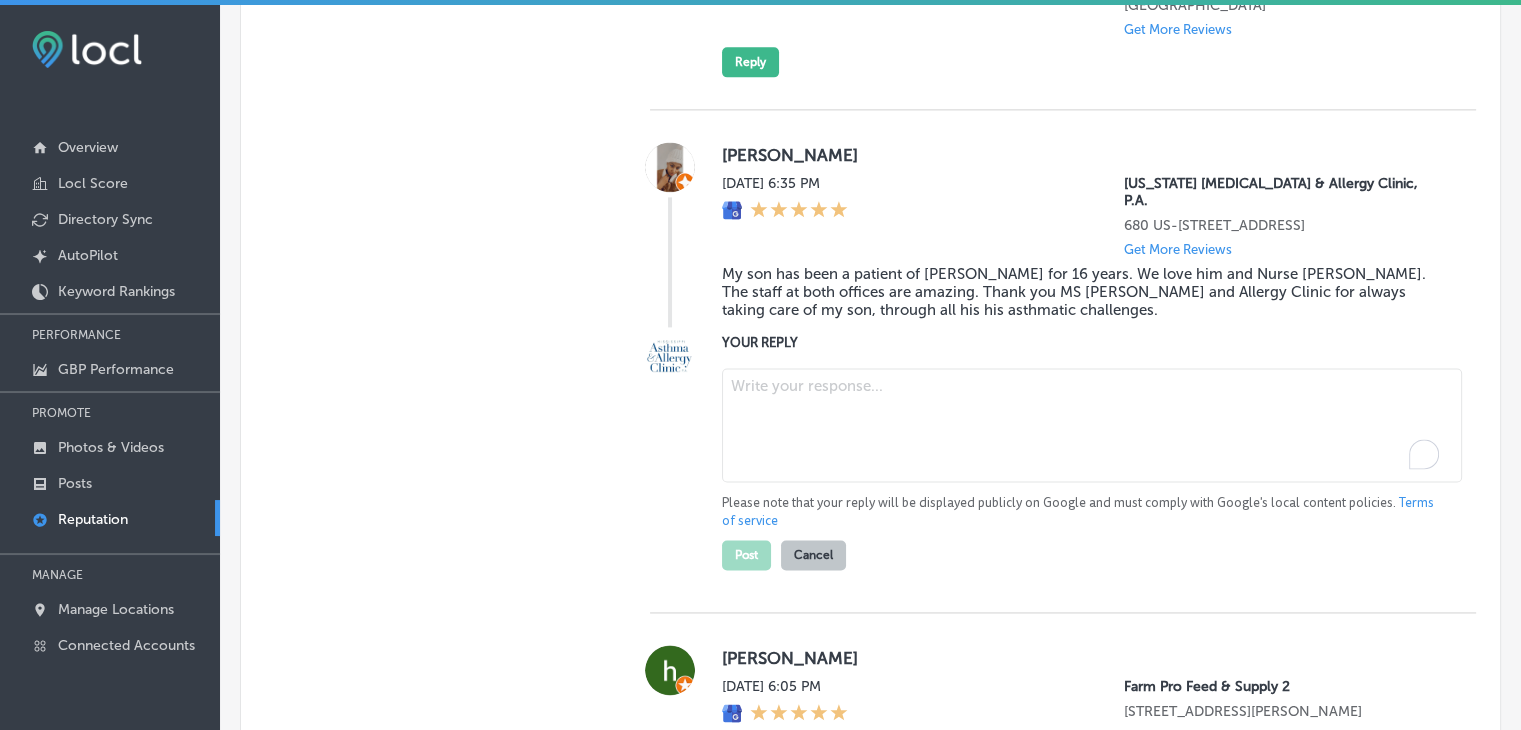 paste on "Thank you so much for the wonderful review, [PERSON_NAME]! We’re so grateful for your trust in [PERSON_NAME] and Nurse [PERSON_NAME] at [US_STATE][GEOGRAPHIC_DATA][MEDICAL_DATA] in [GEOGRAPHIC_DATA]. It’s been our pleasure to care for your son over the years, and we appreciate your kind words about our amazing staff. We’re here to continue supporting you and your family every step of the way!" 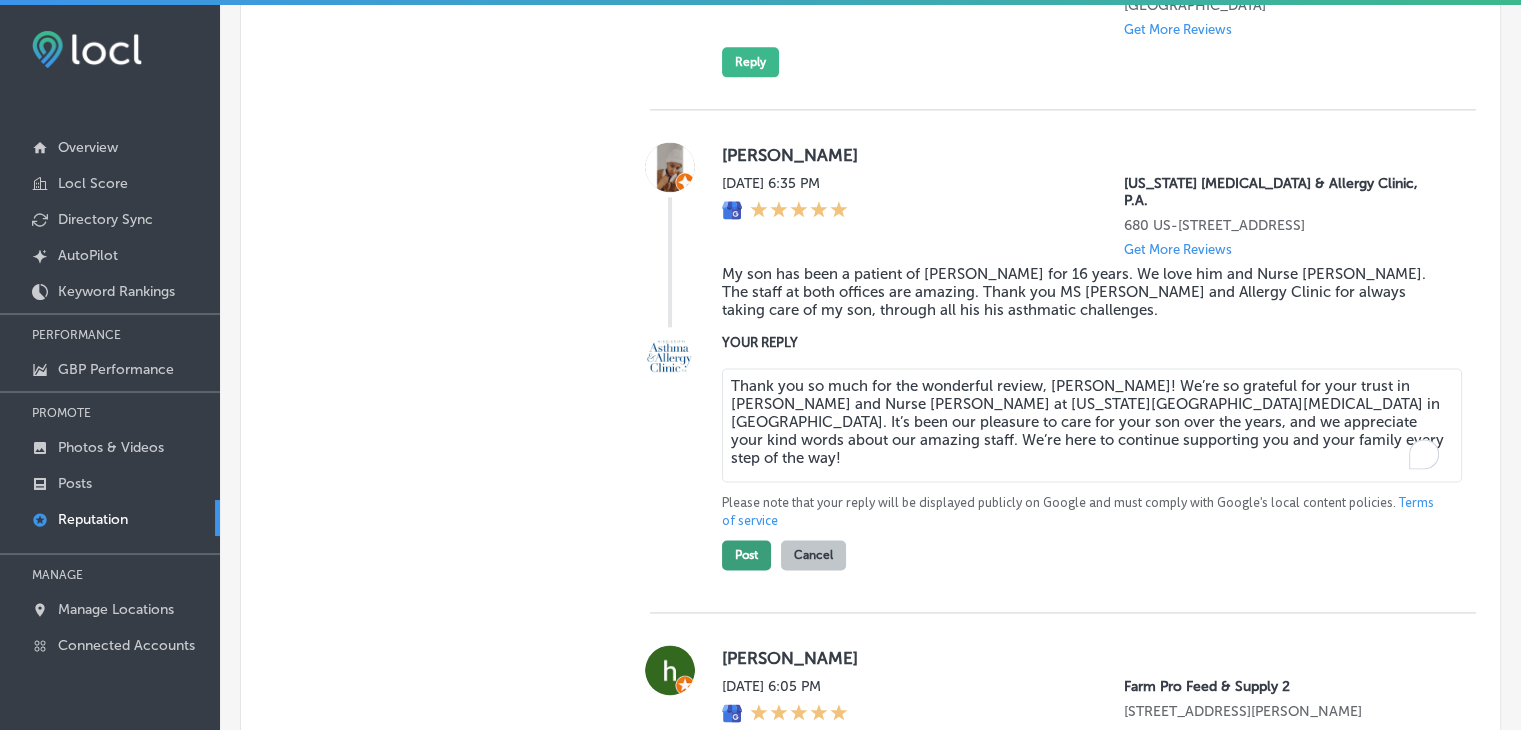 type on "Thank you so much for the wonderful review, [PERSON_NAME]! We’re so grateful for your trust in [PERSON_NAME] and Nurse [PERSON_NAME] at [US_STATE][GEOGRAPHIC_DATA][MEDICAL_DATA] in [GEOGRAPHIC_DATA]. It’s been our pleasure to care for your son over the years, and we appreciate your kind words about our amazing staff. We’re here to continue supporting you and your family every step of the way!" 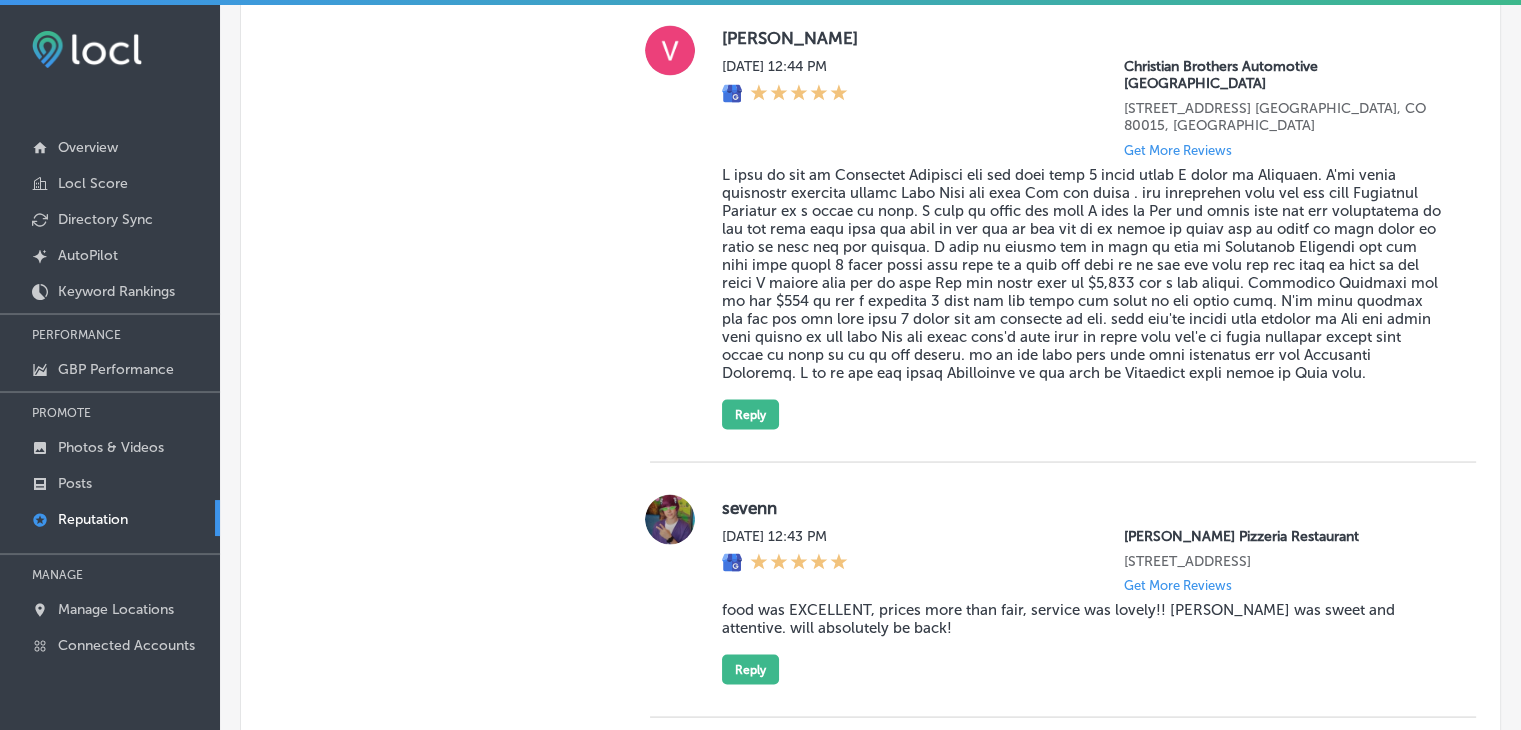 type on "x" 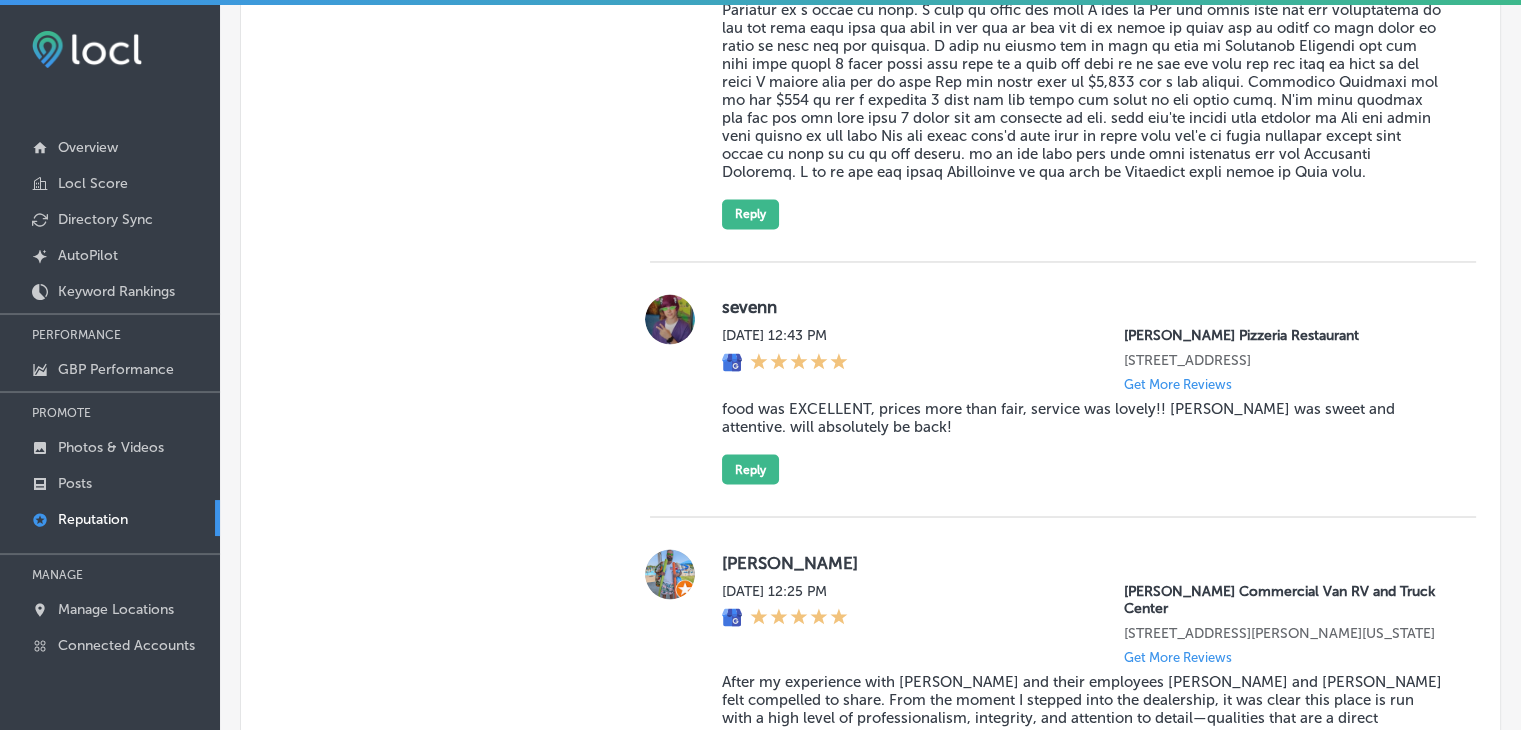 scroll, scrollTop: 3267, scrollLeft: 0, axis: vertical 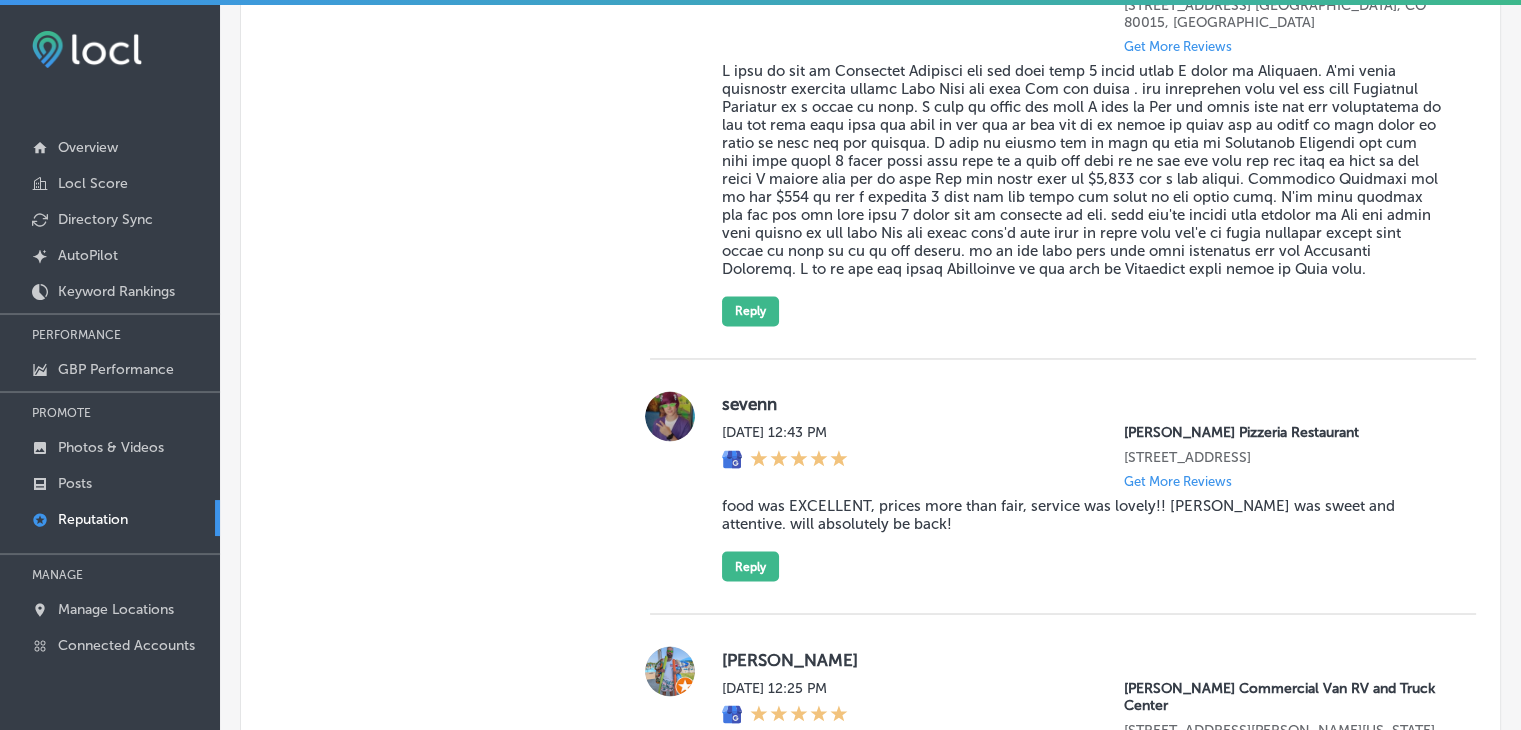 drag, startPoint x: 1403, startPoint y: 25, endPoint x: 1309, endPoint y: 22, distance: 94.04786 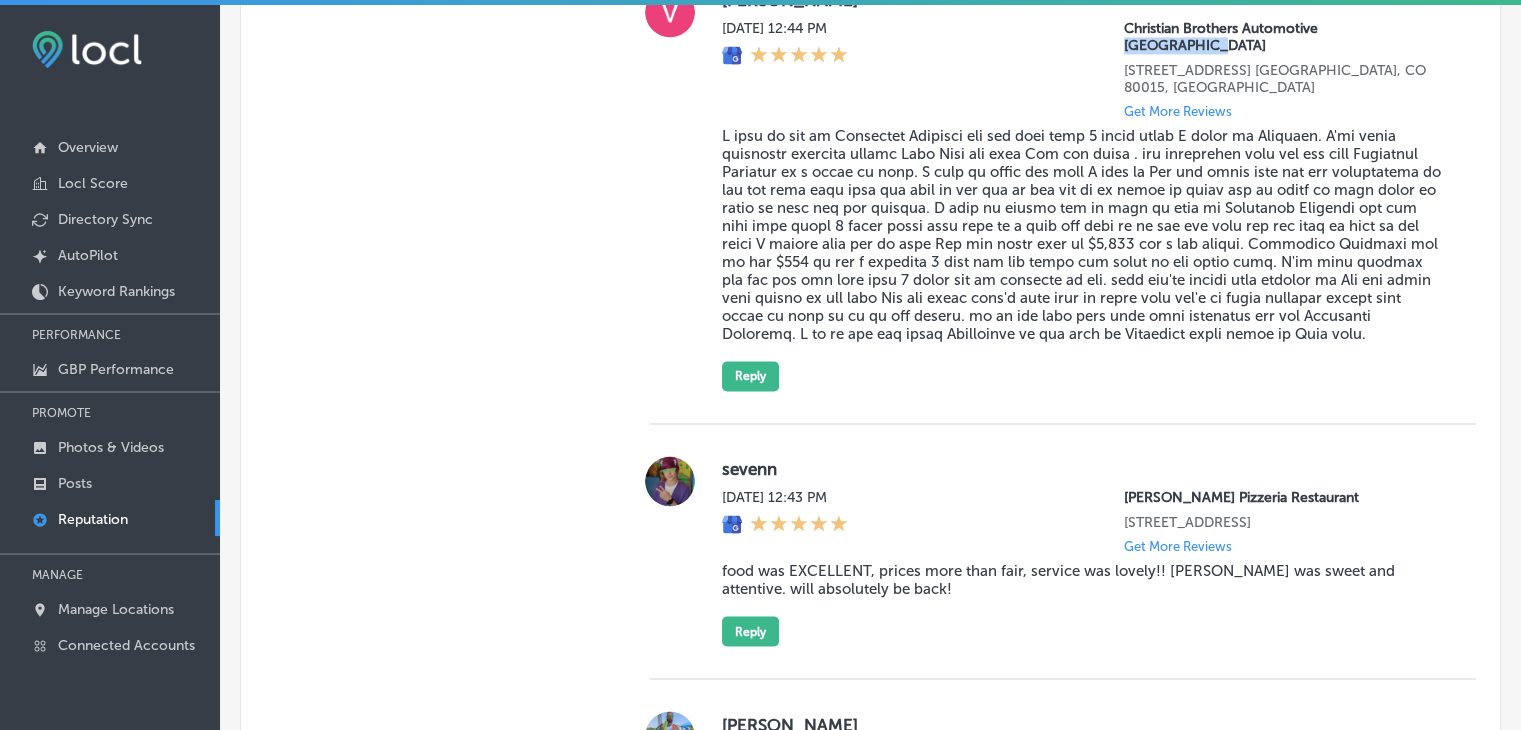 scroll, scrollTop: 3167, scrollLeft: 0, axis: vertical 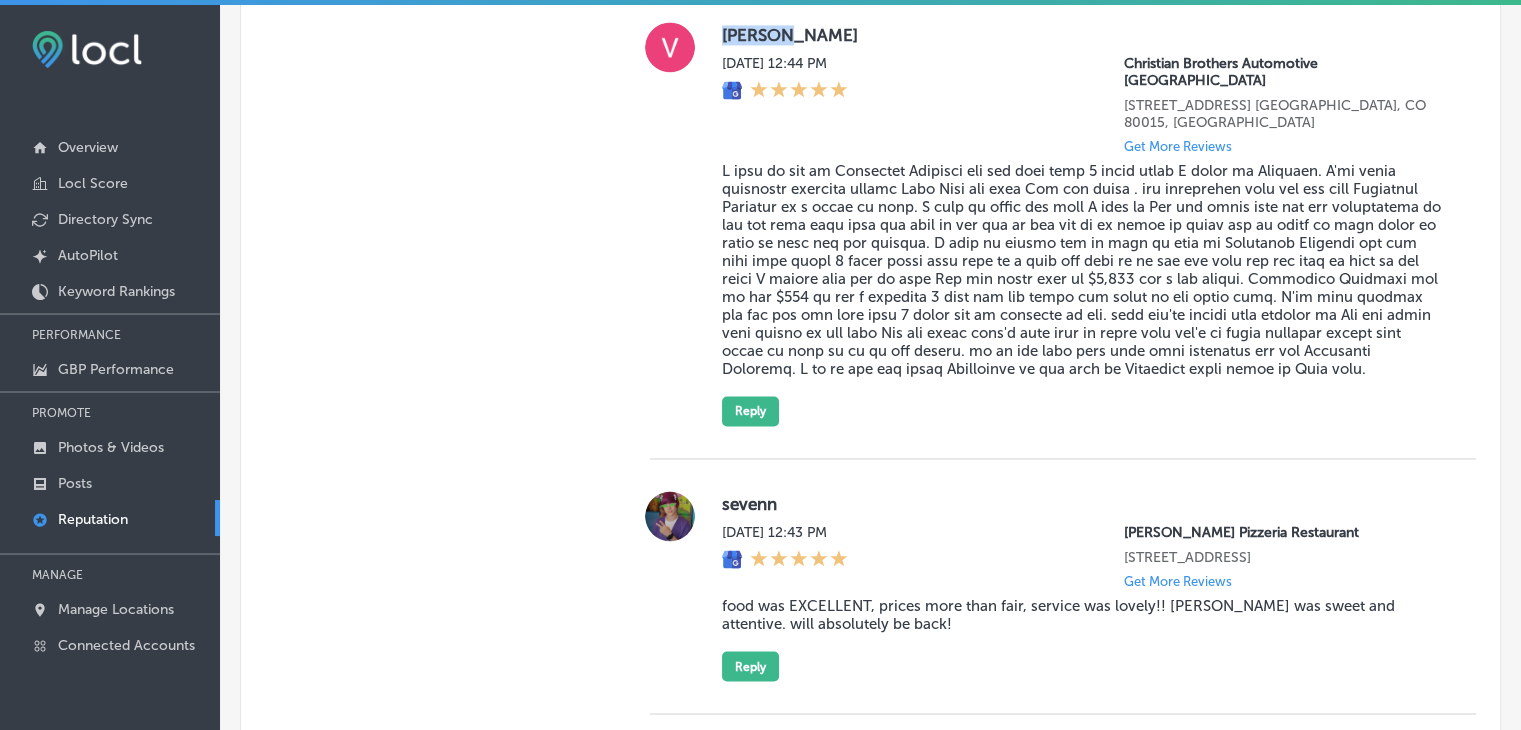 drag, startPoint x: 719, startPoint y: 105, endPoint x: 776, endPoint y: 96, distance: 57.706154 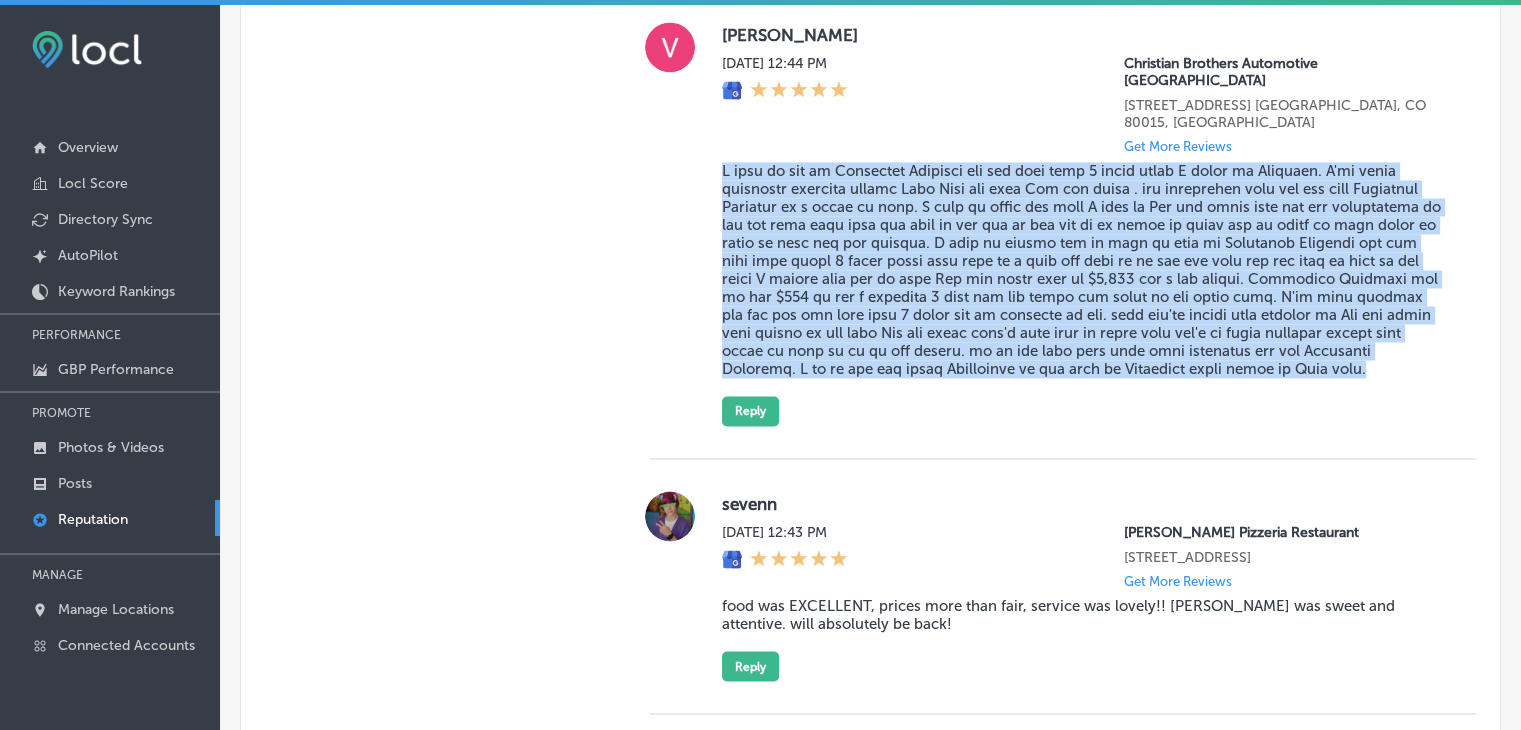 drag, startPoint x: 715, startPoint y: 192, endPoint x: 1321, endPoint y: 405, distance: 642.3434 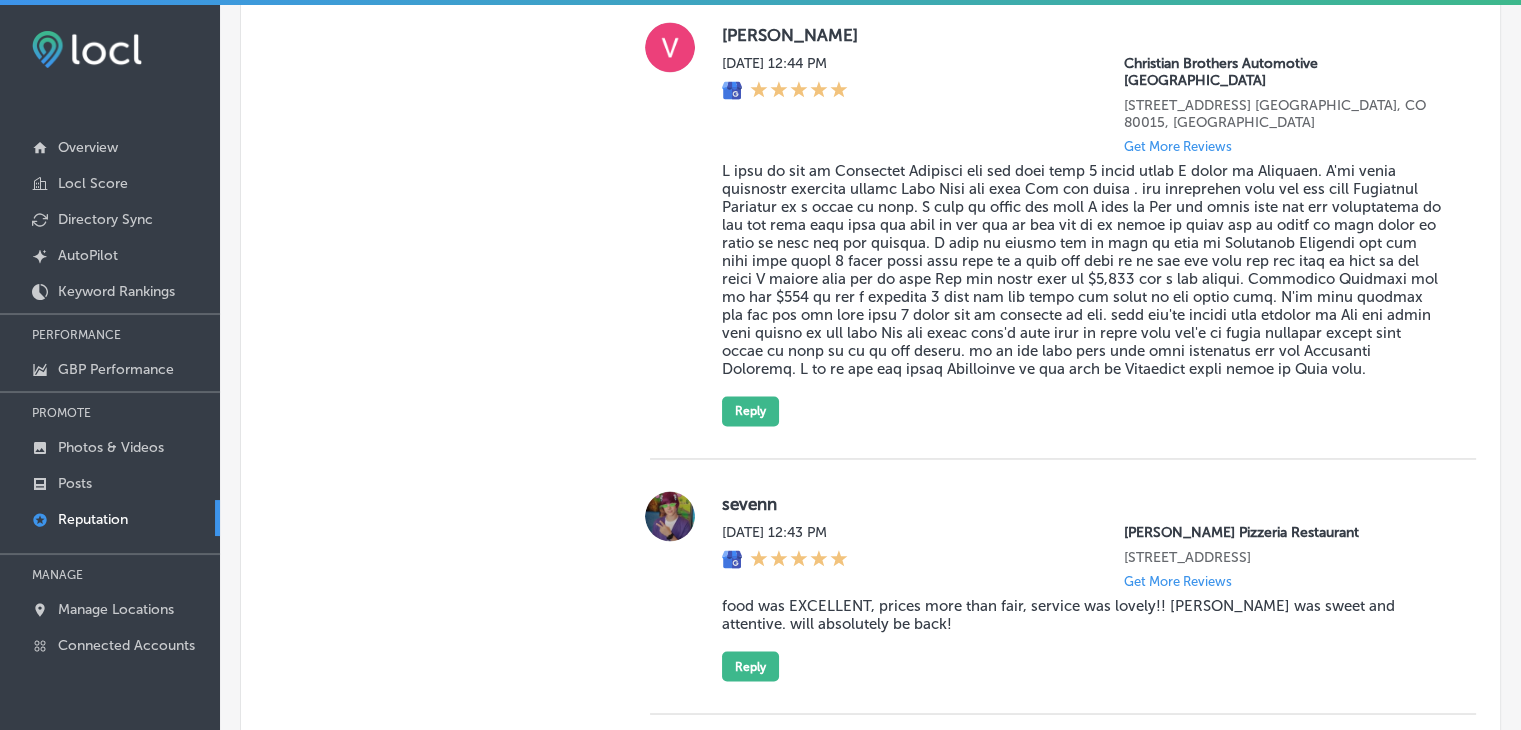 click on "[PERSON_NAME]   [DATE] 12:44 PM Christian Brothers Automotive [GEOGRAPHIC_DATA][STREET_ADDRESS] [GEOGRAPHIC_DATA], CO 80015, [GEOGRAPHIC_DATA] Get More Reviews Reply" at bounding box center [1063, 224] 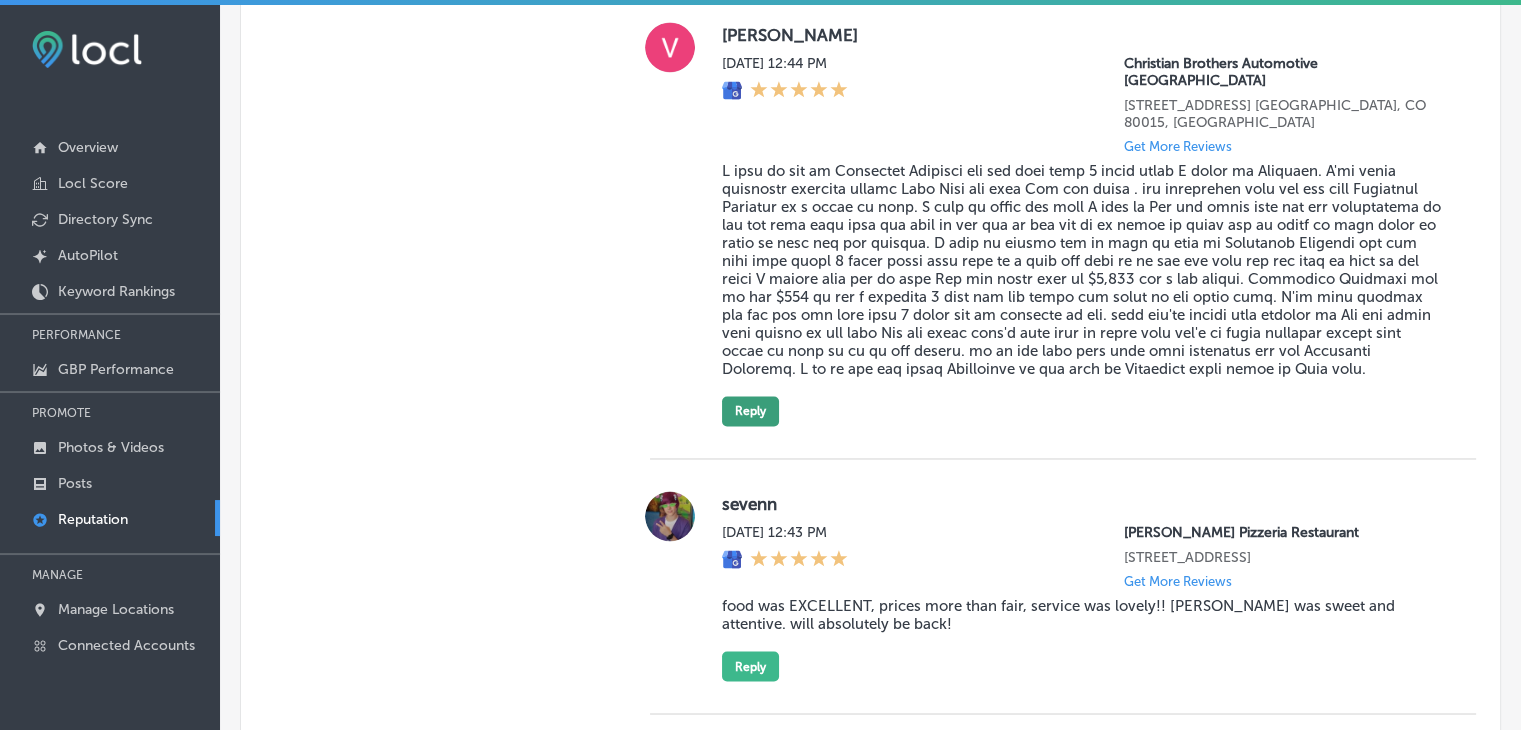 click on "Reply" at bounding box center [750, 411] 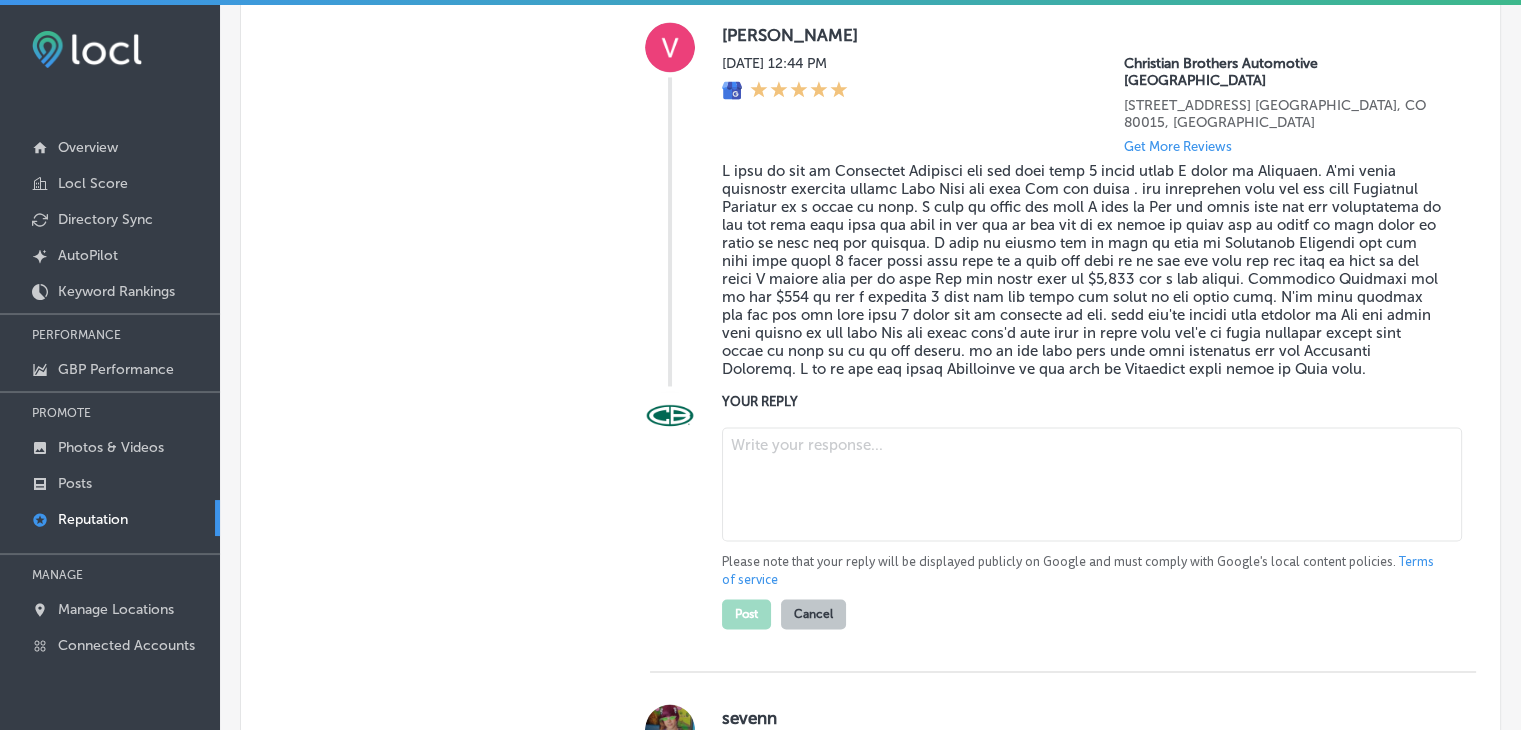 click at bounding box center [1092, 484] 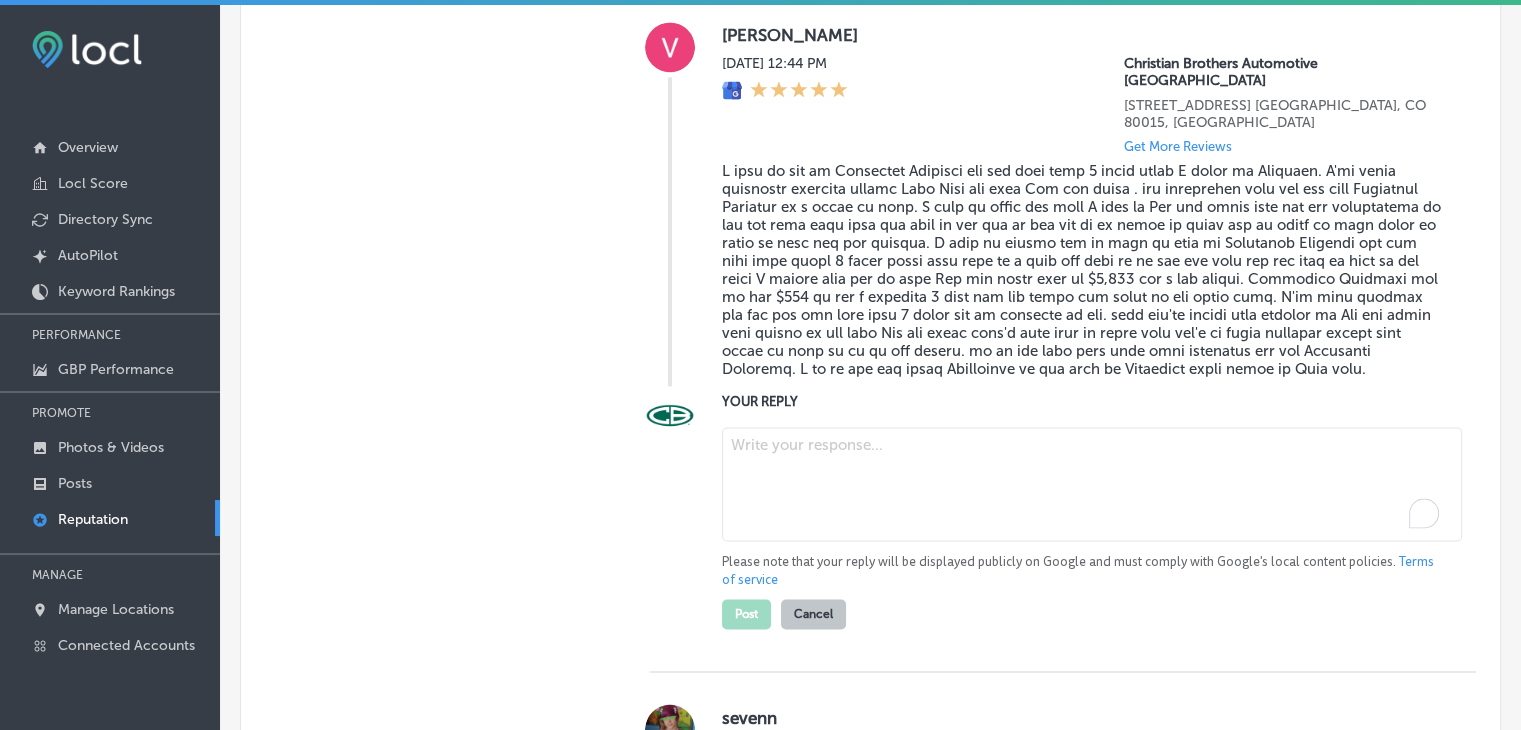 paste on "We’re thrilled to hear that Christian Brothers Automotive South Aurora was able to help get your van back on the road with an affordable fix, [PERSON_NAME]! We understand how important it is to have reliable, trustworthy service, and we’re happy we could exceed your expectations. We truly appreciate customers who come from nearby communities like [GEOGRAPHIC_DATA], [GEOGRAPHIC_DATA], and [PERSON_NAME], and we look forward to helping you with all your future vehicle needs!" 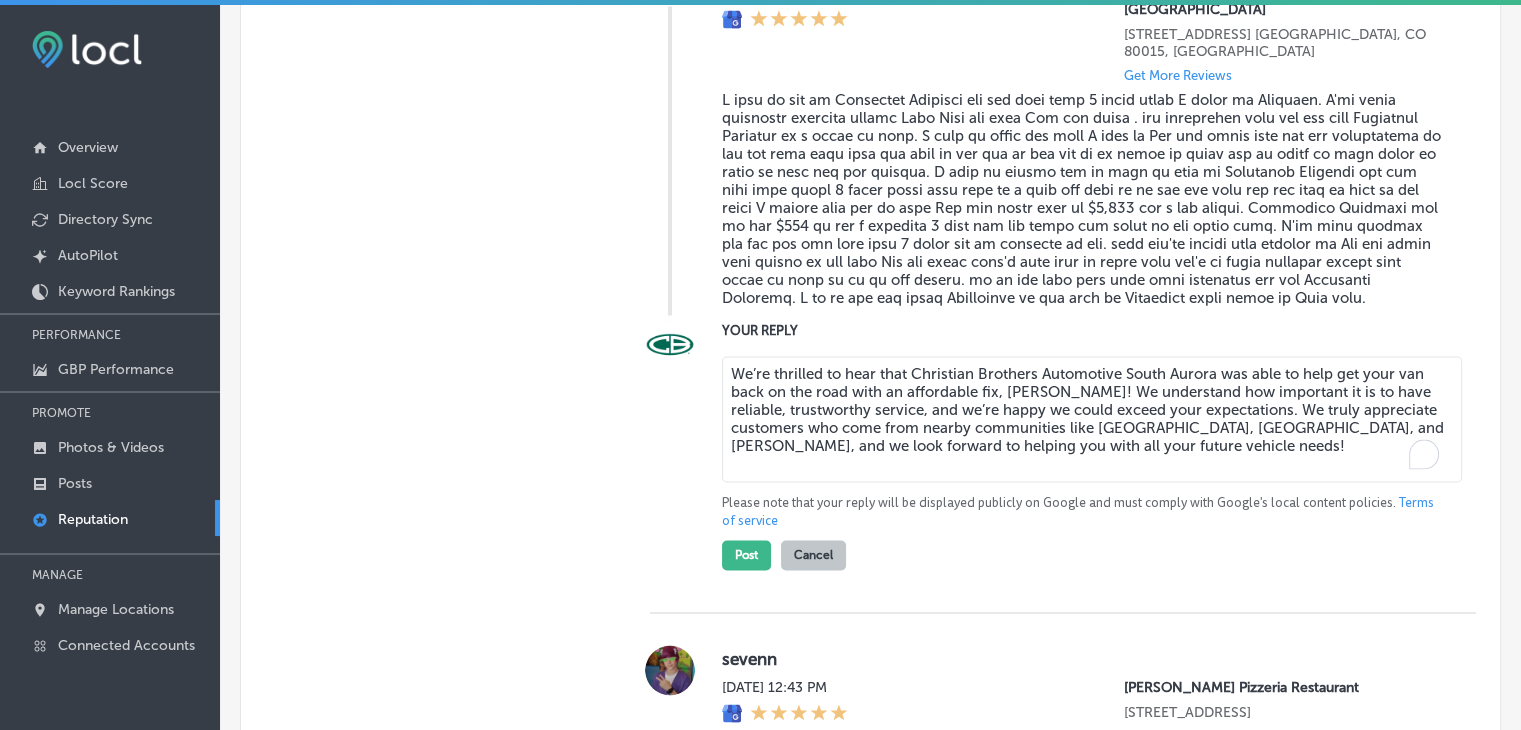 scroll, scrollTop: 3267, scrollLeft: 0, axis: vertical 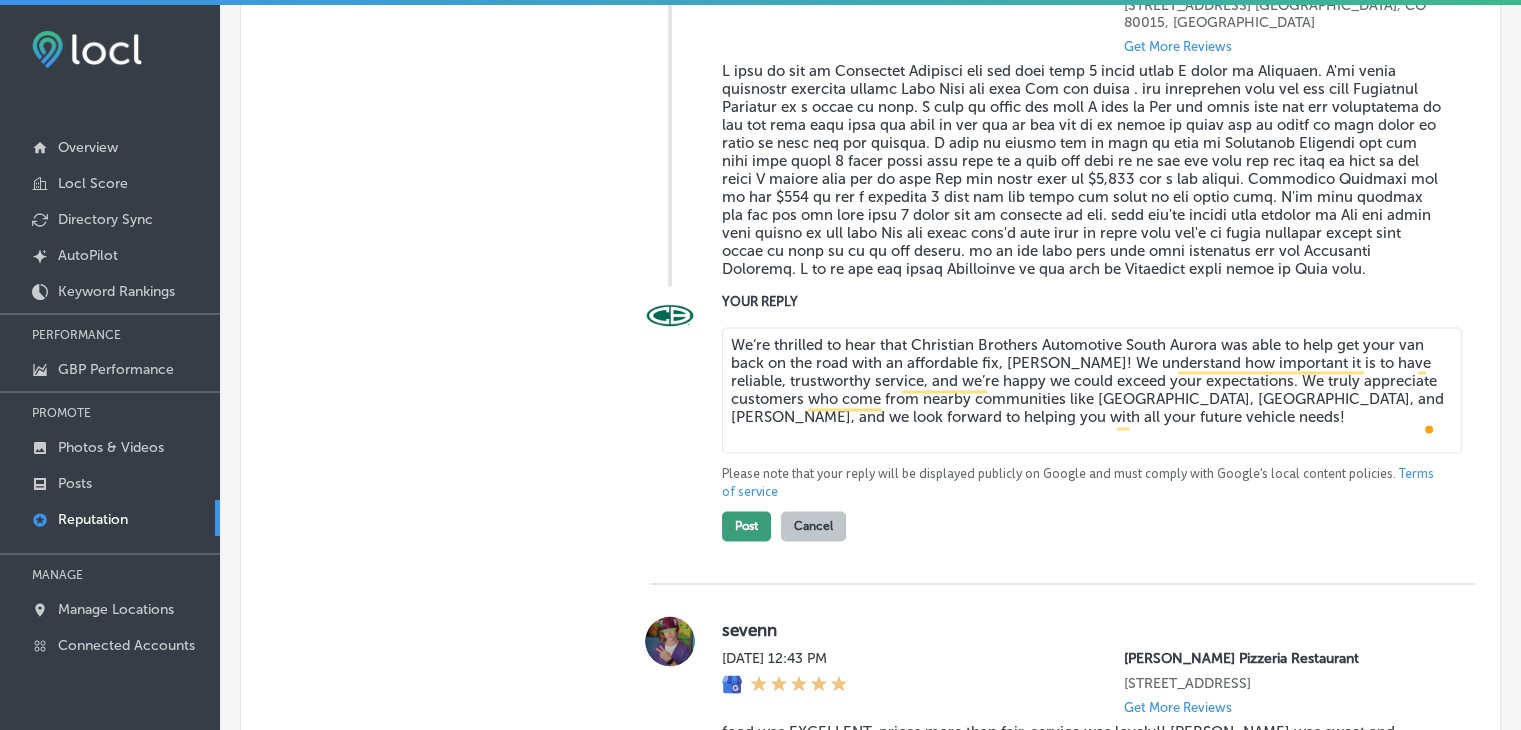 type on "We’re thrilled to hear that Christian Brothers Automotive South Aurora was able to help get your van back on the road with an affordable fix, [PERSON_NAME]! We understand how important it is to have reliable, trustworthy service, and we’re happy we could exceed your expectations. We truly appreciate customers who come from nearby communities like [GEOGRAPHIC_DATA], [GEOGRAPHIC_DATA], and [PERSON_NAME], and we look forward to helping you with all your future vehicle needs!" 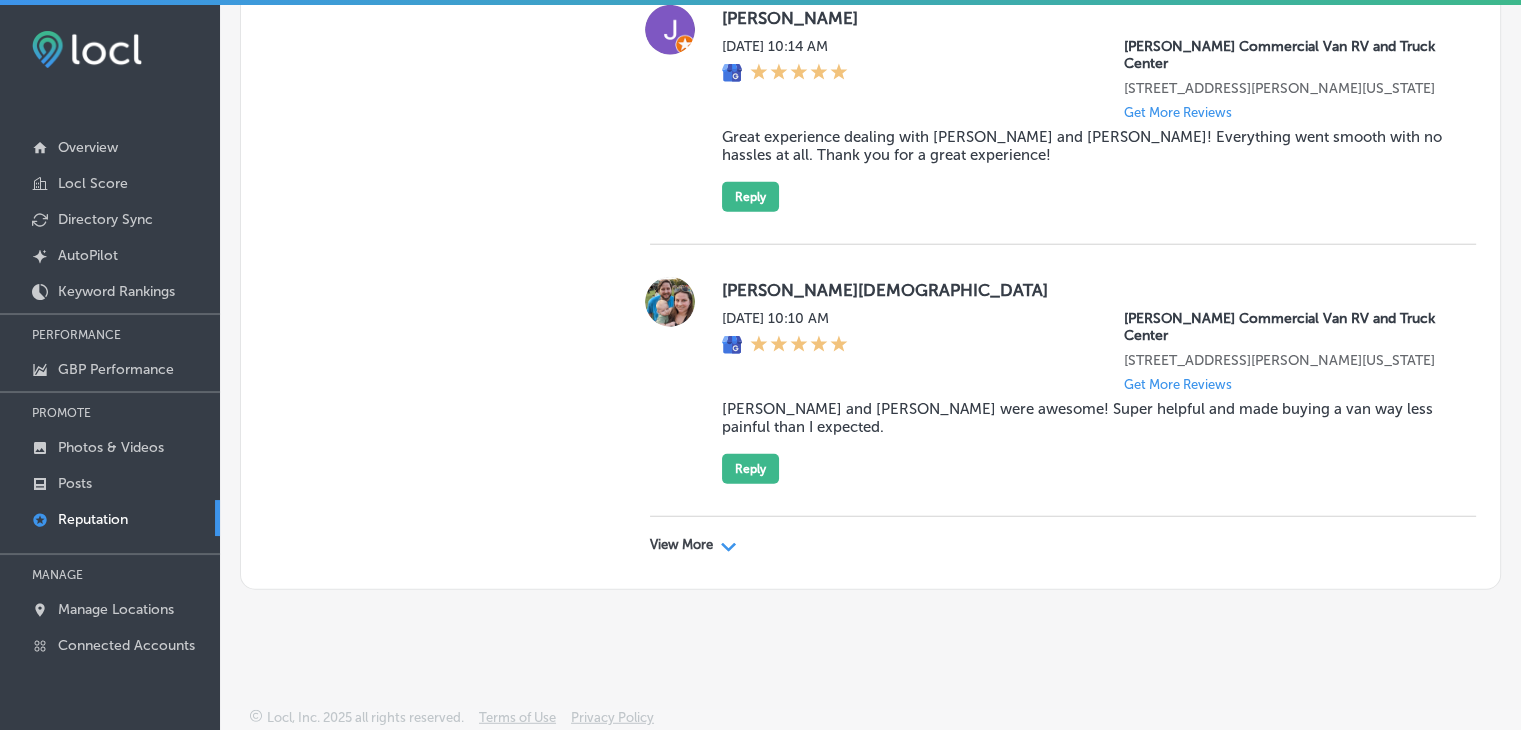scroll, scrollTop: 4624, scrollLeft: 0, axis: vertical 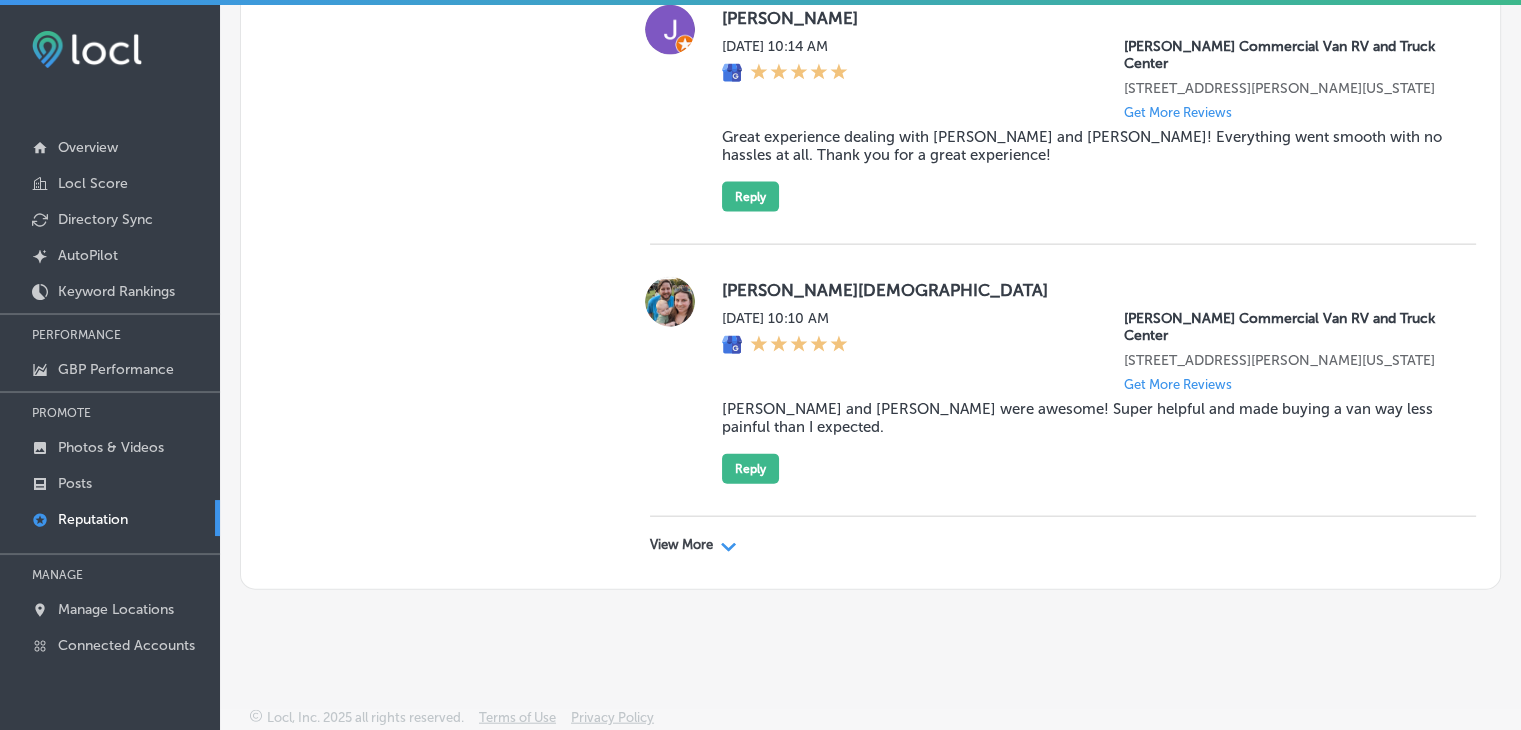 click on "View More
Path
Created with Sketch." at bounding box center [1063, 545] 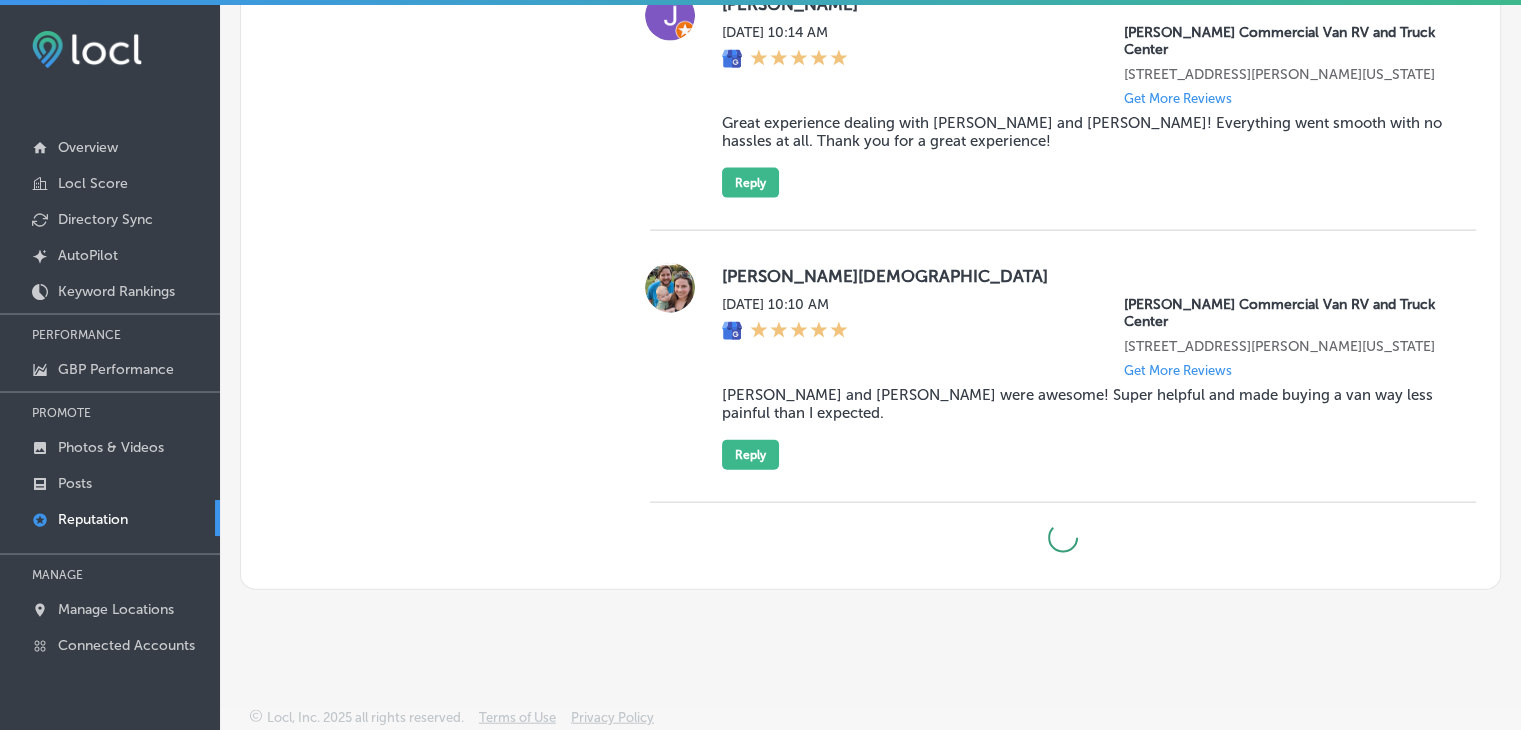 type on "x" 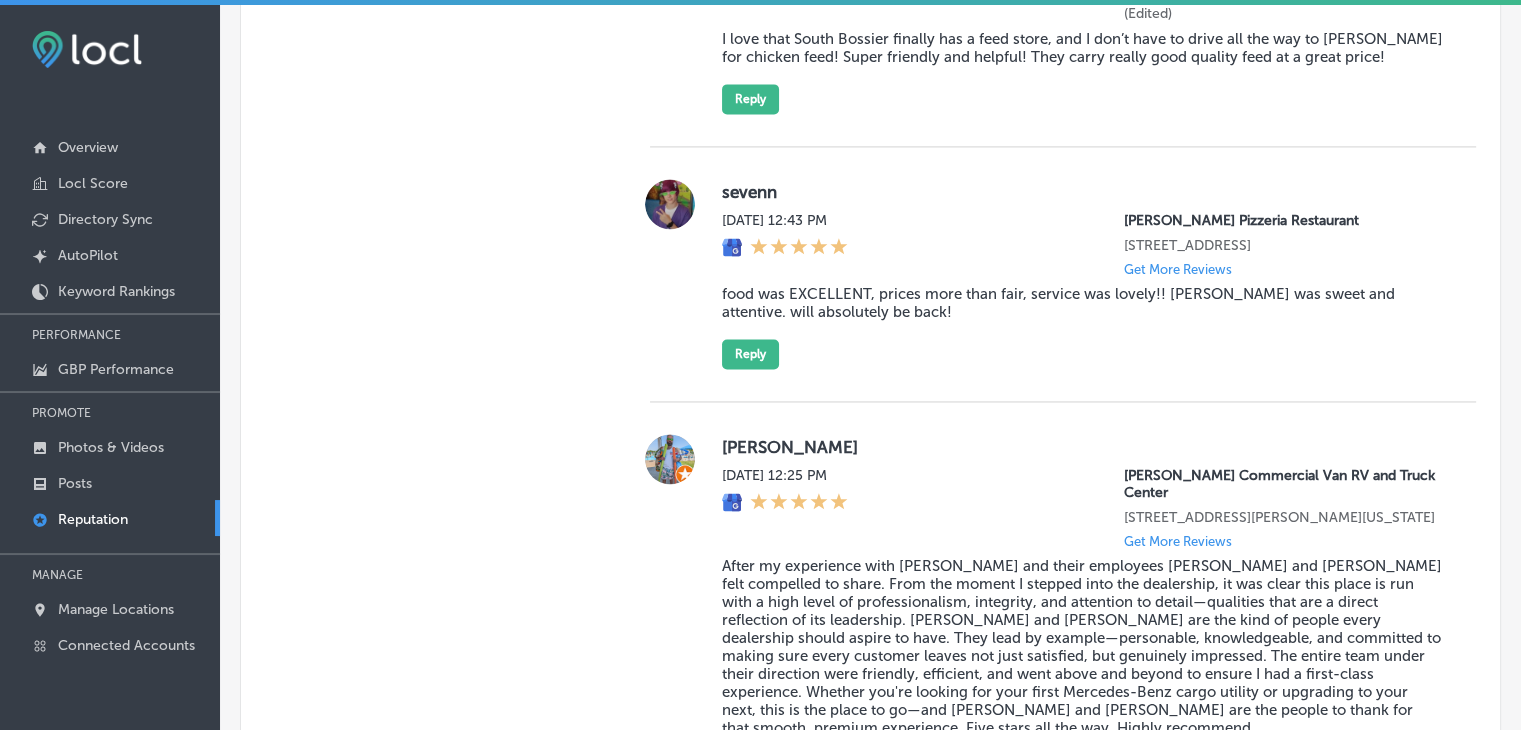 scroll, scrollTop: 3108, scrollLeft: 0, axis: vertical 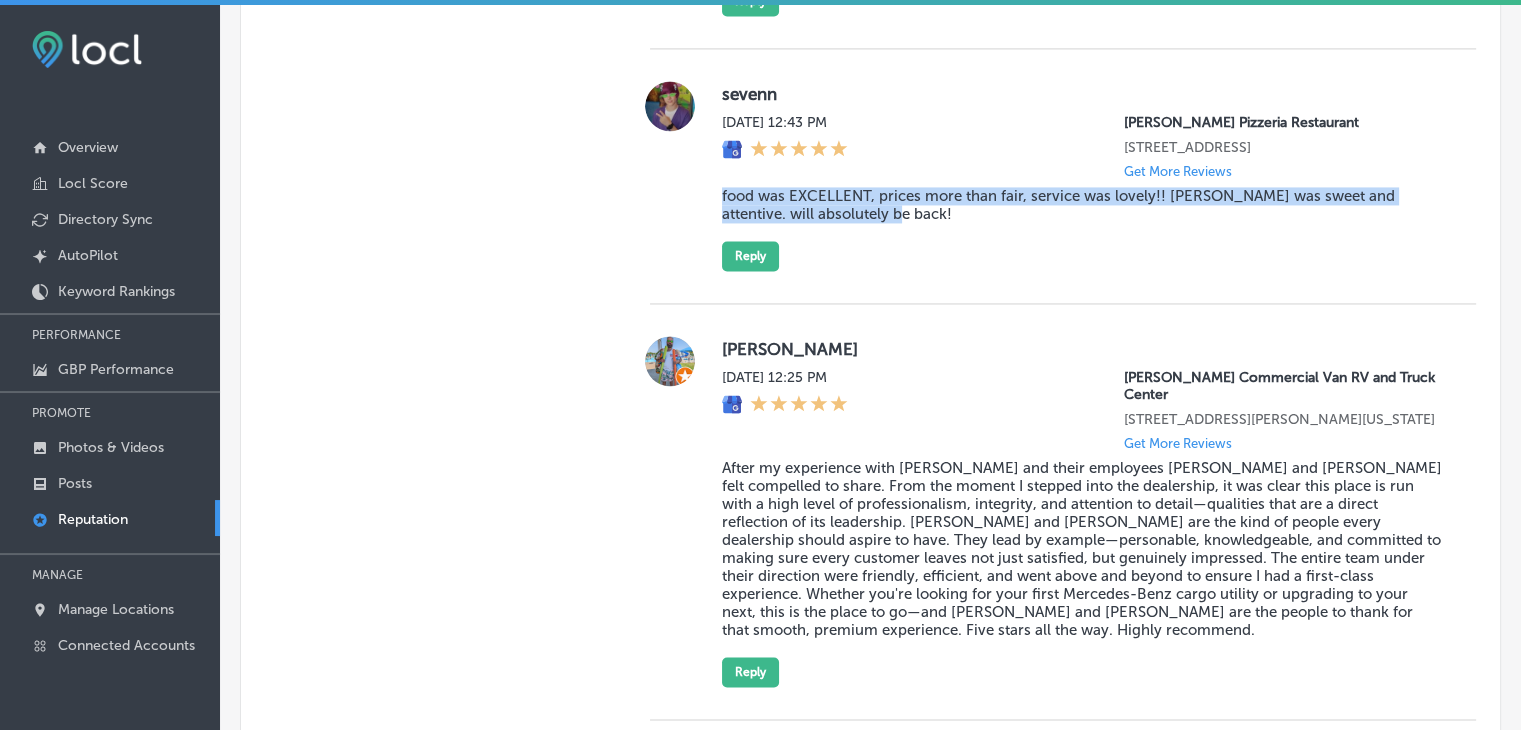 drag, startPoint x: 719, startPoint y: 252, endPoint x: 857, endPoint y: 265, distance: 138.61096 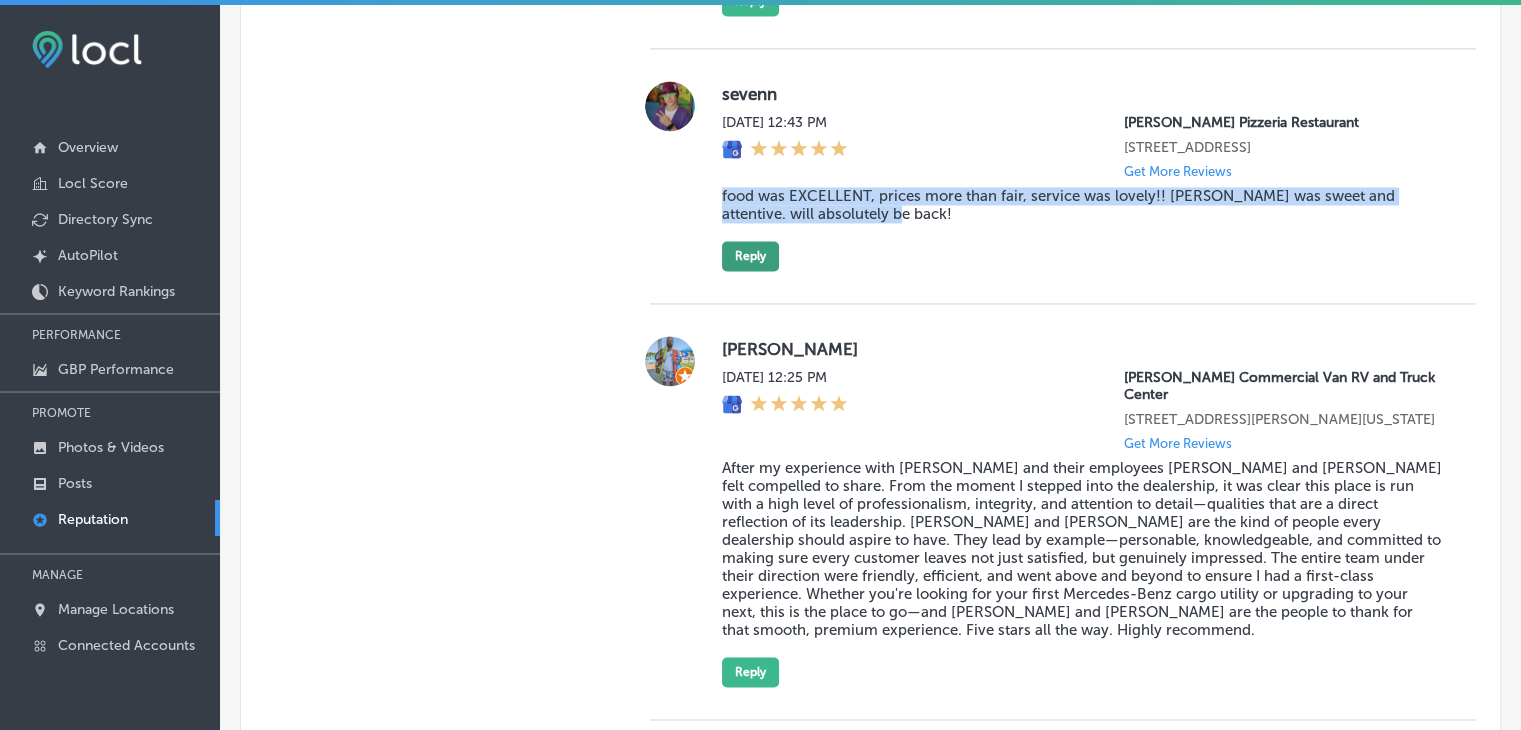 click on "Reply" at bounding box center [750, 256] 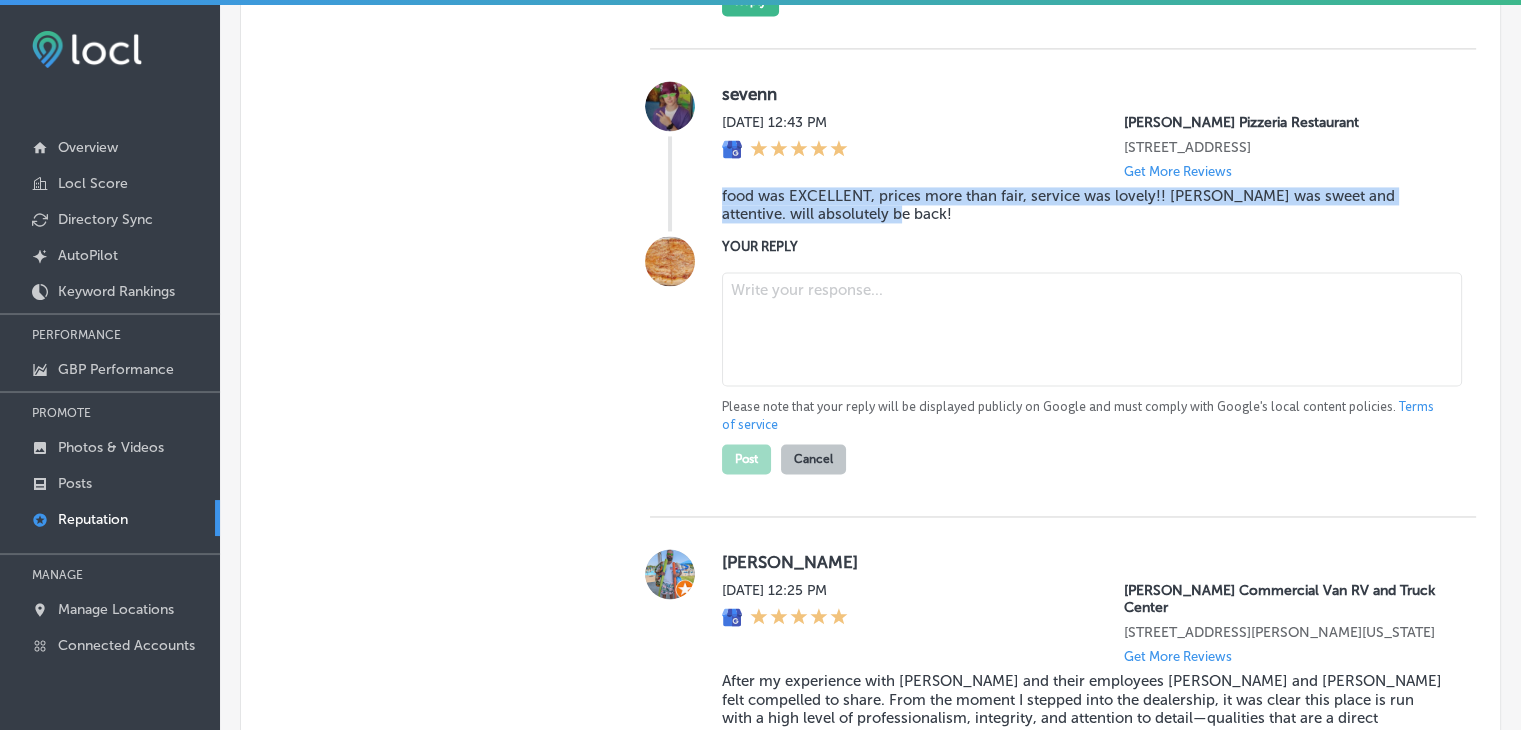 click at bounding box center [1092, 329] 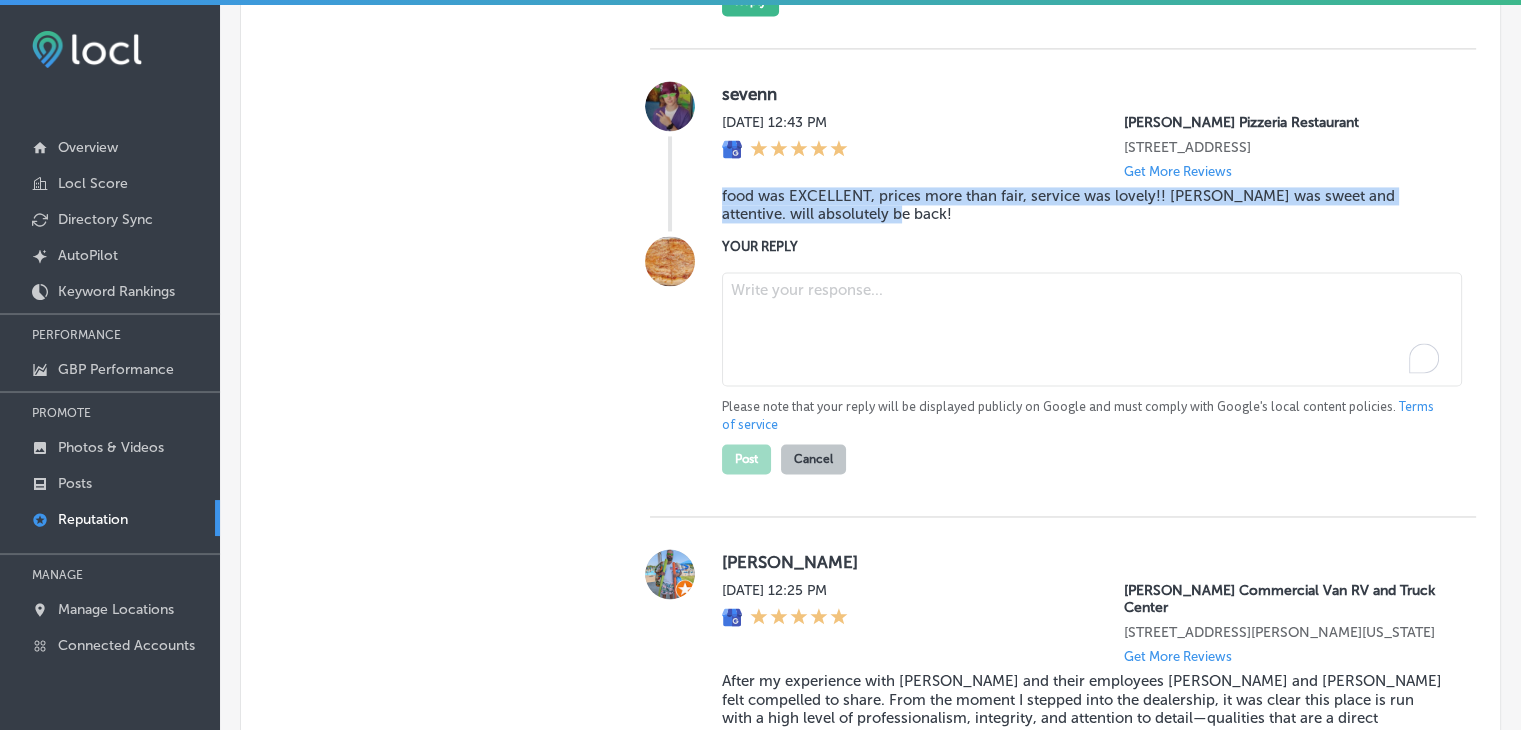 paste on "We’re so glad to hear you enjoyed your meal, Seven! It’s wonderful to know that our food, fair prices, and [PERSON_NAME]’s attentive service made your visit memorable. We appreciate customers like you who choose [PERSON_NAME] Pizzeria Restaurant, and we can’t wait to welcome you back again soon!" 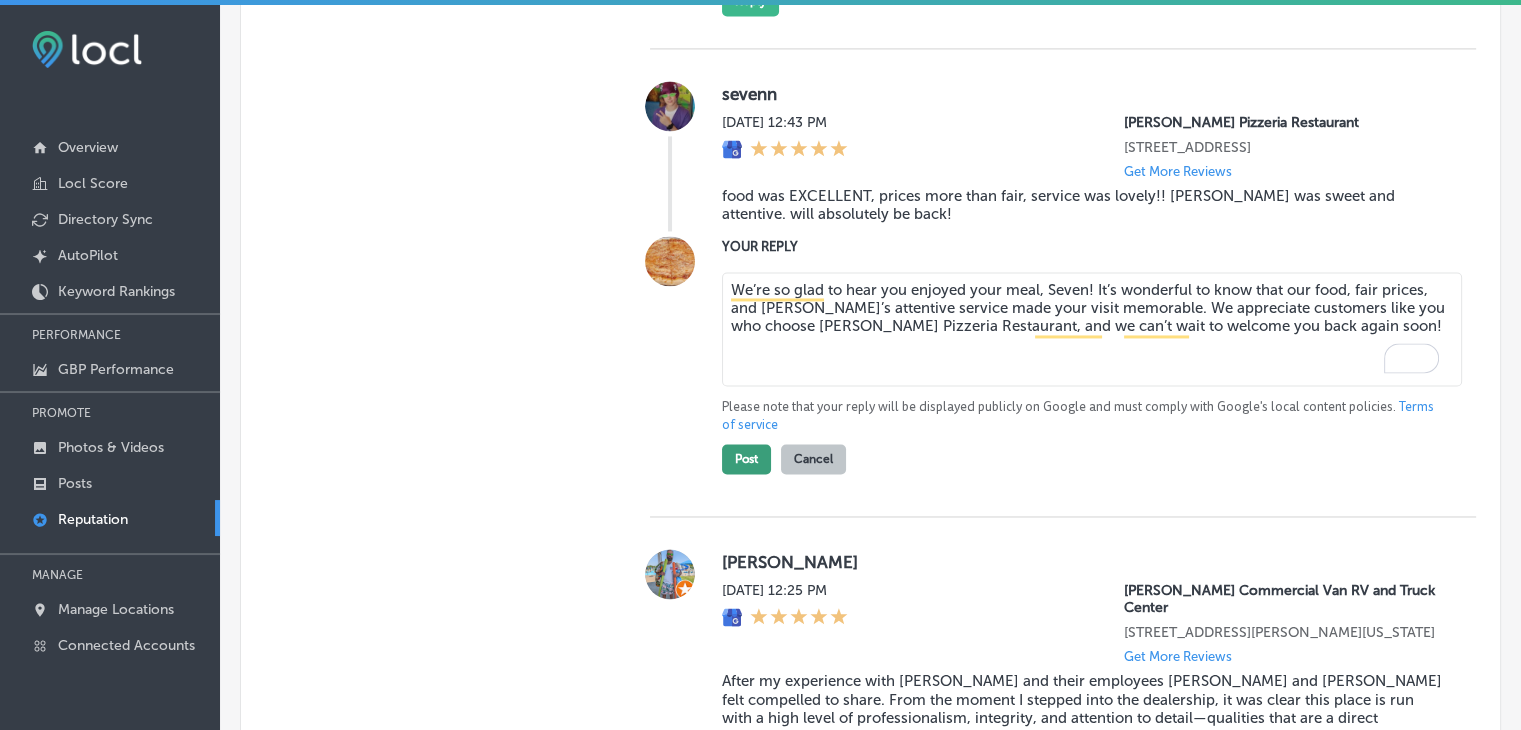 type on "We’re so glad to hear you enjoyed your meal, Seven! It’s wonderful to know that our food, fair prices, and [PERSON_NAME]’s attentive service made your visit memorable. We appreciate customers like you who choose [PERSON_NAME] Pizzeria Restaurant, and we can’t wait to welcome you back again soon!" 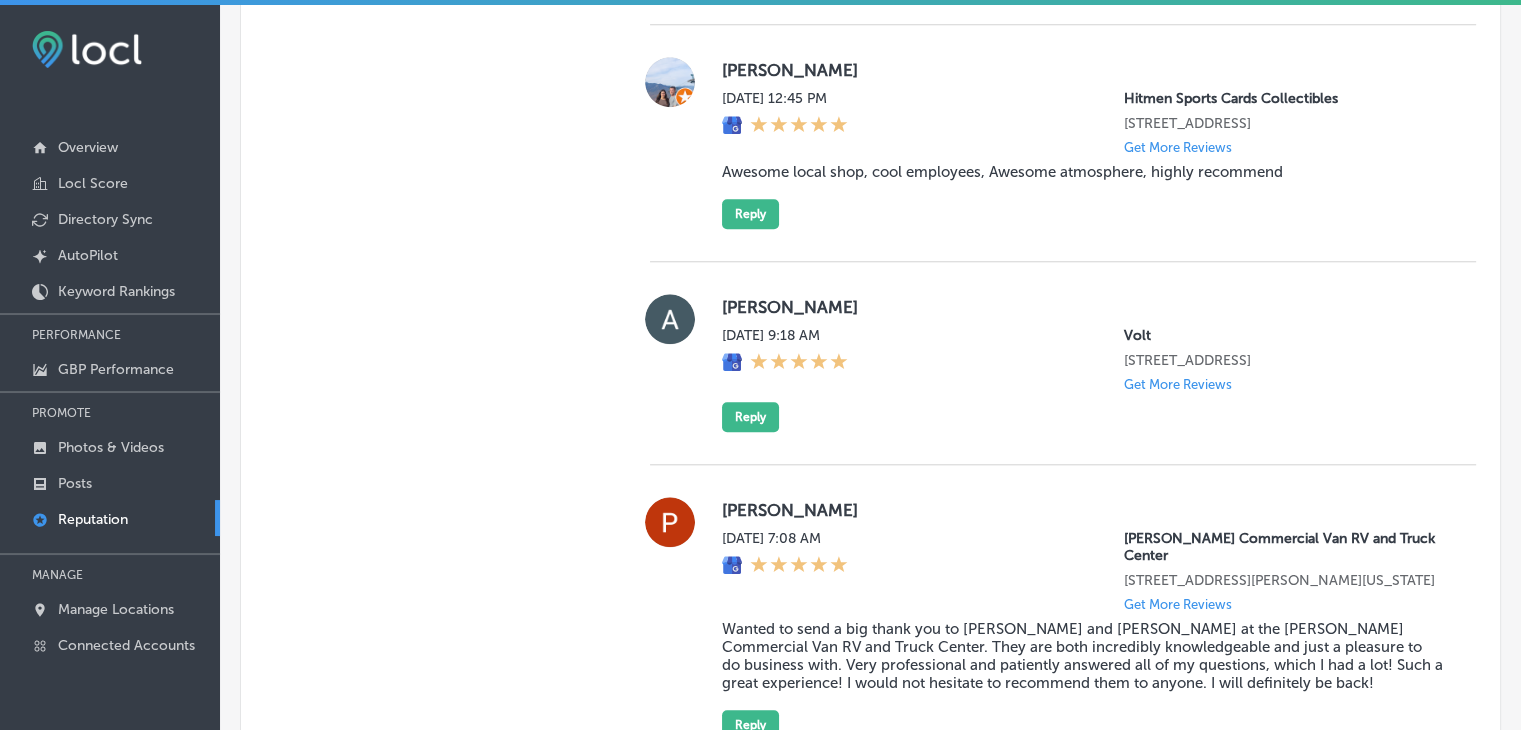 scroll, scrollTop: 1708, scrollLeft: 0, axis: vertical 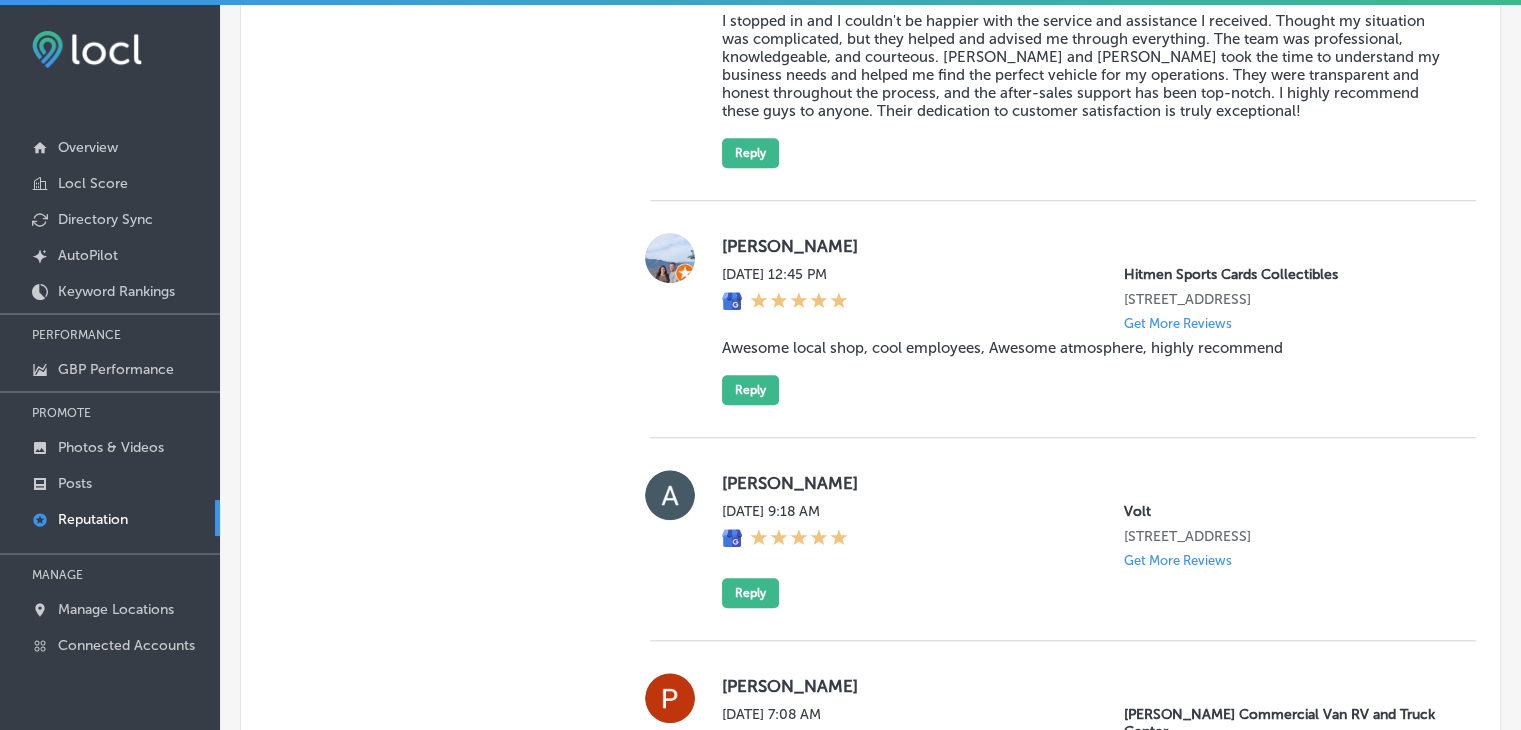 click on "Reputation" at bounding box center (110, 518) 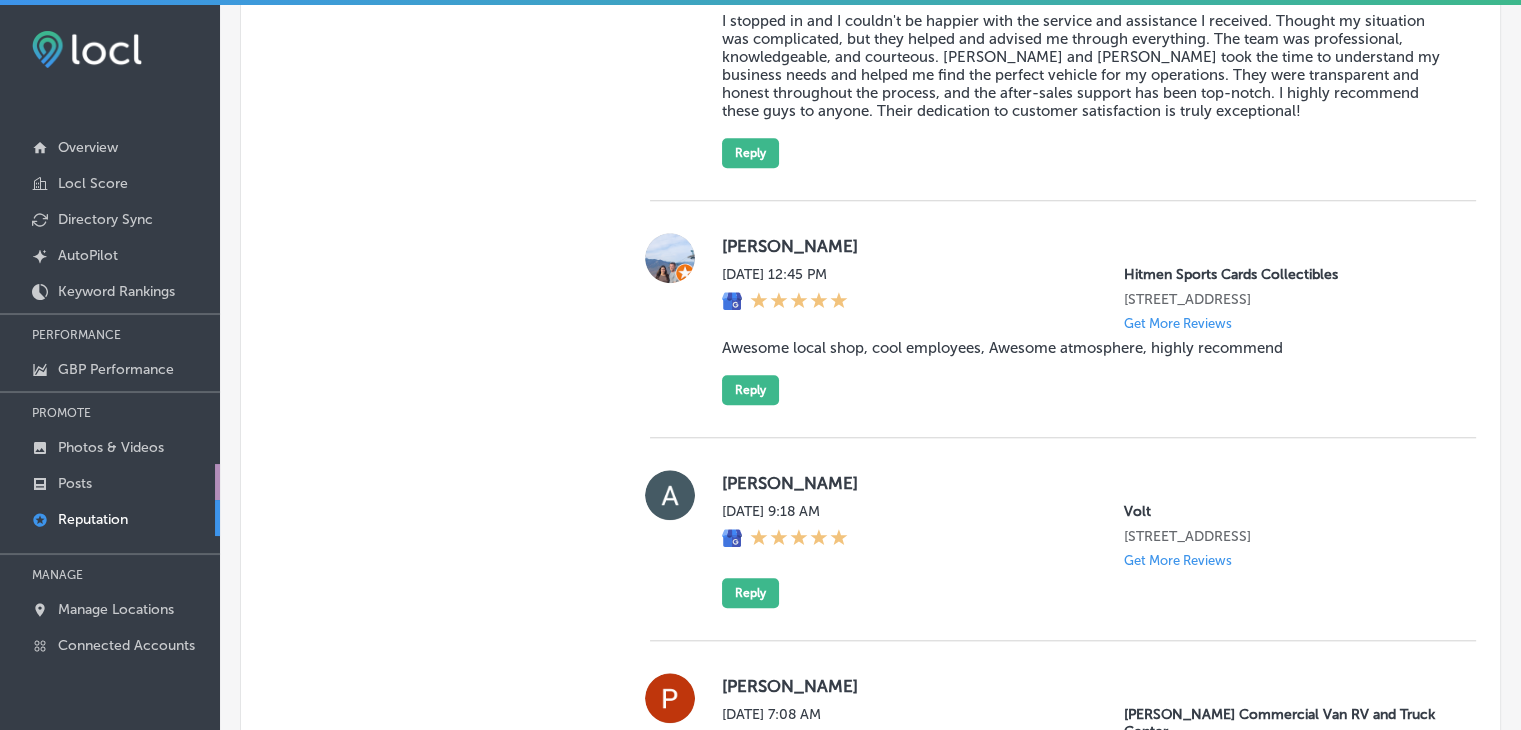 click on "Posts" at bounding box center [110, 482] 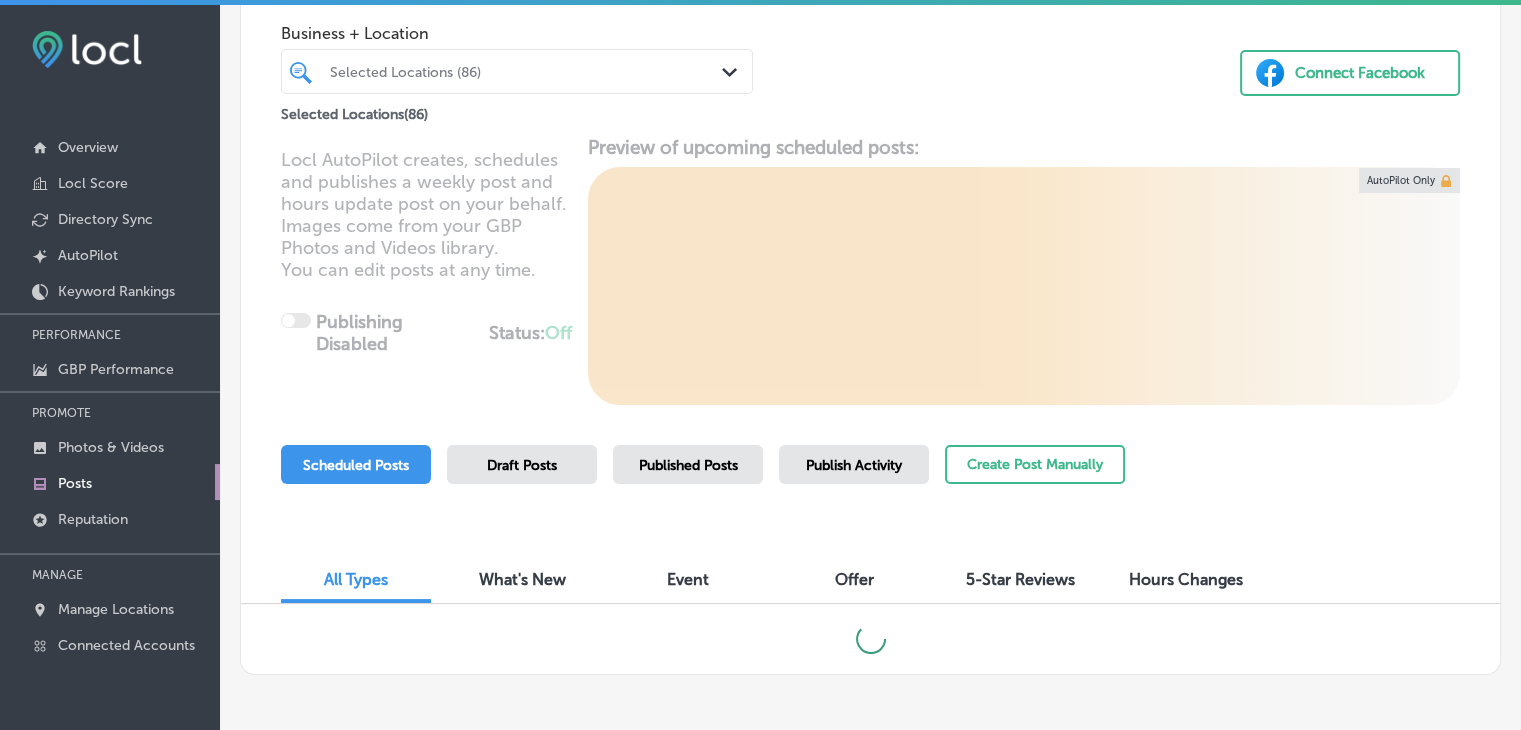 scroll, scrollTop: 196, scrollLeft: 0, axis: vertical 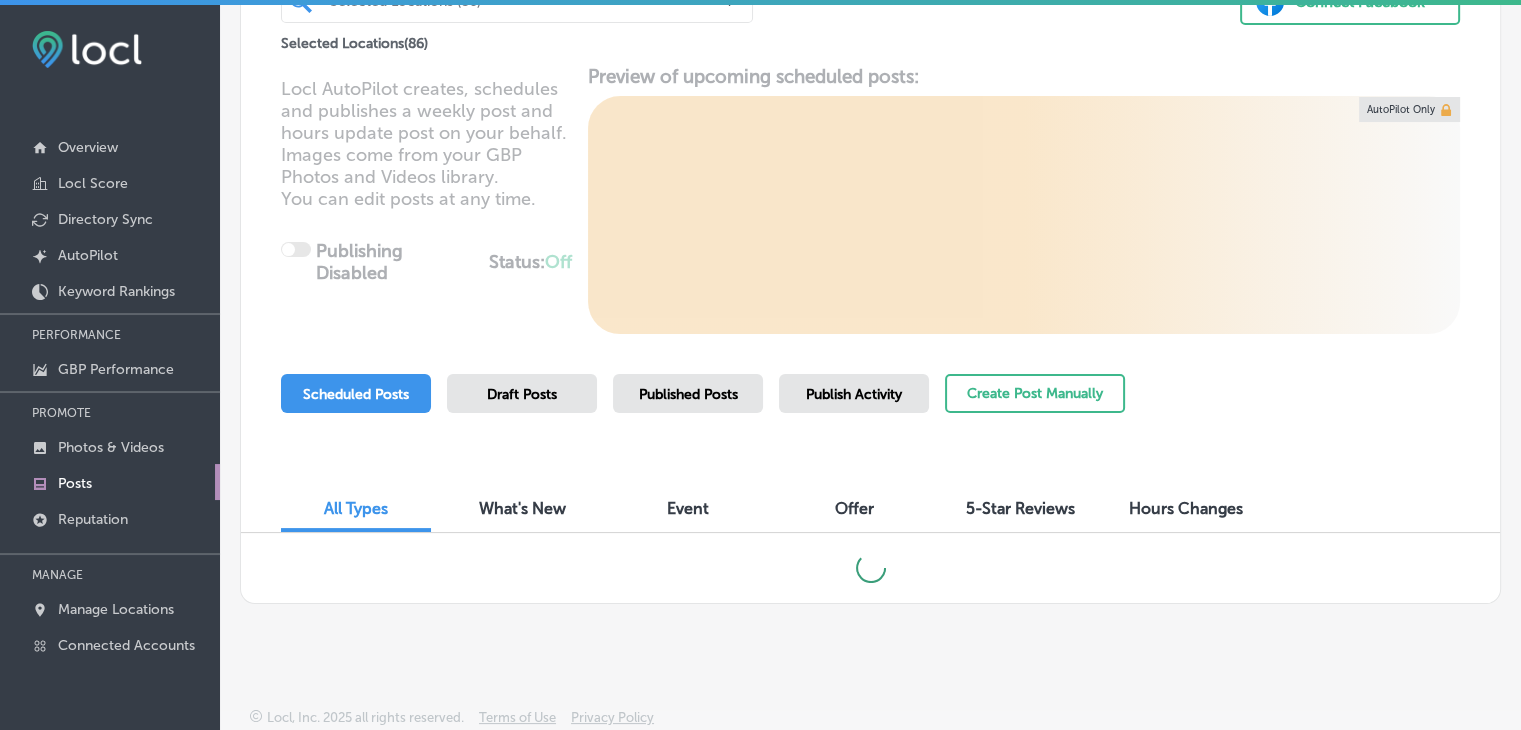 click on "Scheduled Posts Draft Posts Published Posts Publish Activity Create Post Manually" at bounding box center [703, 419] 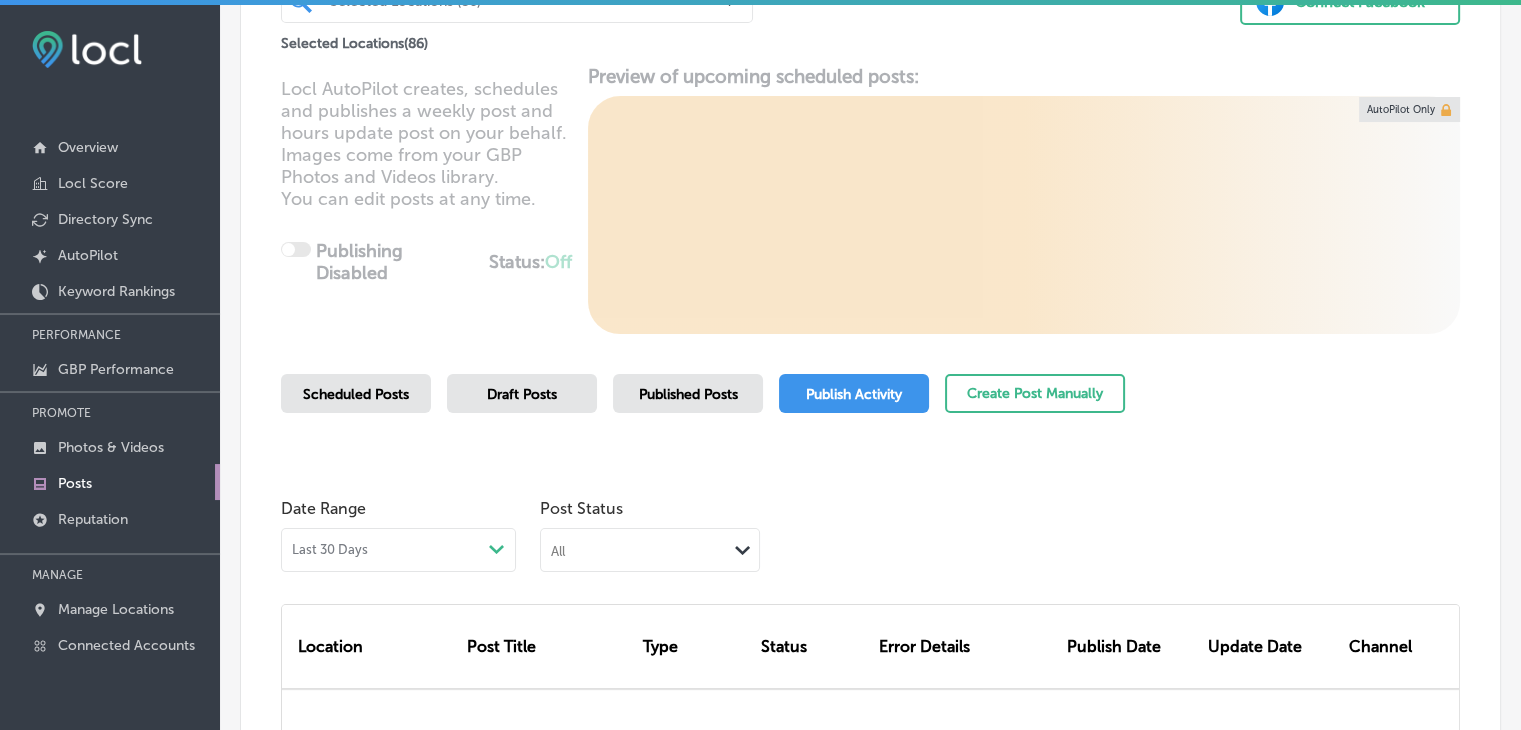 click on "Last 30 Days
Path
Created with Sketch." at bounding box center [398, 550] 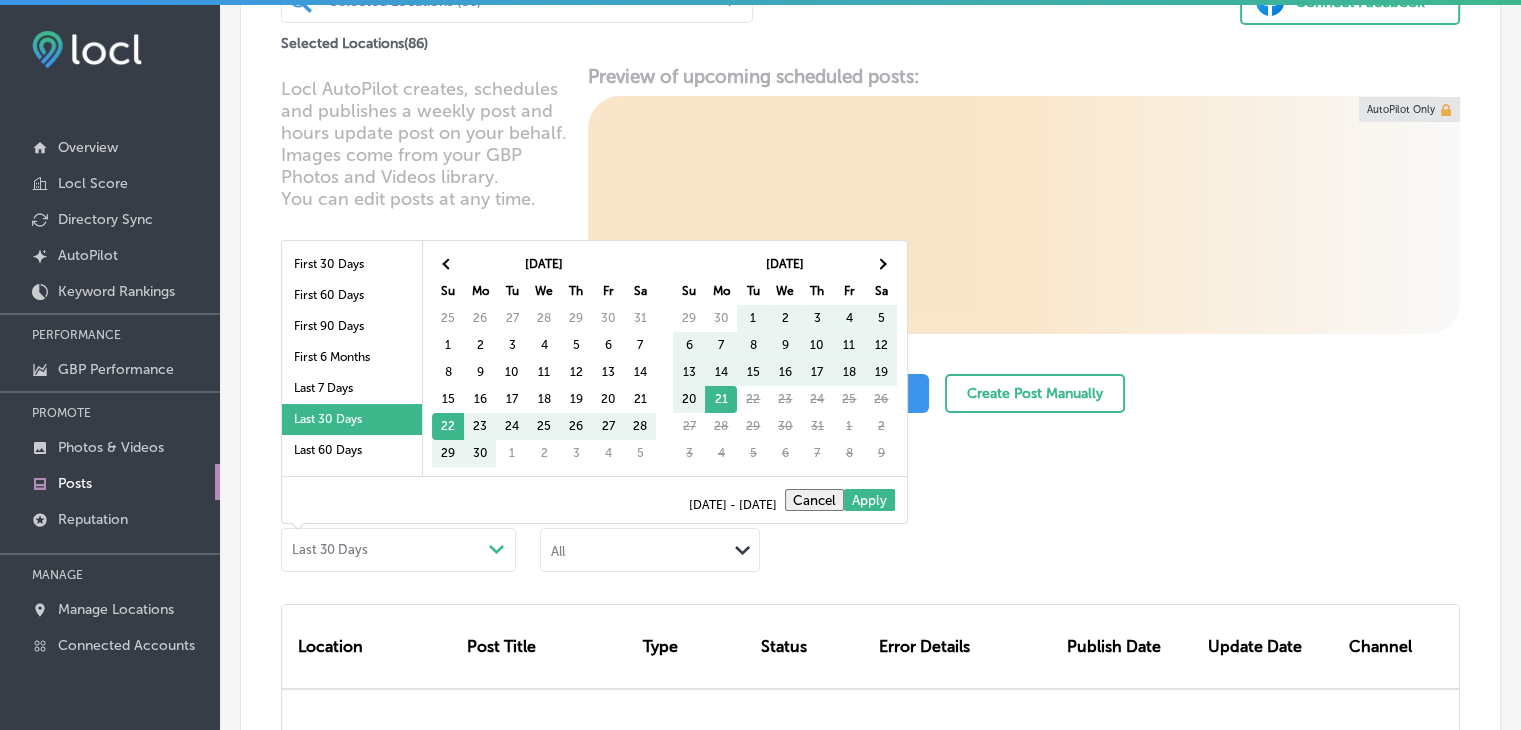 click on "Last 7 Days" at bounding box center [352, 388] 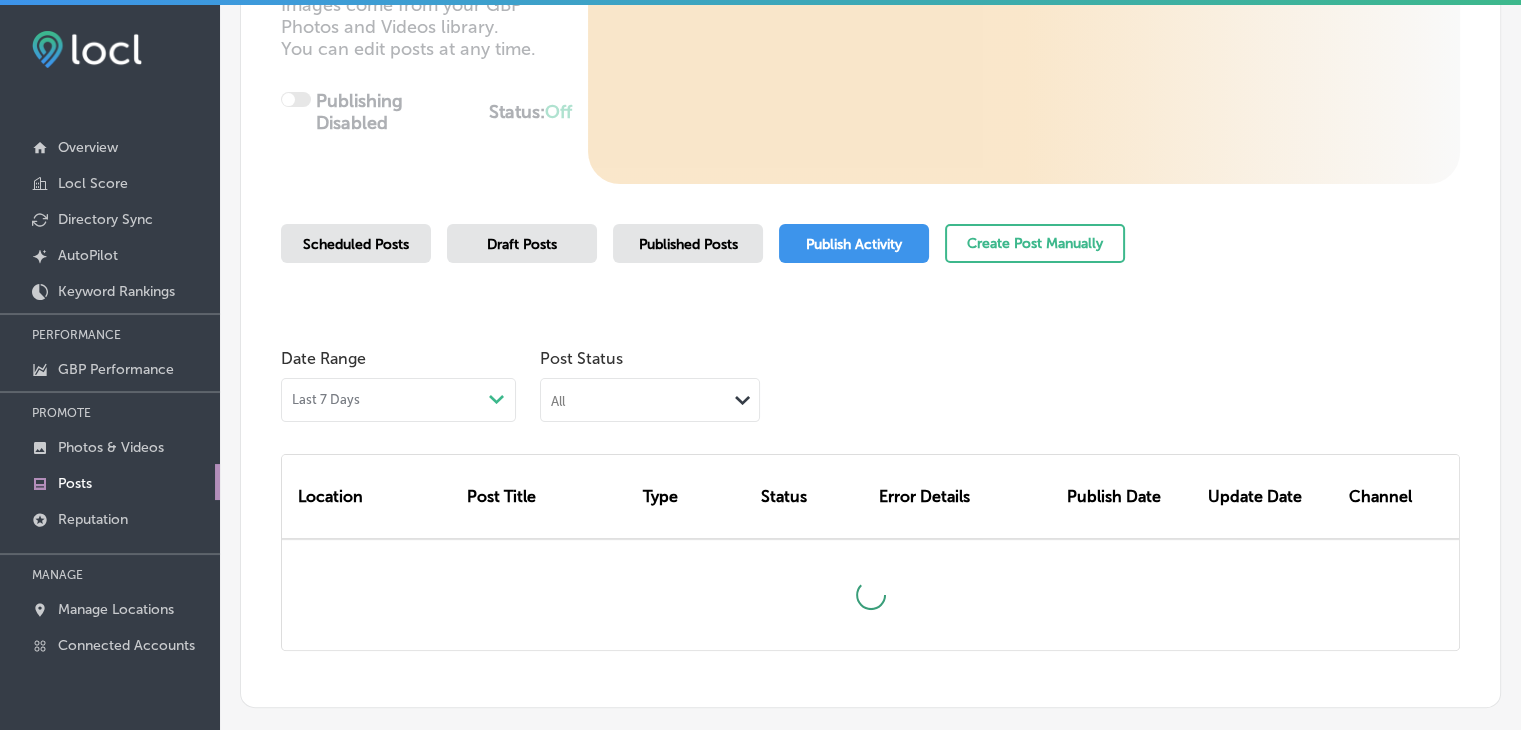 scroll, scrollTop: 449, scrollLeft: 0, axis: vertical 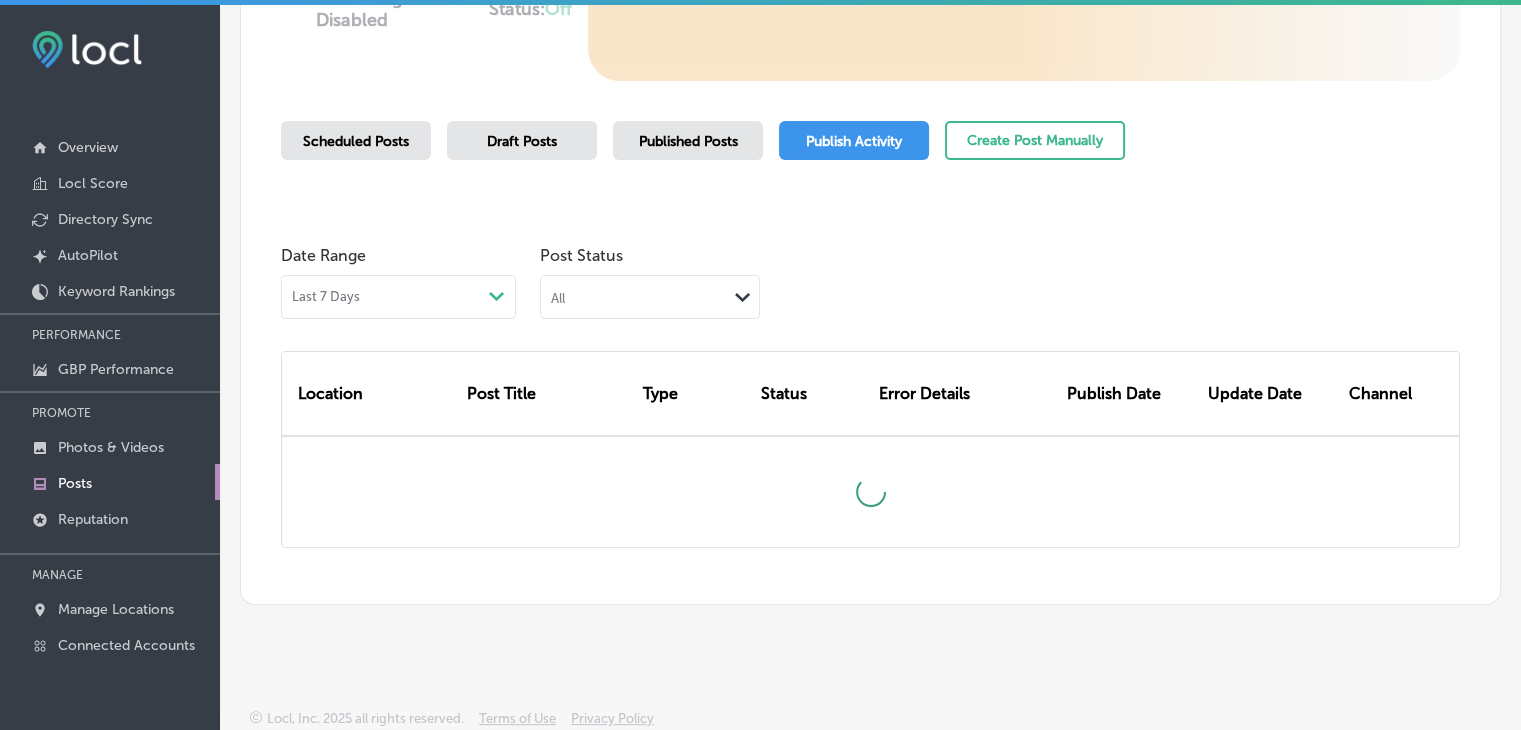 click on "All
Path
Created with Sketch." at bounding box center (650, 295) 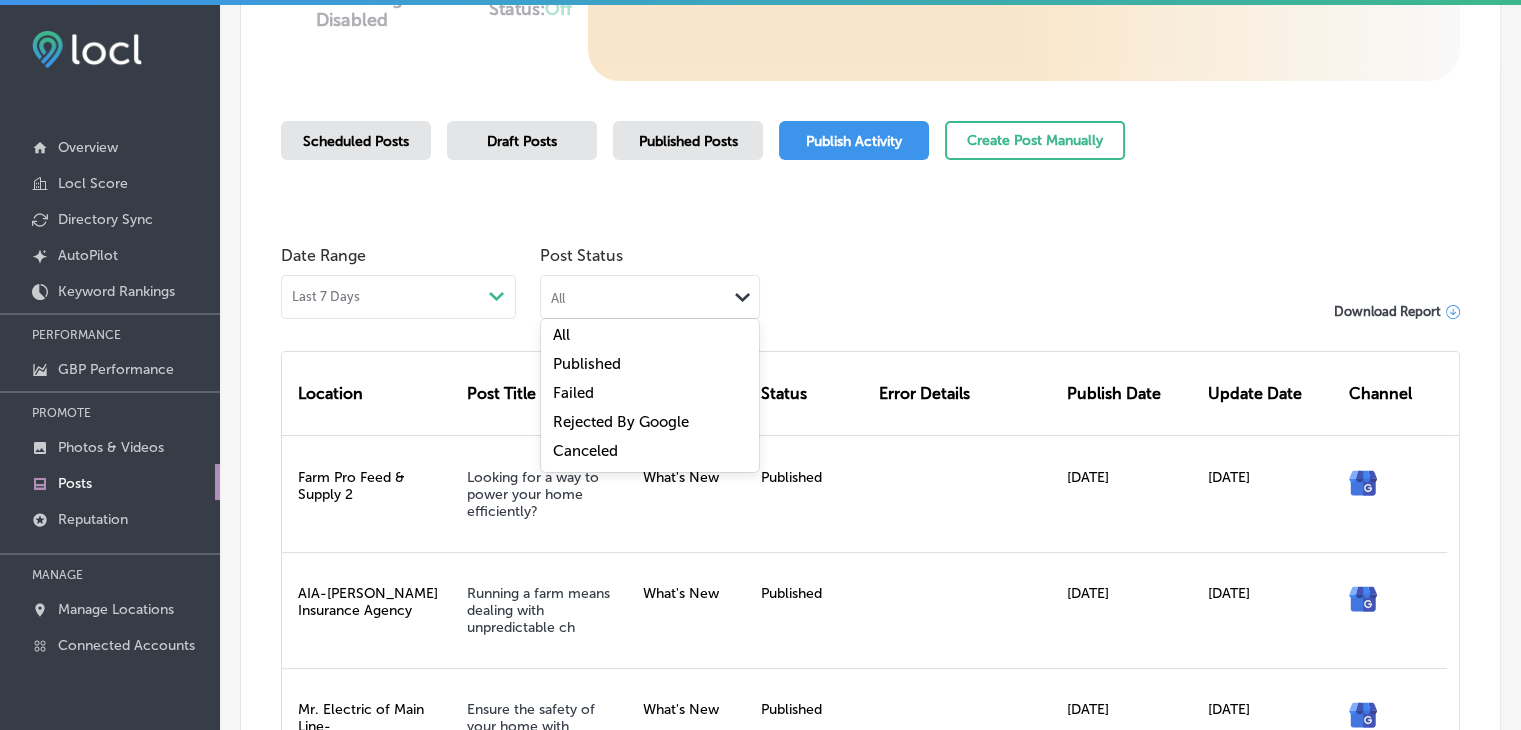 click on "Published" at bounding box center [650, 366] 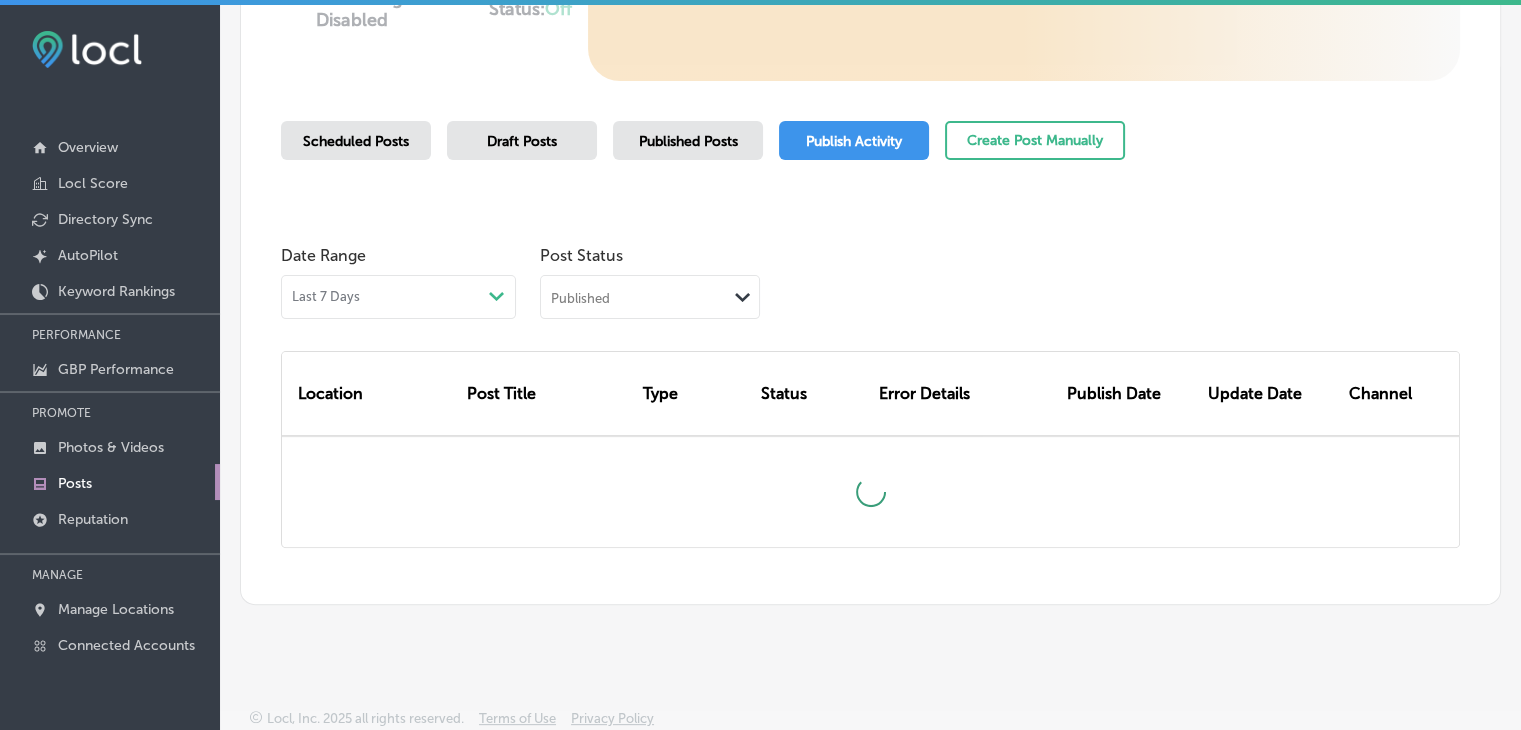 click on "Location Post Title Type Status Error Details Publish Date Update Date Channel" at bounding box center (870, 433) 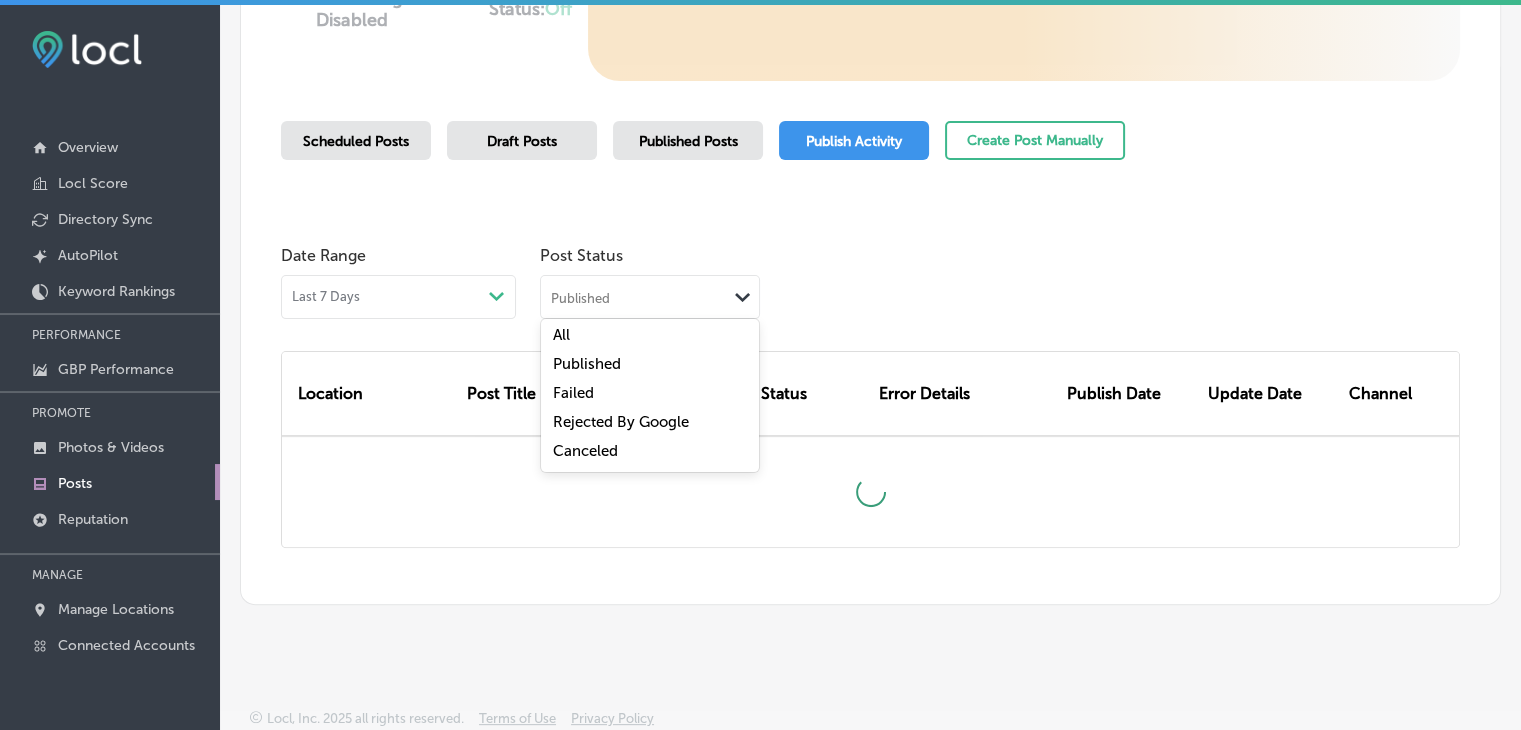 click on "Published" at bounding box center (634, 296) 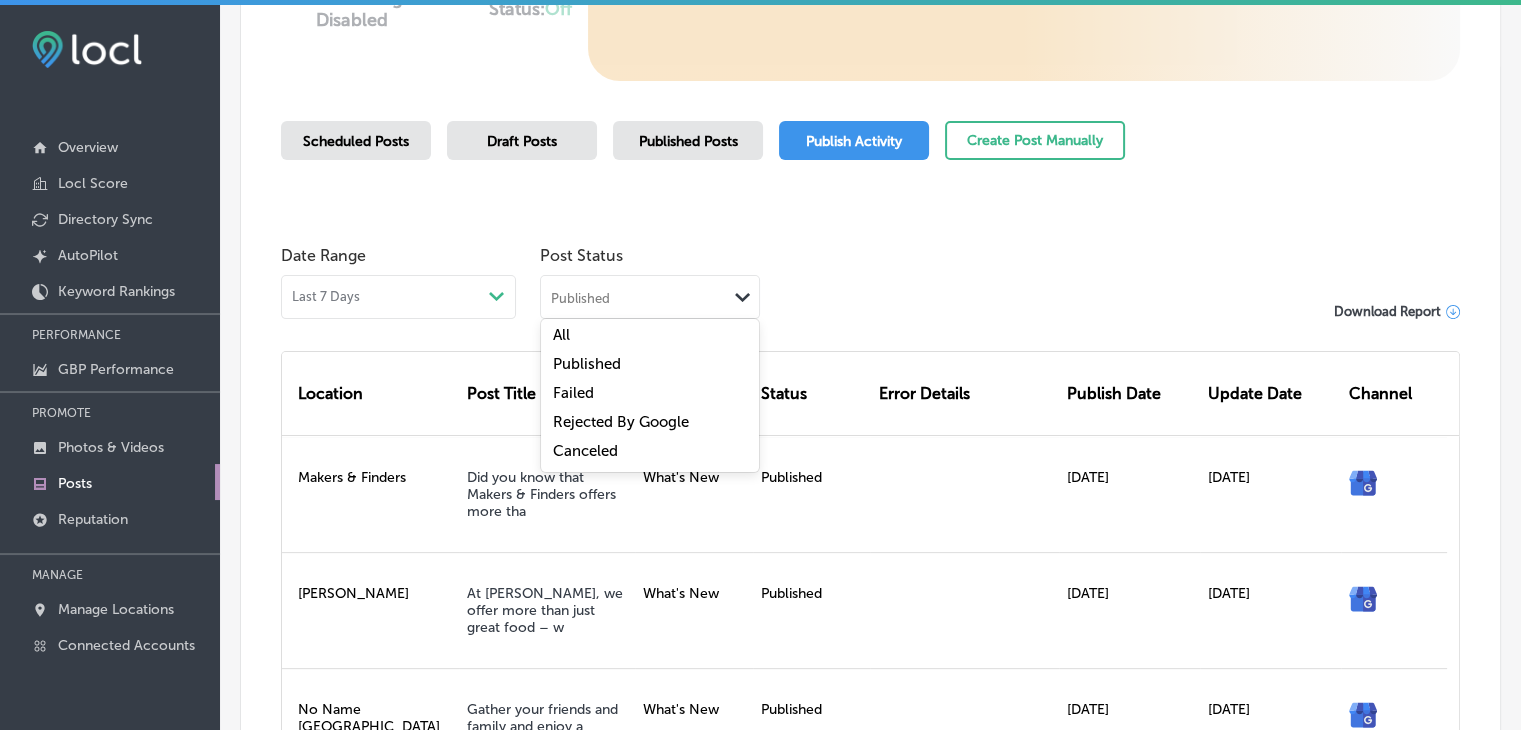 click on "Failed" at bounding box center [650, 395] 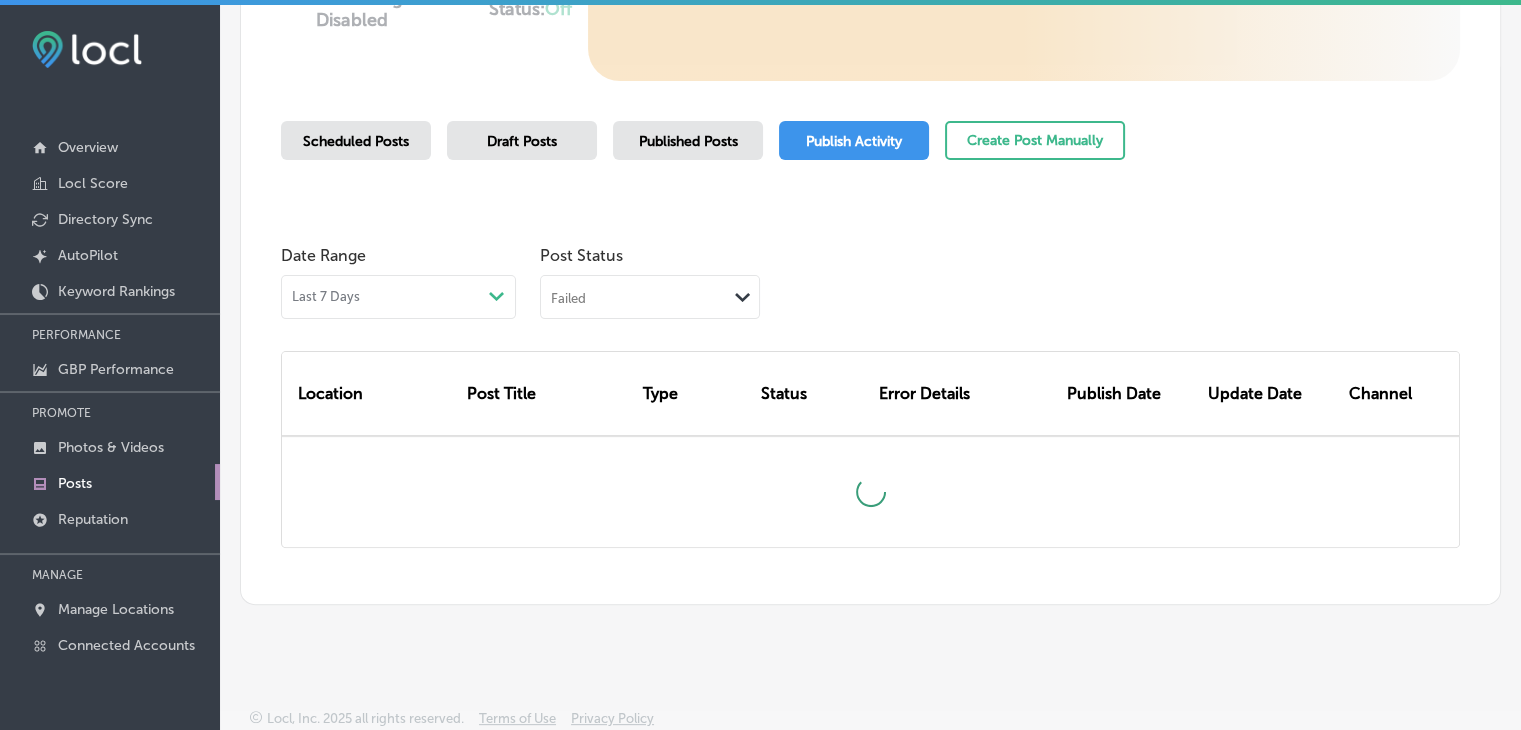scroll, scrollTop: 422, scrollLeft: 0, axis: vertical 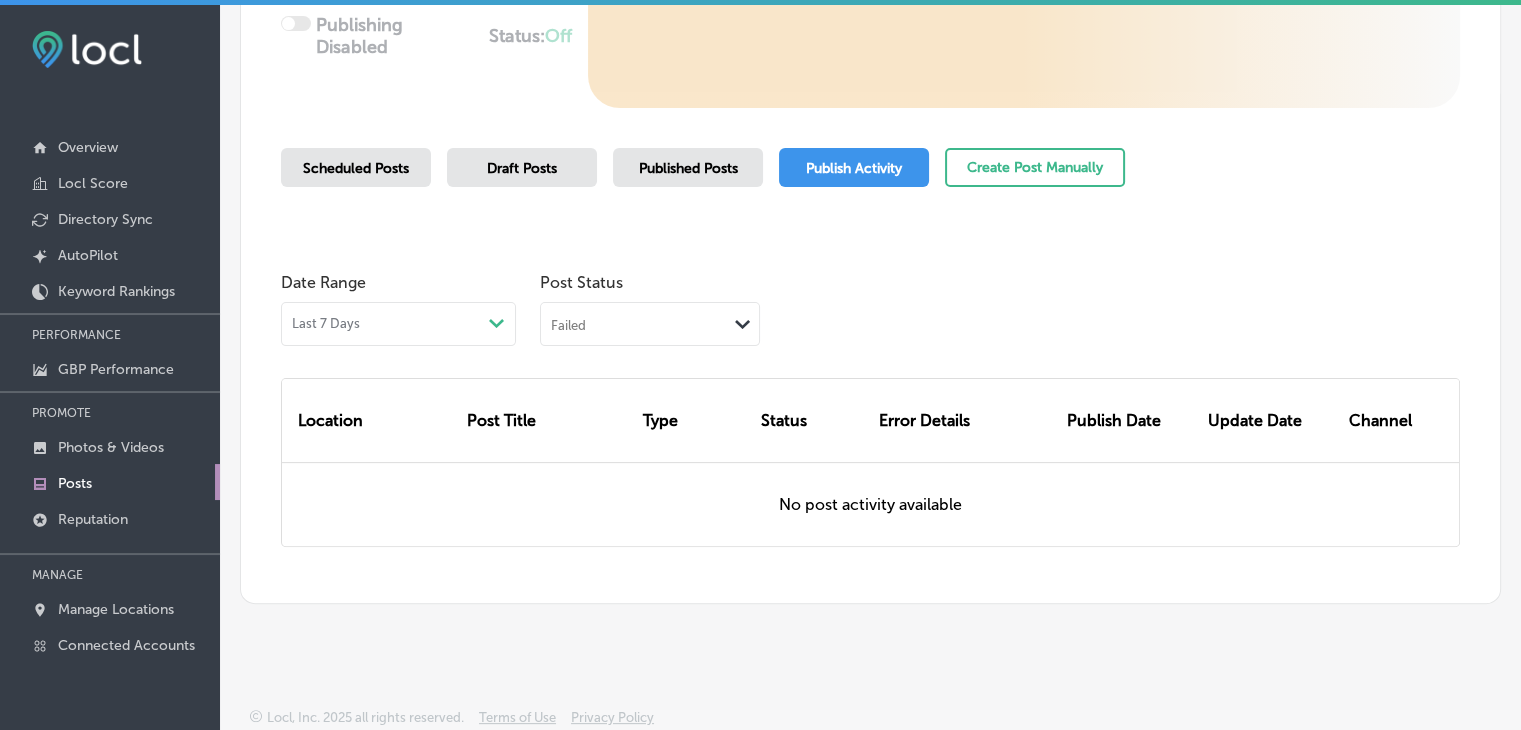 click on "Post Status Failed
Path
Created with Sketch." at bounding box center [650, 304] 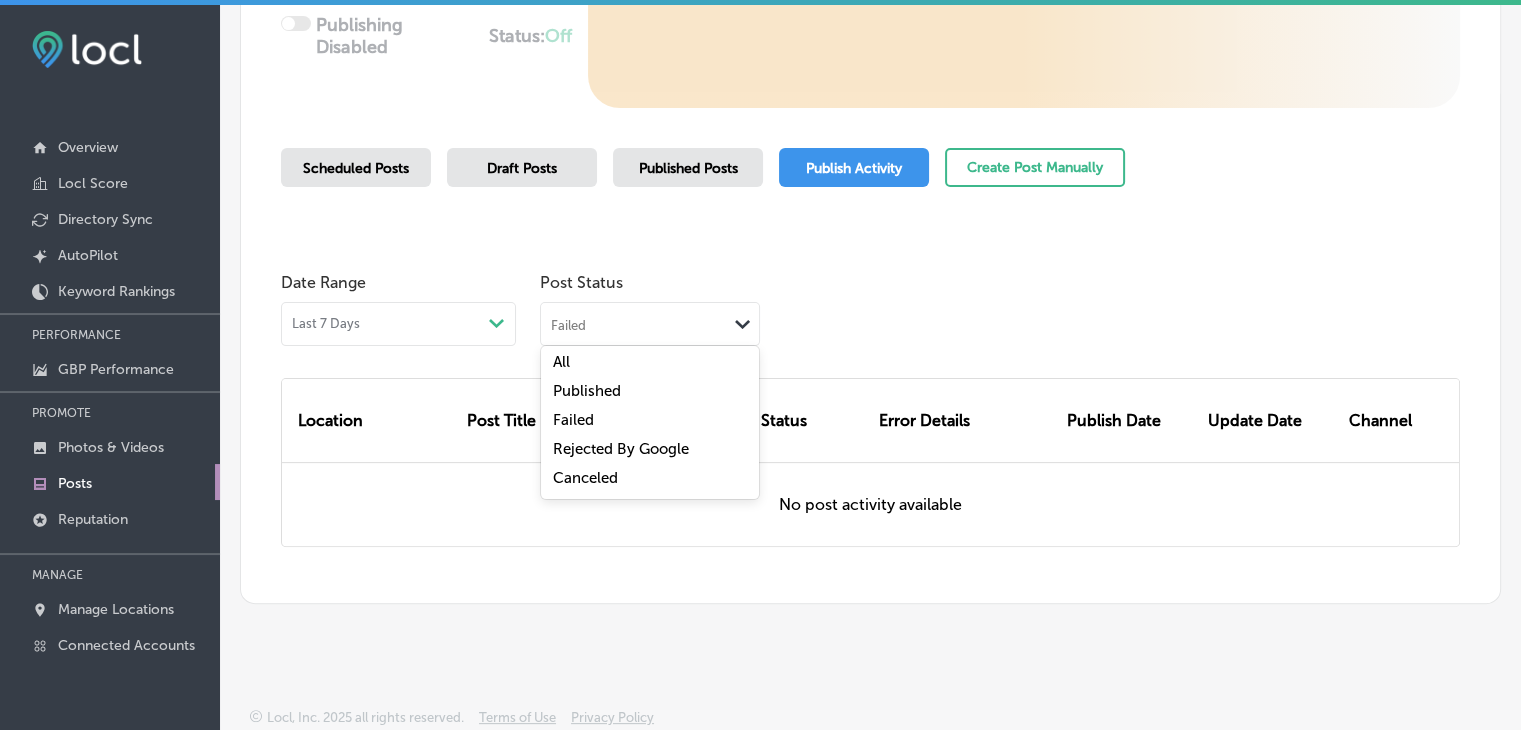 click on "Rejected By Google" at bounding box center [621, 449] 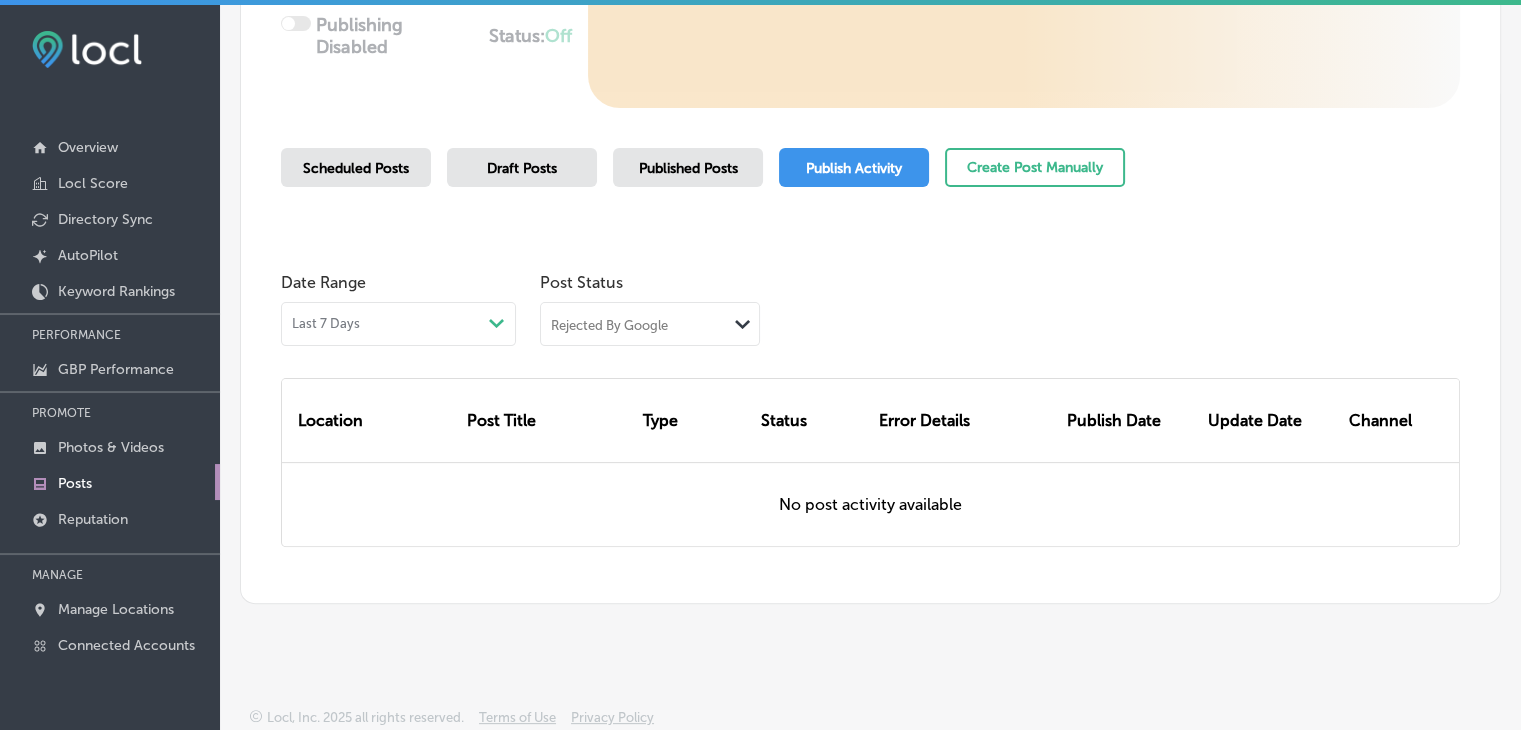 scroll, scrollTop: 0, scrollLeft: 0, axis: both 